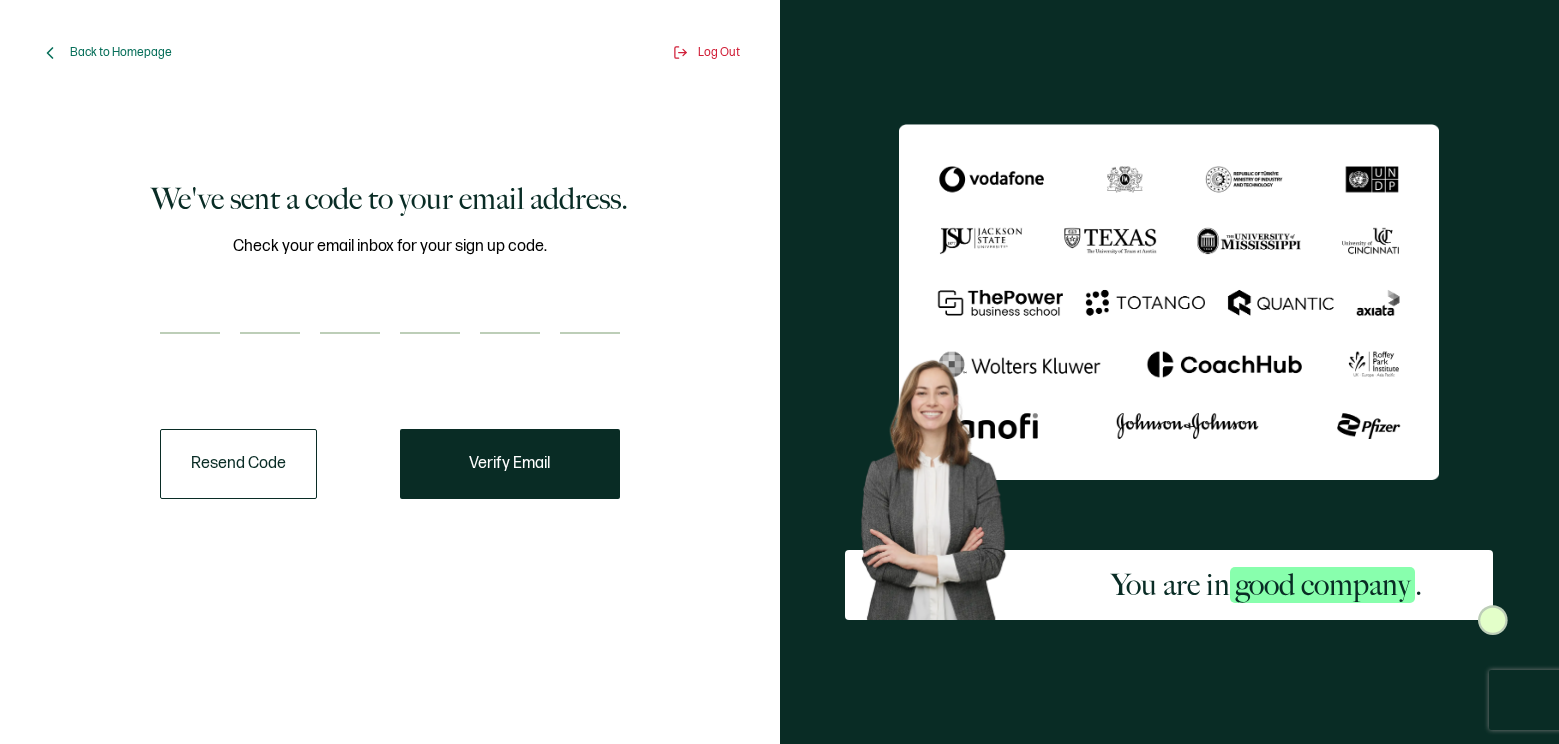 scroll, scrollTop: 0, scrollLeft: 0, axis: both 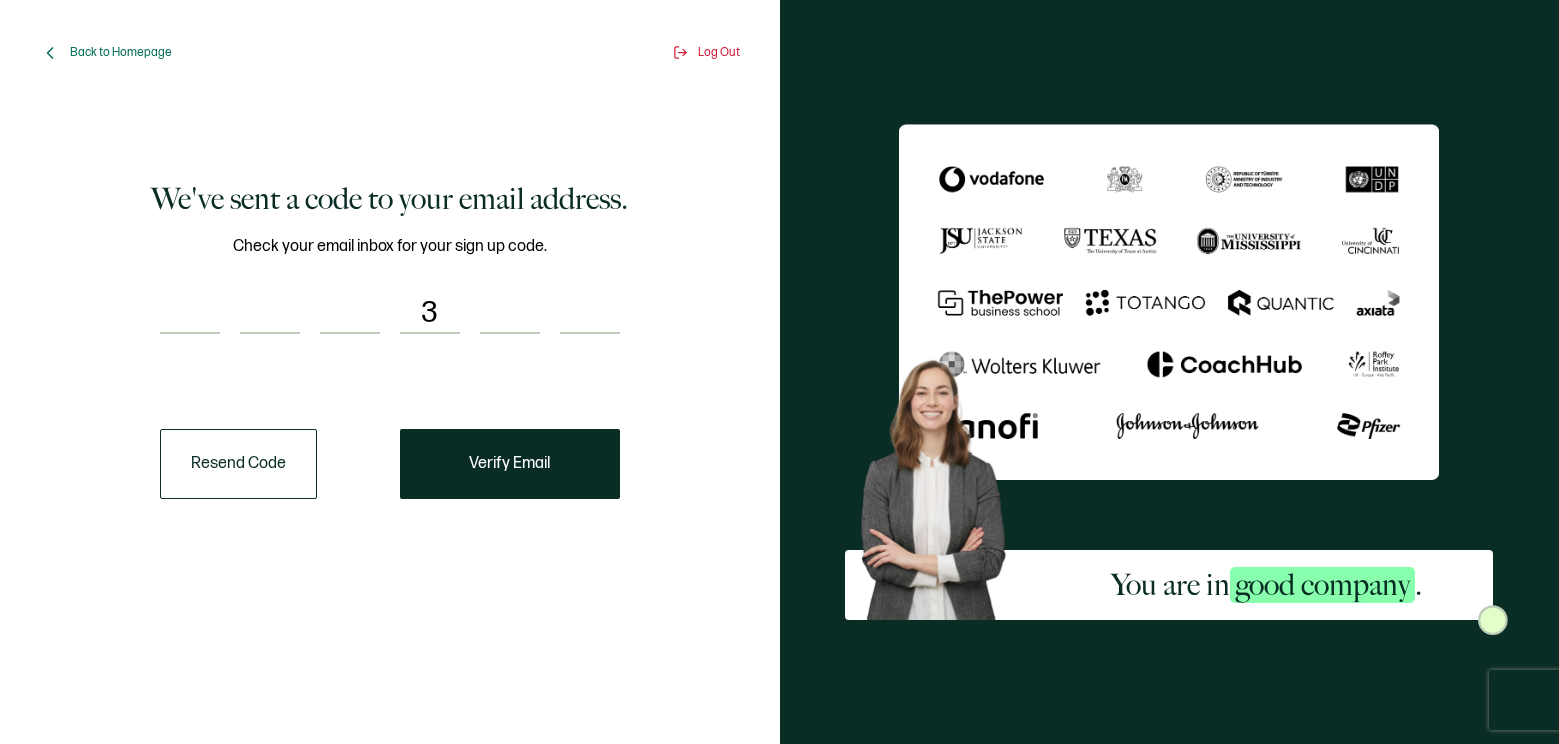 type on "1" 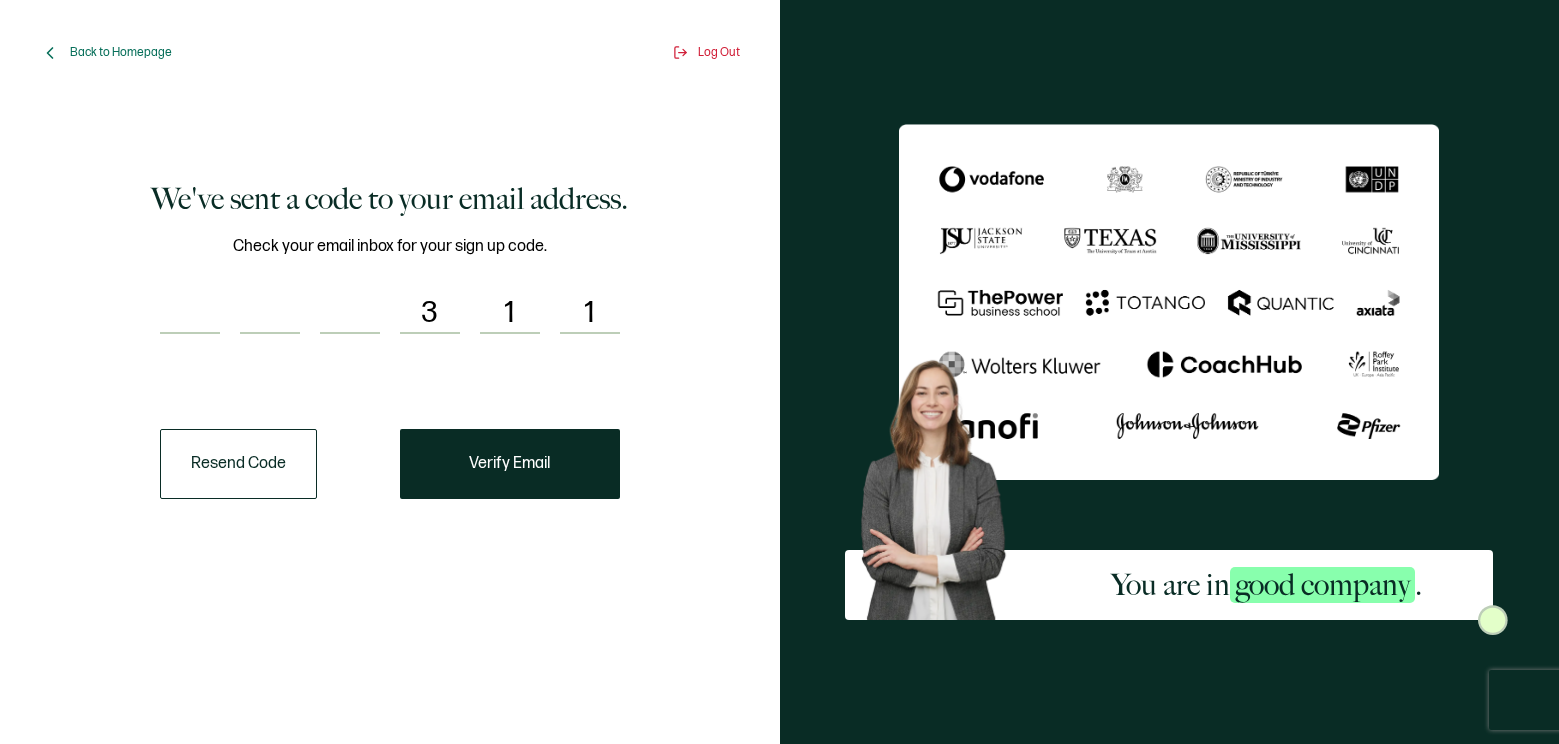 click at bounding box center [190, 314] 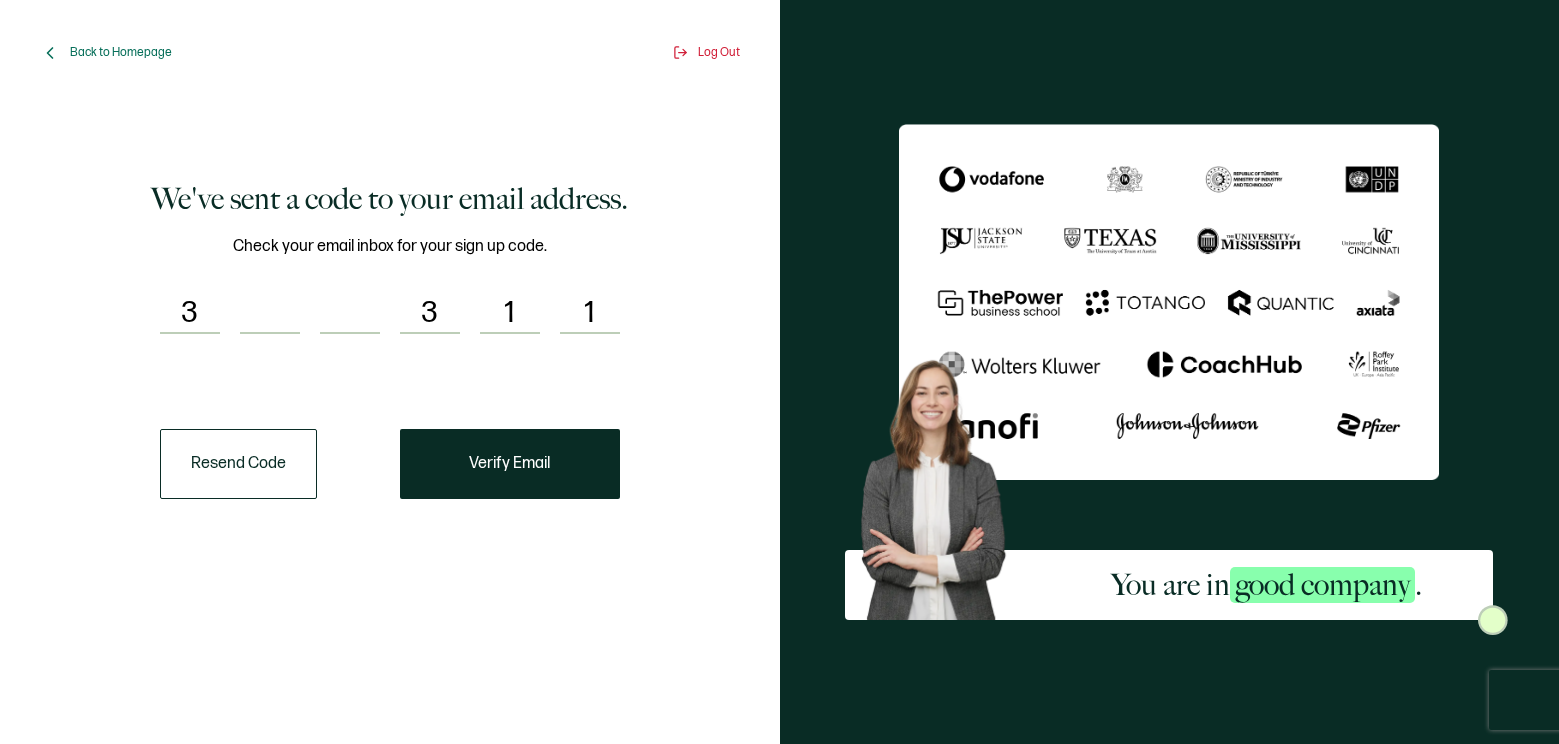 type on "1" 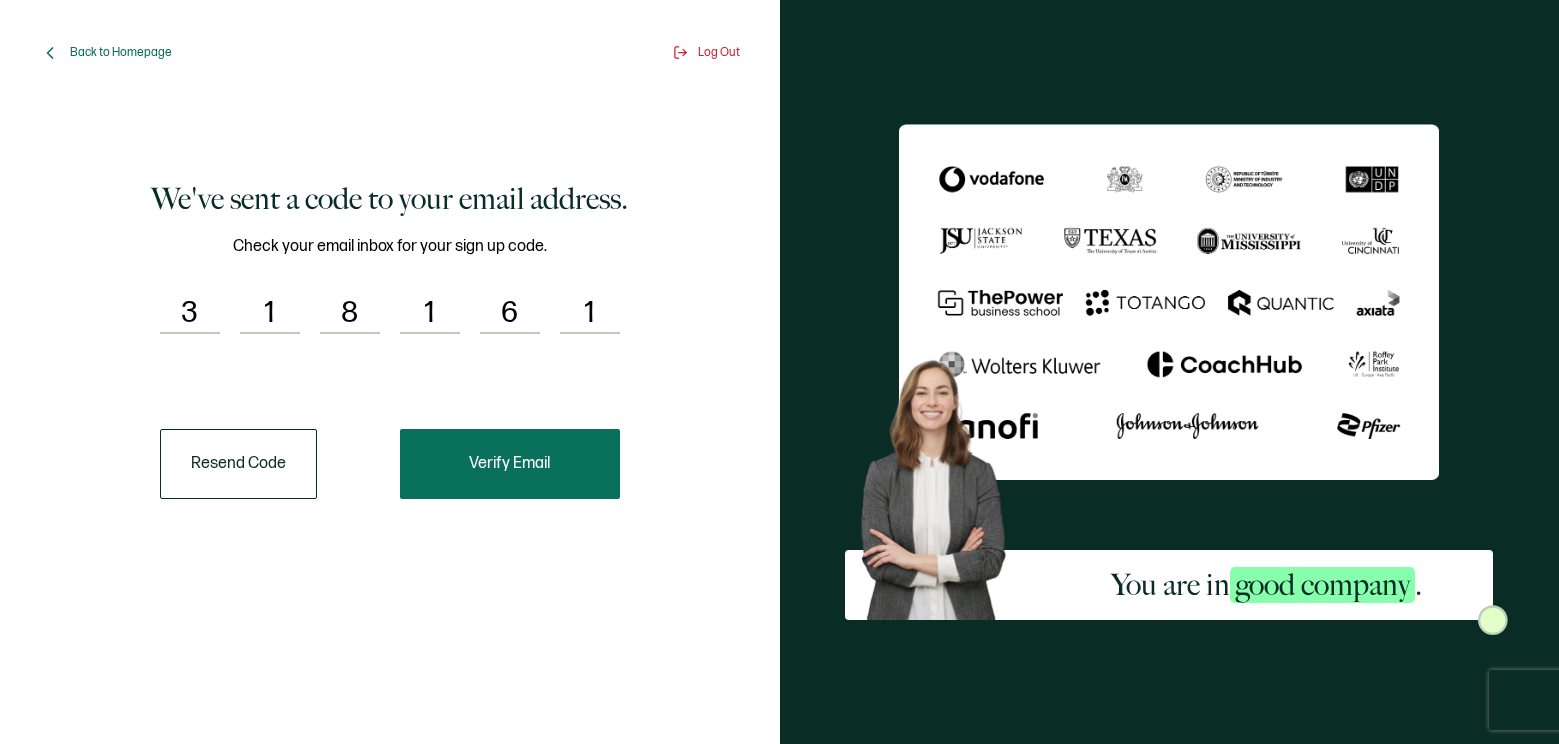 click on "Verify Email" at bounding box center [509, 464] 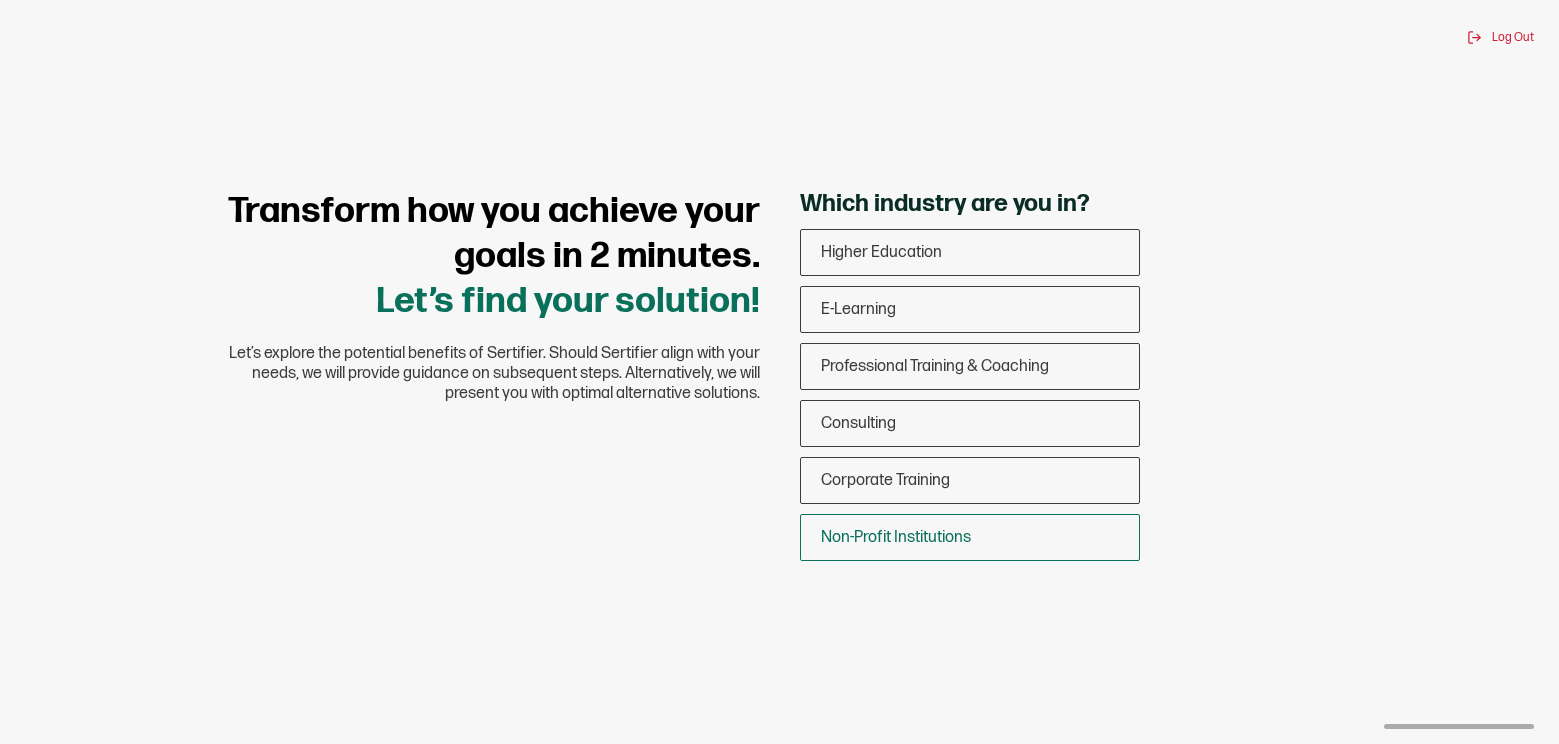 click on "Non-Profit Institutions" at bounding box center [896, 537] 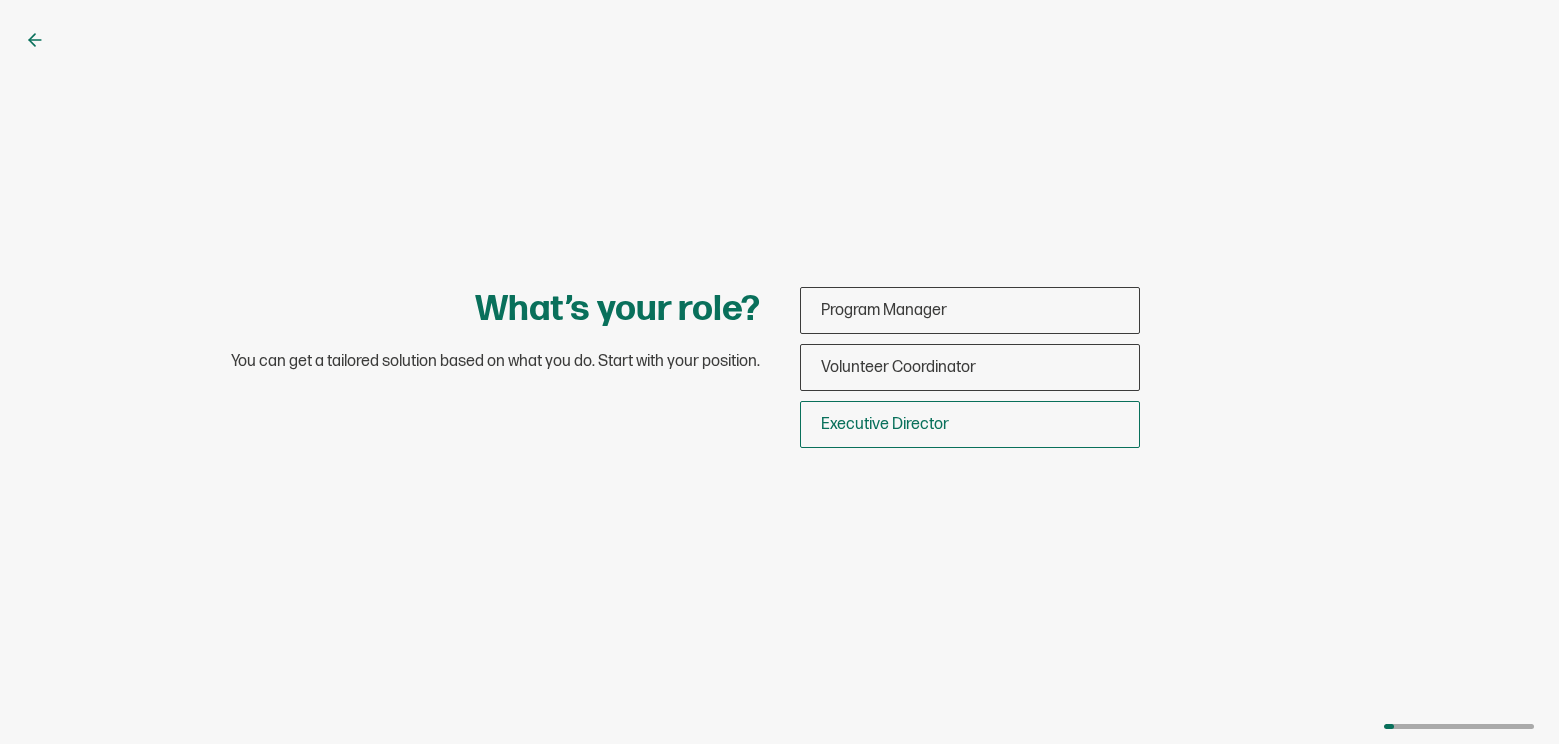 click on "Executive Director" at bounding box center [885, 424] 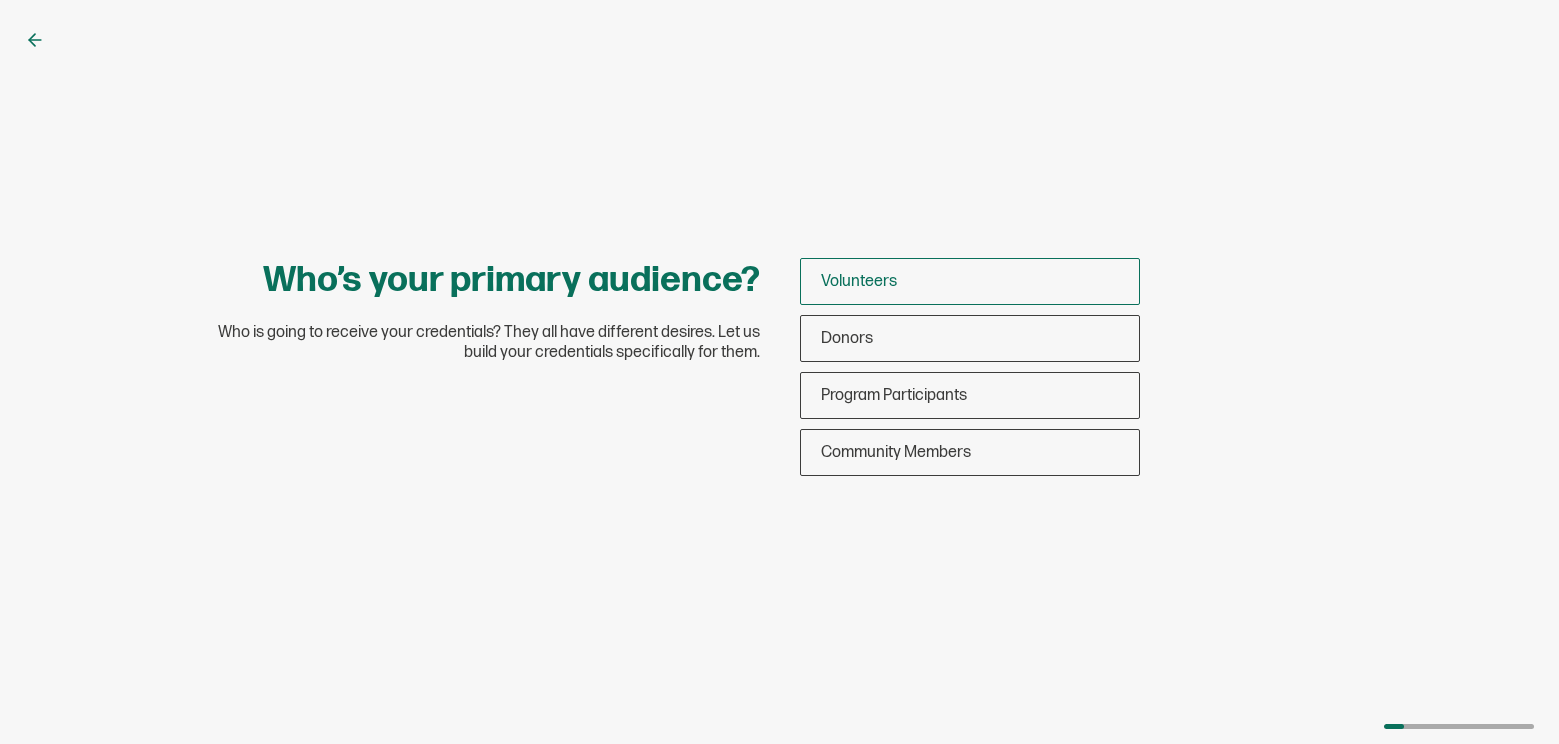 click on "Volunteers" at bounding box center (859, 281) 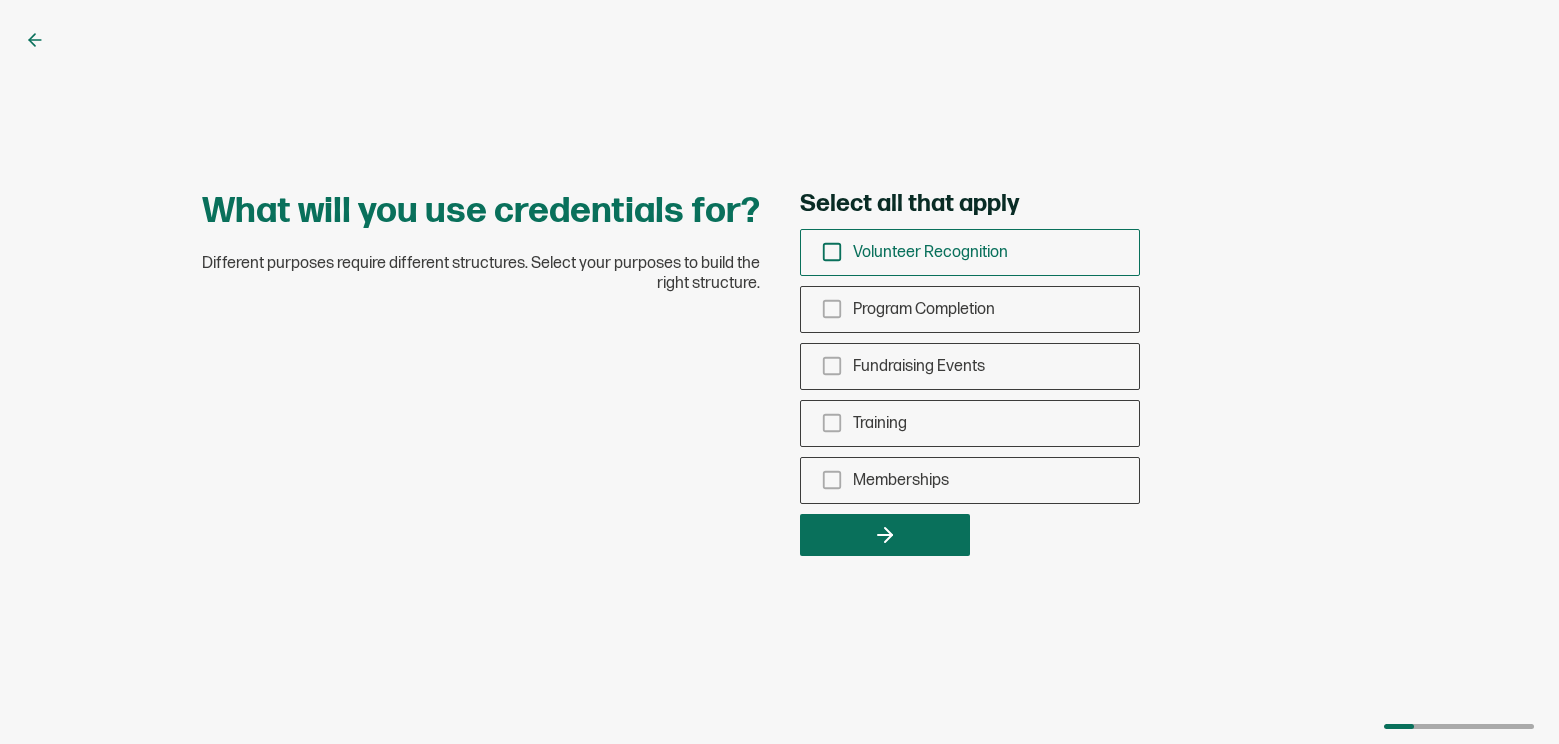 click 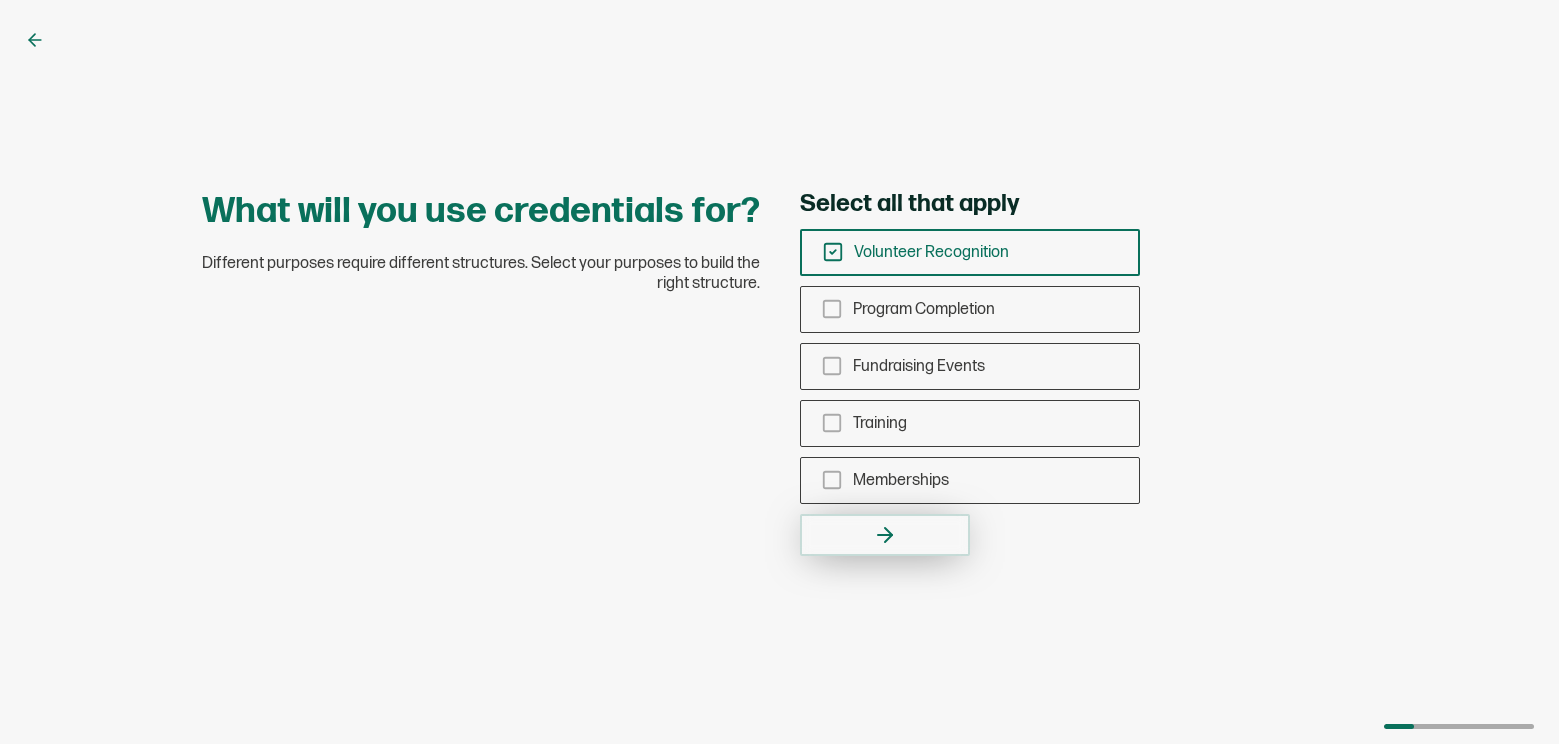 click at bounding box center (885, 535) 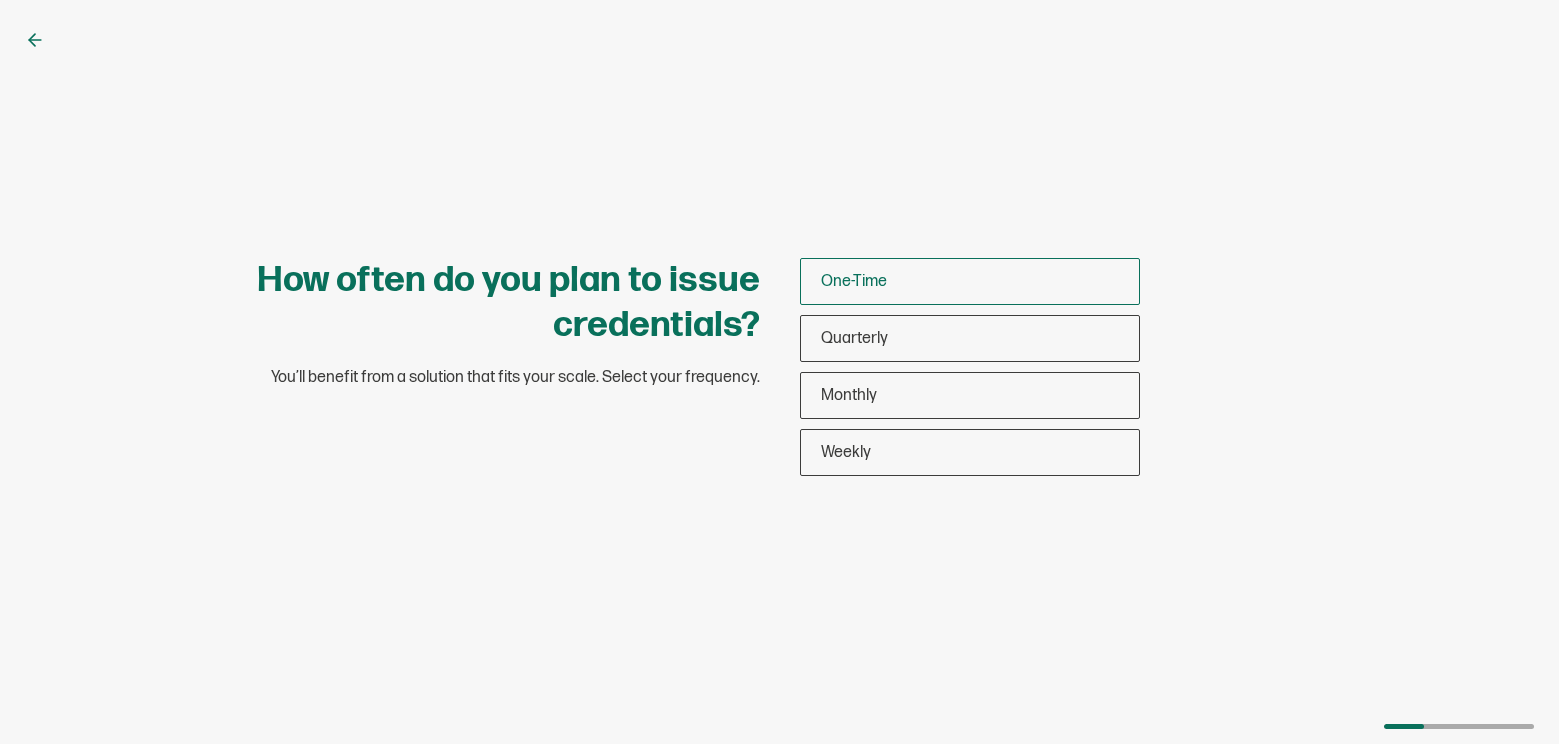 click on "One-Time" at bounding box center [970, 281] 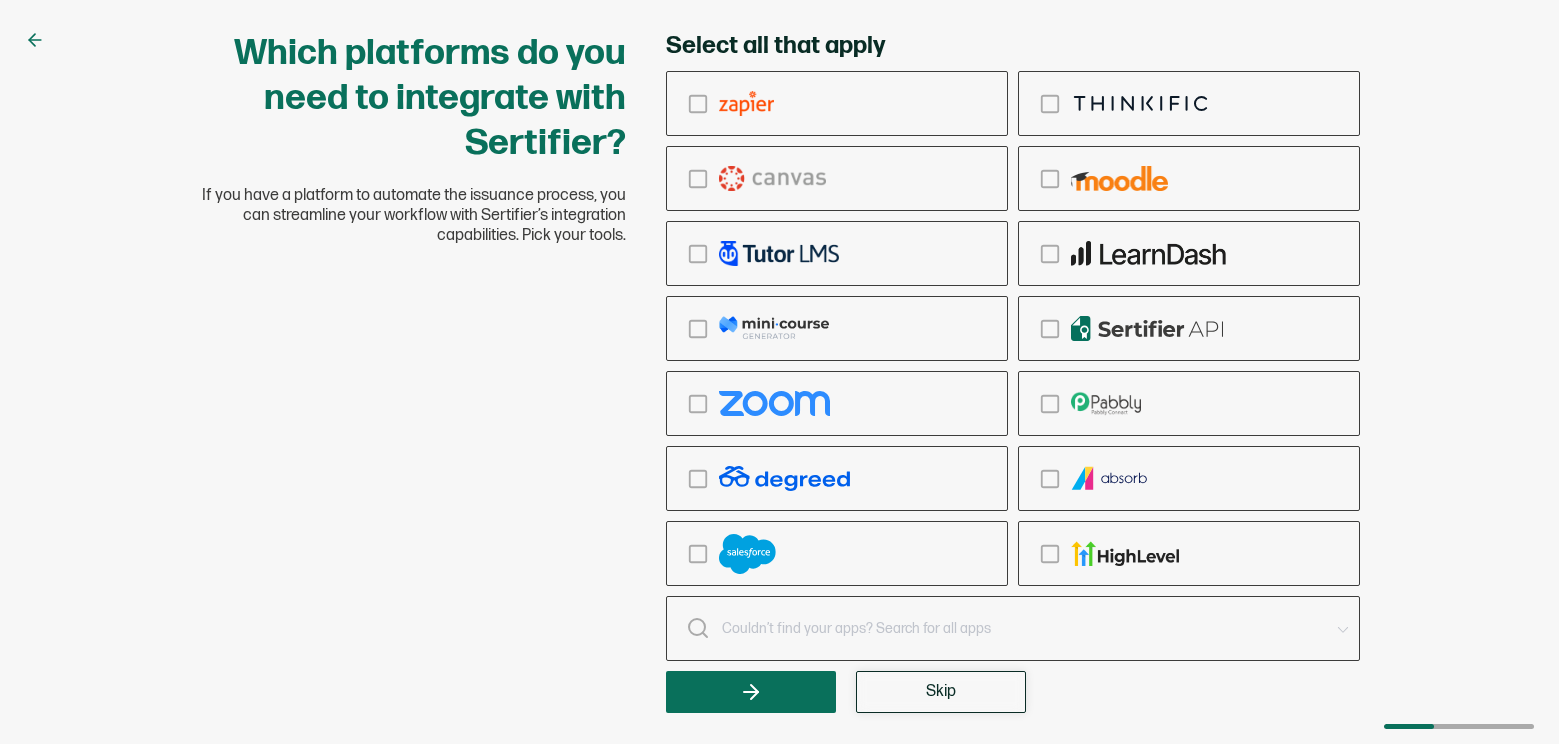 click on "Skip" at bounding box center [941, 692] 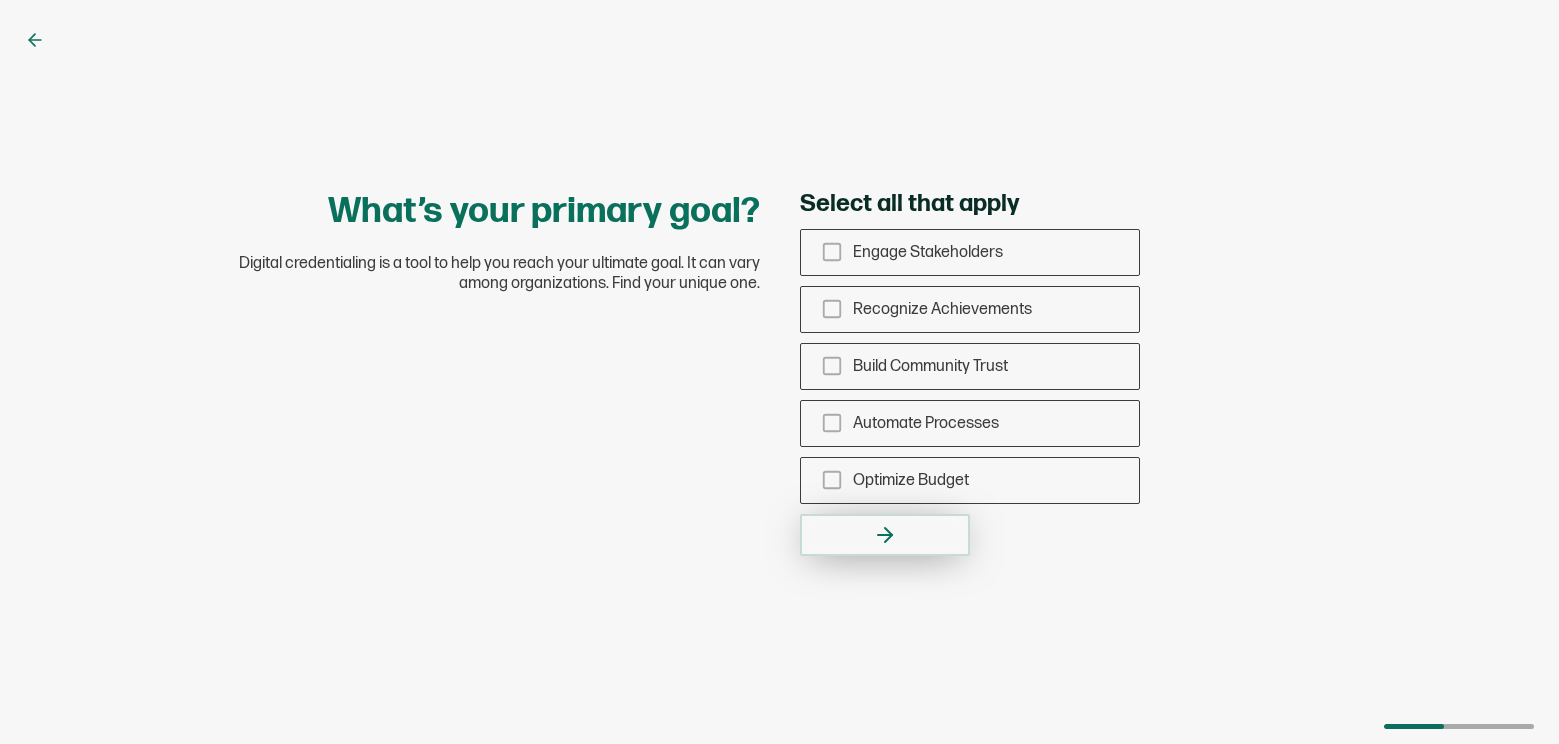 click at bounding box center [885, 535] 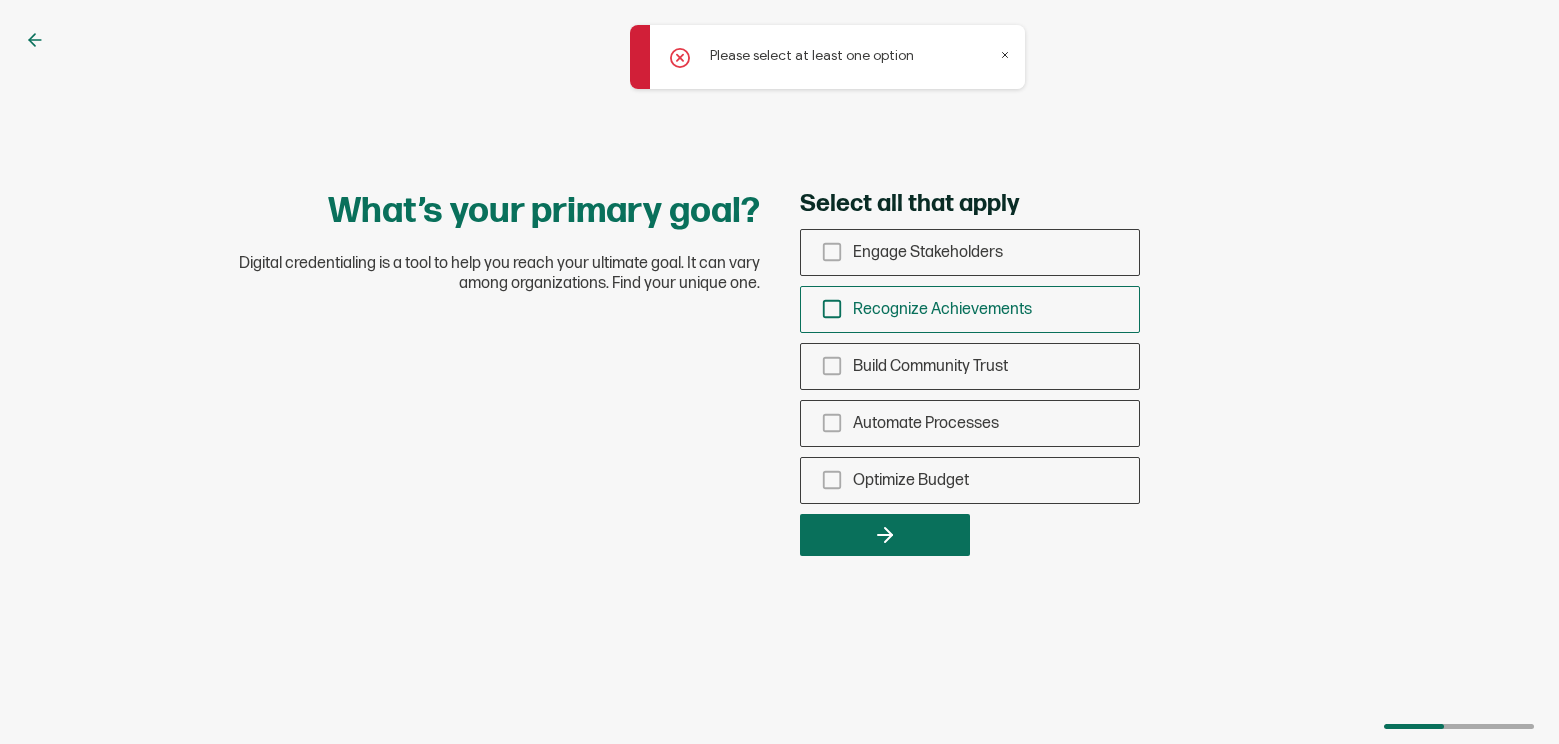 click on "Recognize Achievements" at bounding box center [970, 309] 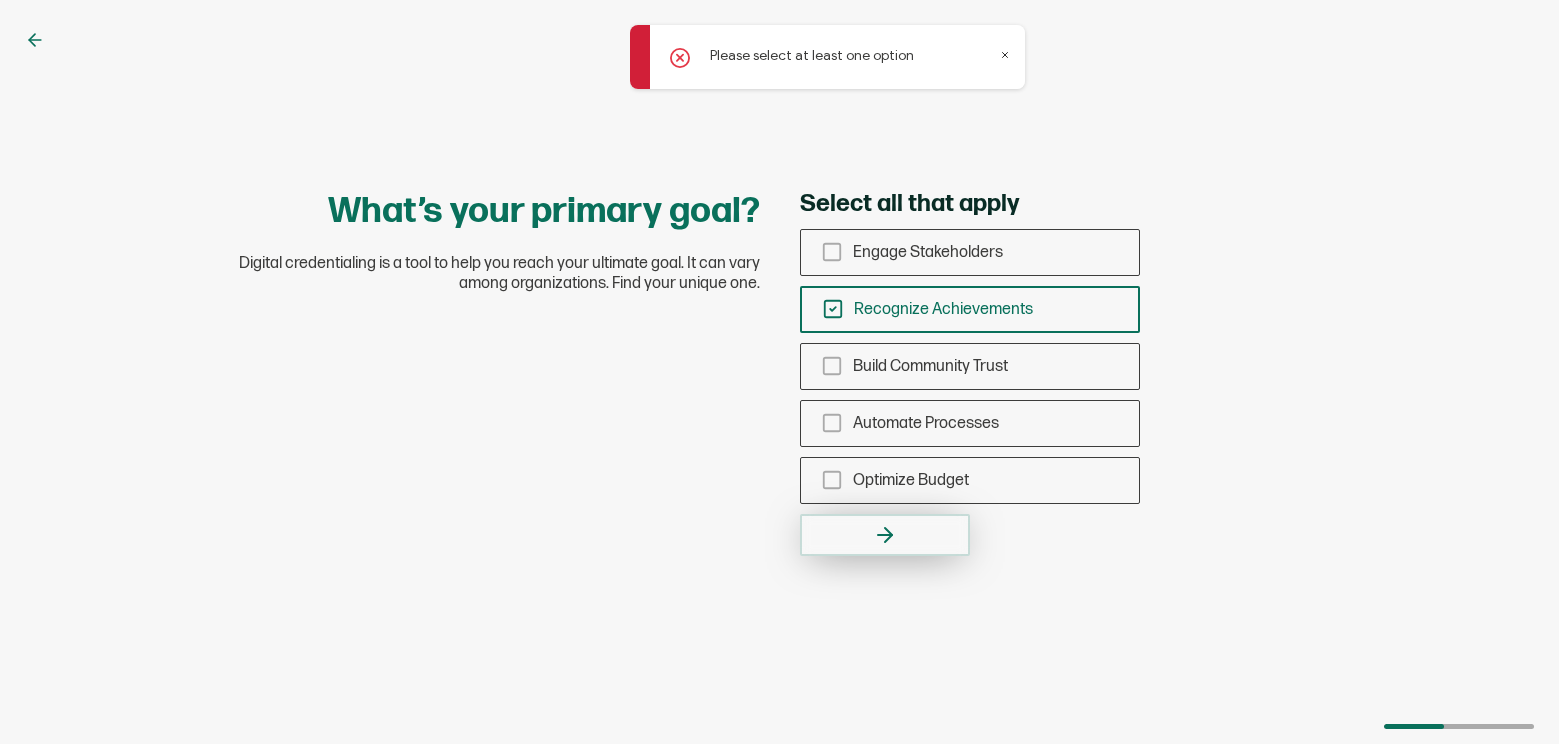 click at bounding box center (885, 535) 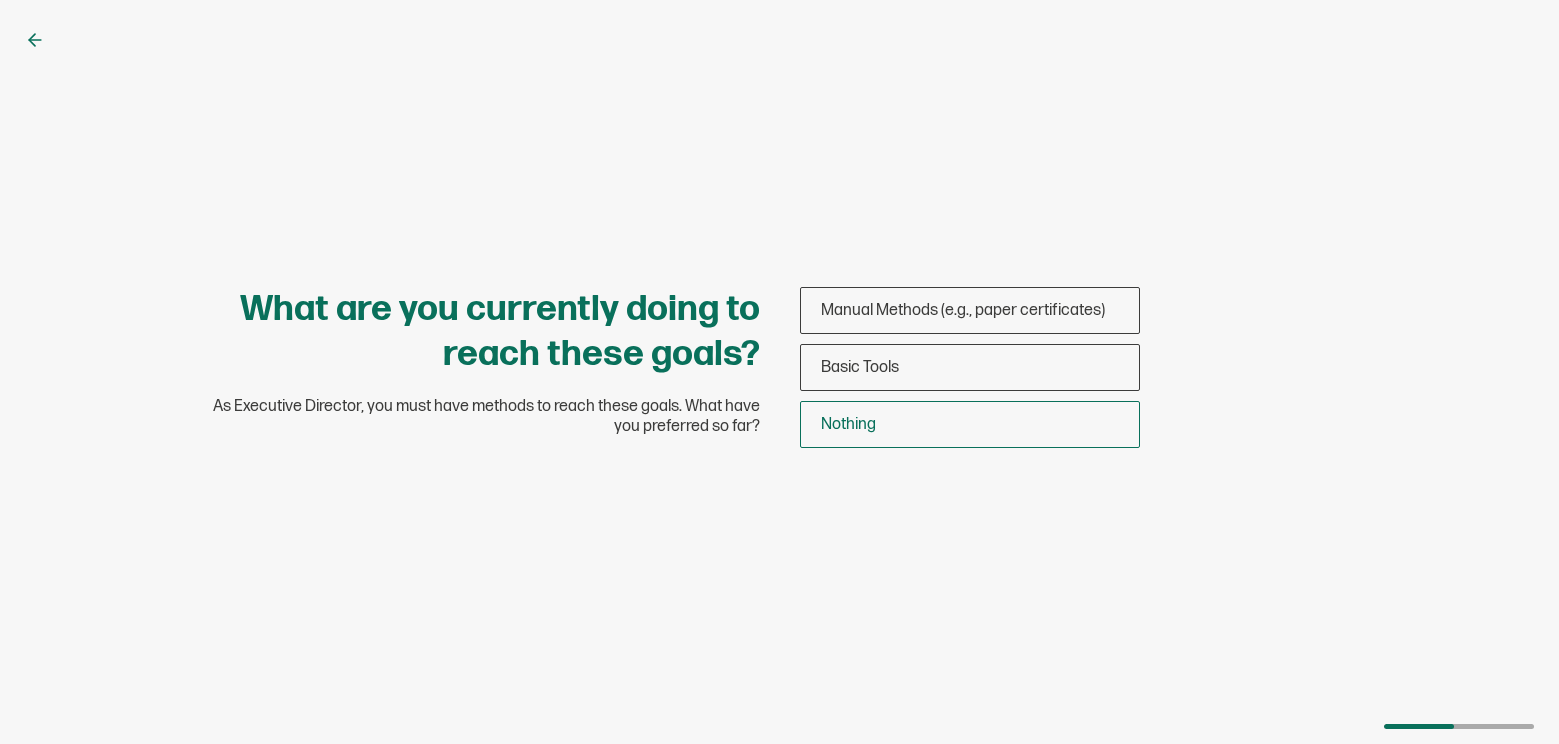 click on "Nothing" at bounding box center (970, 424) 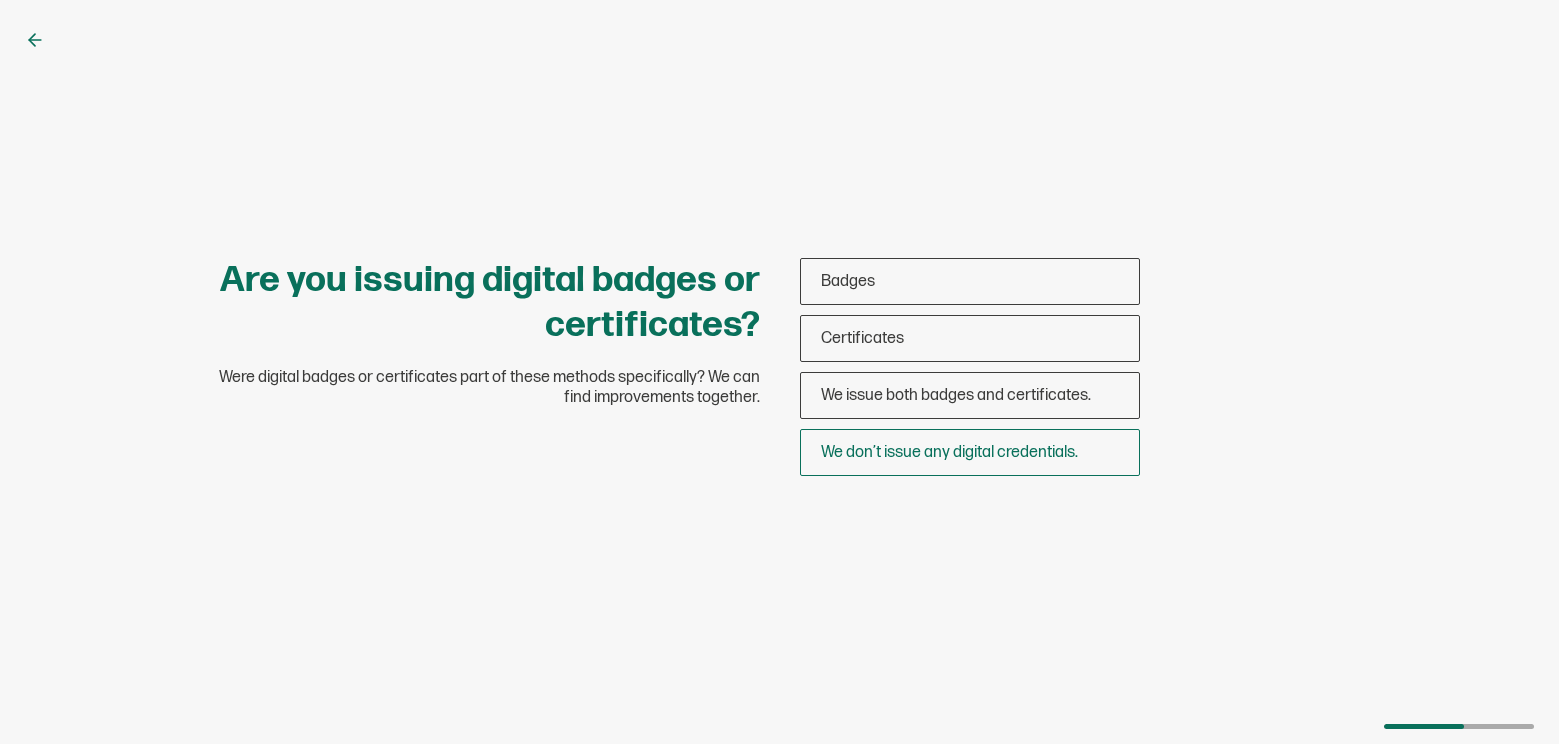 click on "We don’t issue any digital credentials." at bounding box center (949, 452) 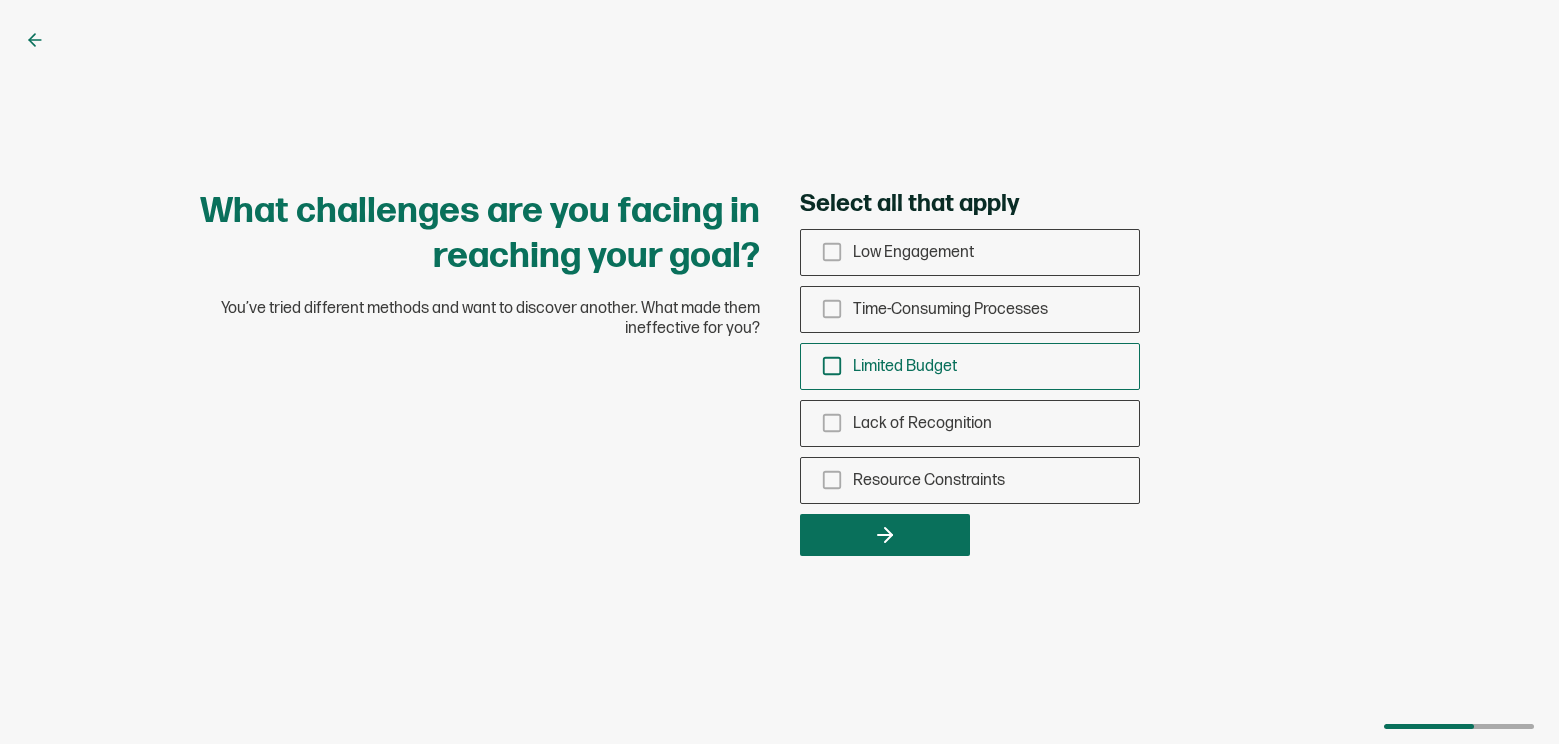 click on "Limited Budget" at bounding box center [970, 366] 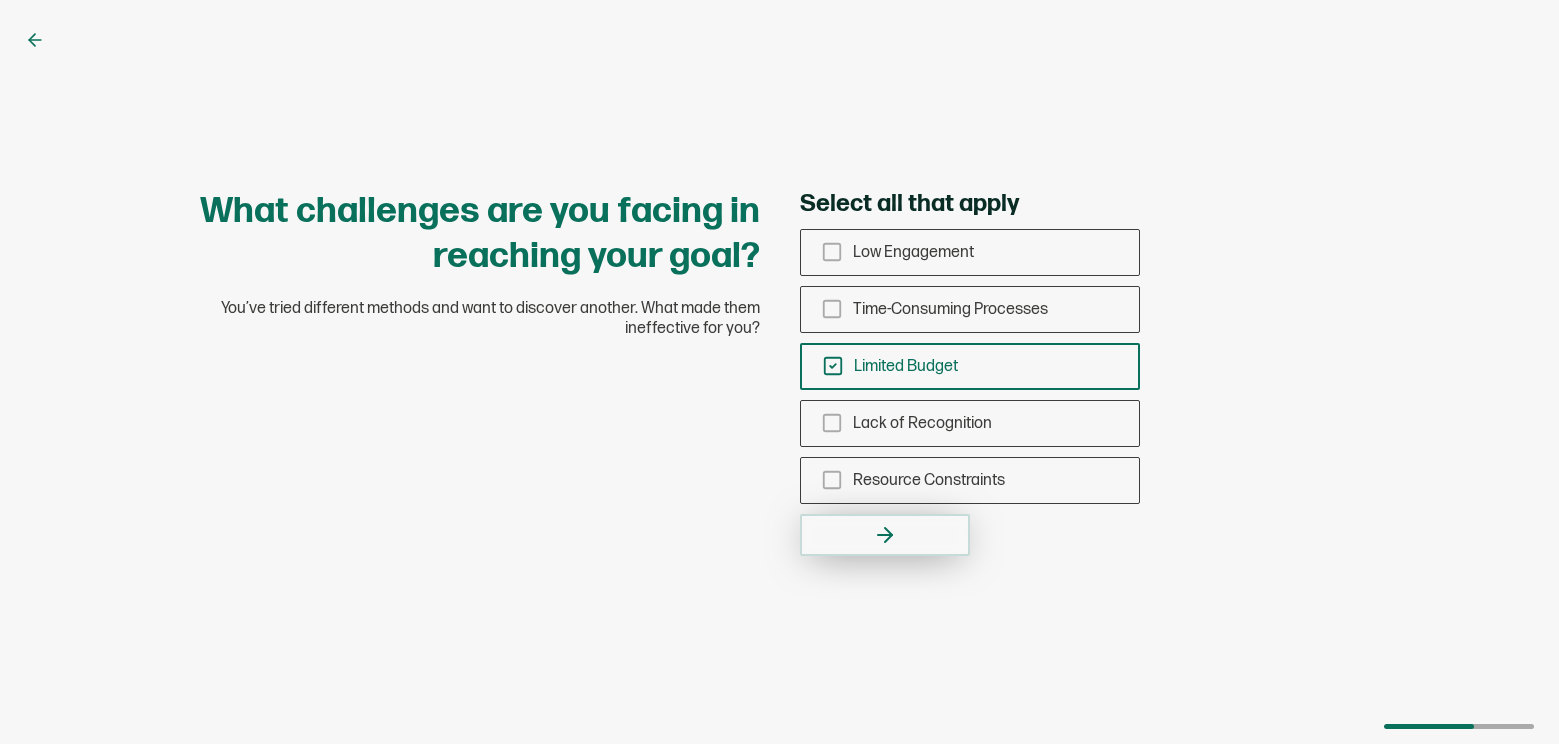 click at bounding box center [885, 535] 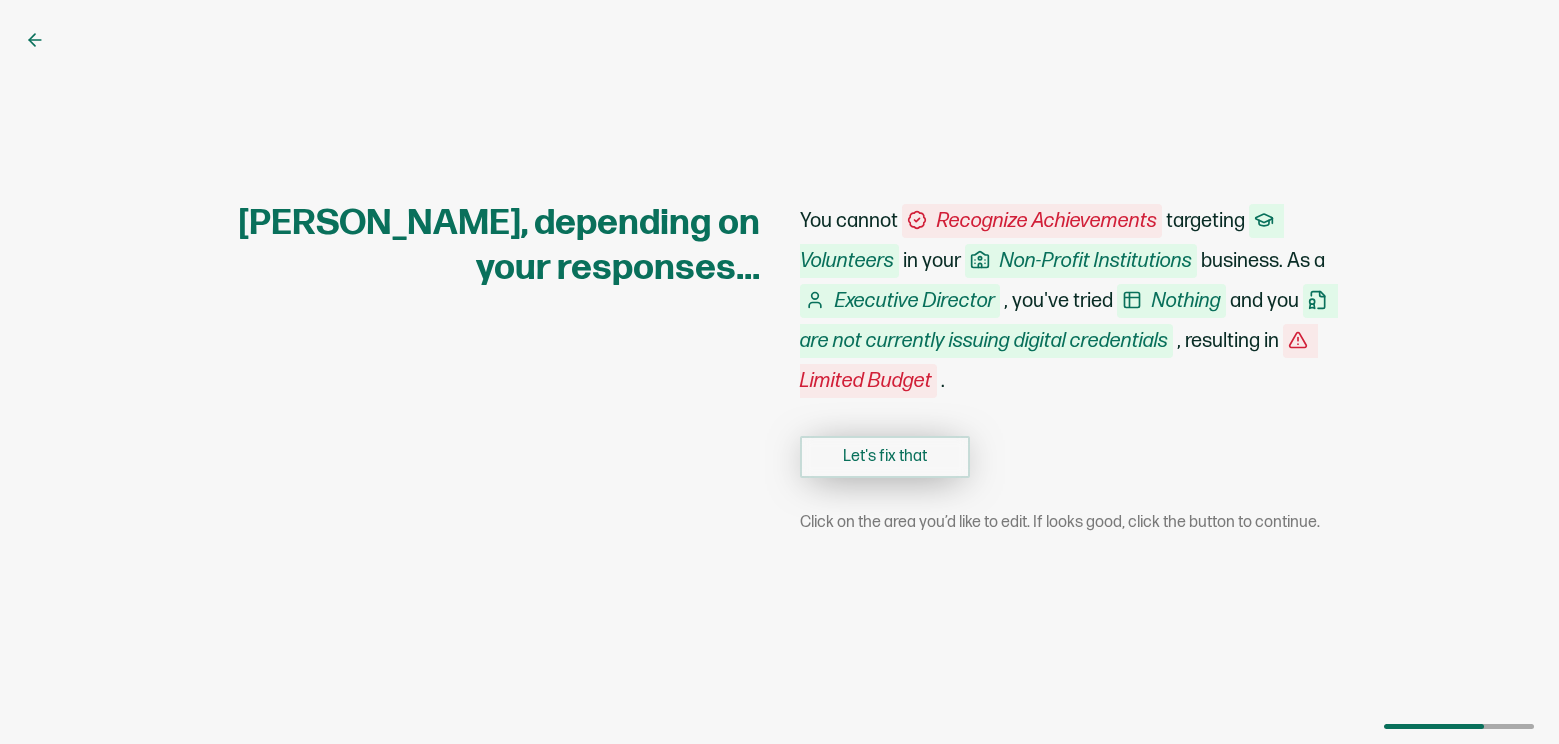 click on "Let's fix that" at bounding box center [885, 457] 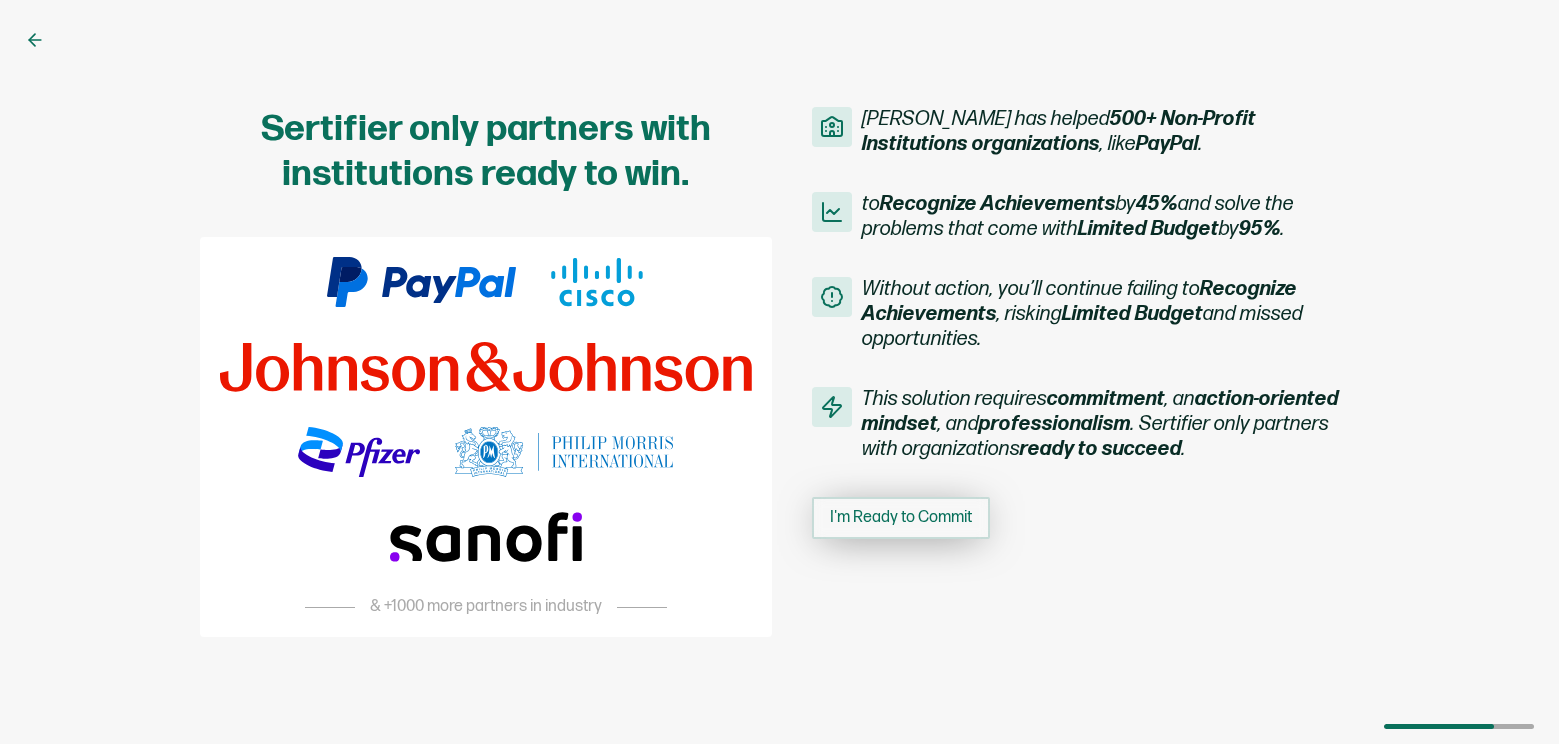 click on "I'm Ready to Commit" at bounding box center [901, 518] 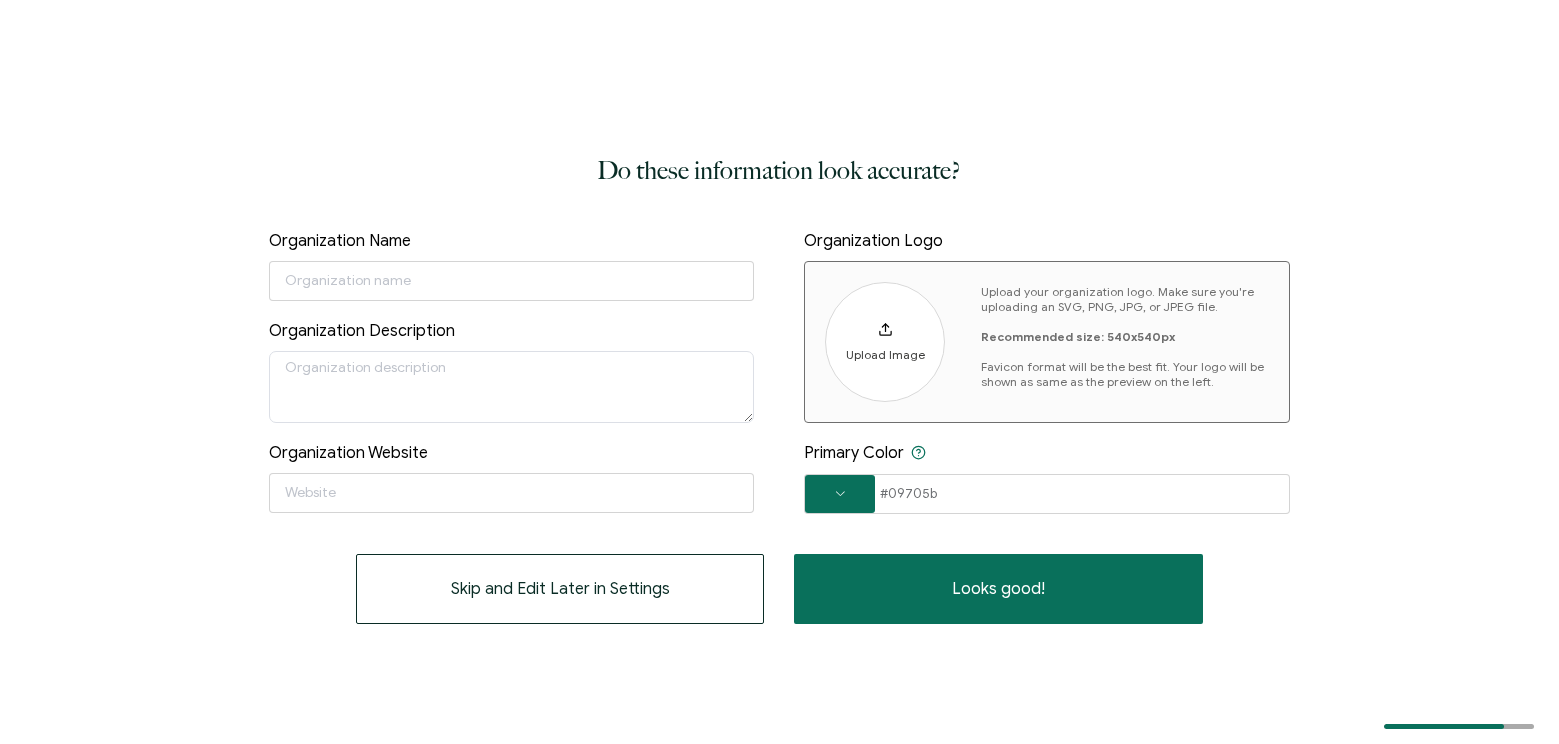 click on "Upload your organization logo. Make sure you're uploading an SVG, PNG, JPG, or JPEG file. Recommended size: 540x540px Favicon format will be the best fit. Your logo will be shown as same as the preview on the left." at bounding box center (1125, 336) 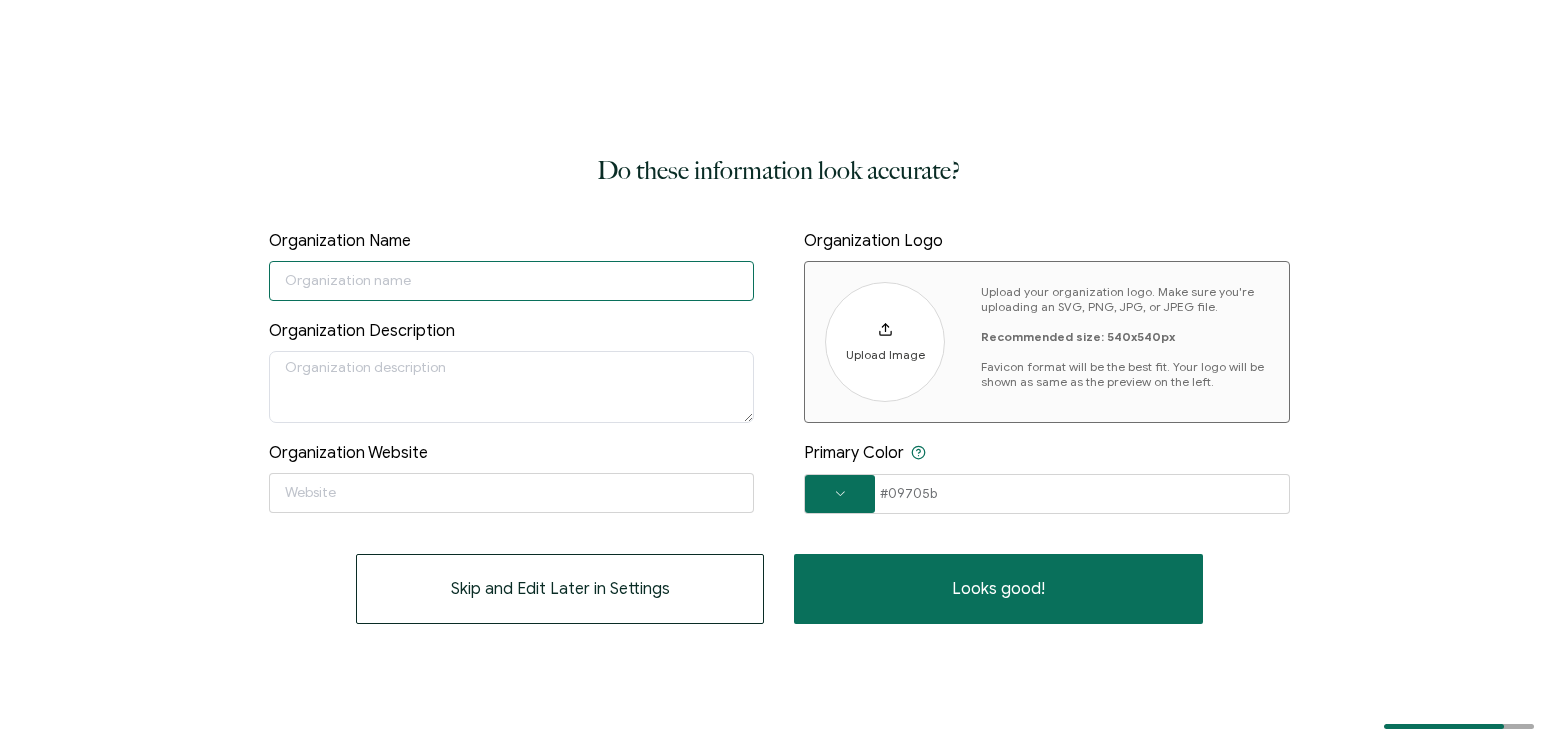 click at bounding box center (512, 281) 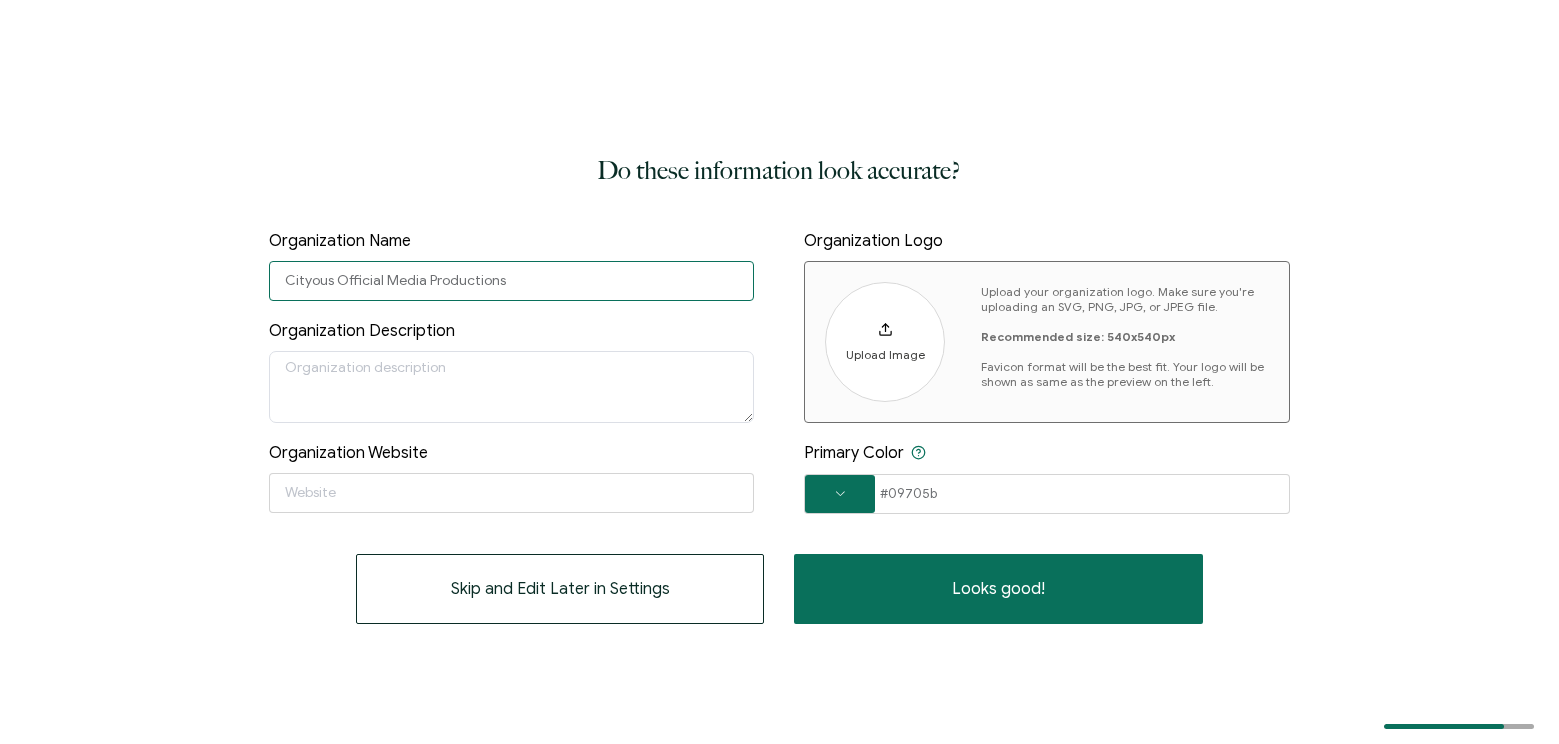 type on "Cityous Official Media Productions" 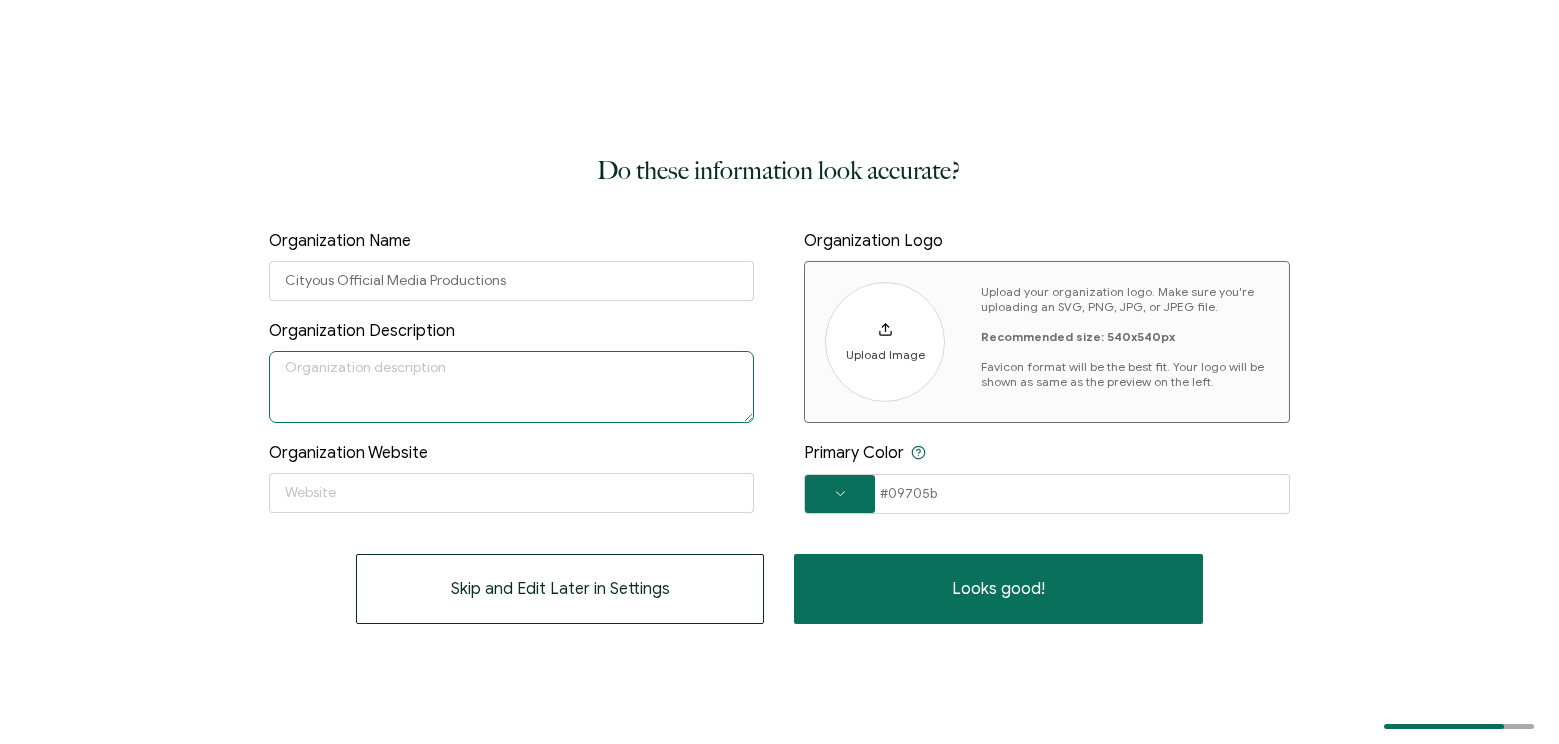 click at bounding box center (512, 387) 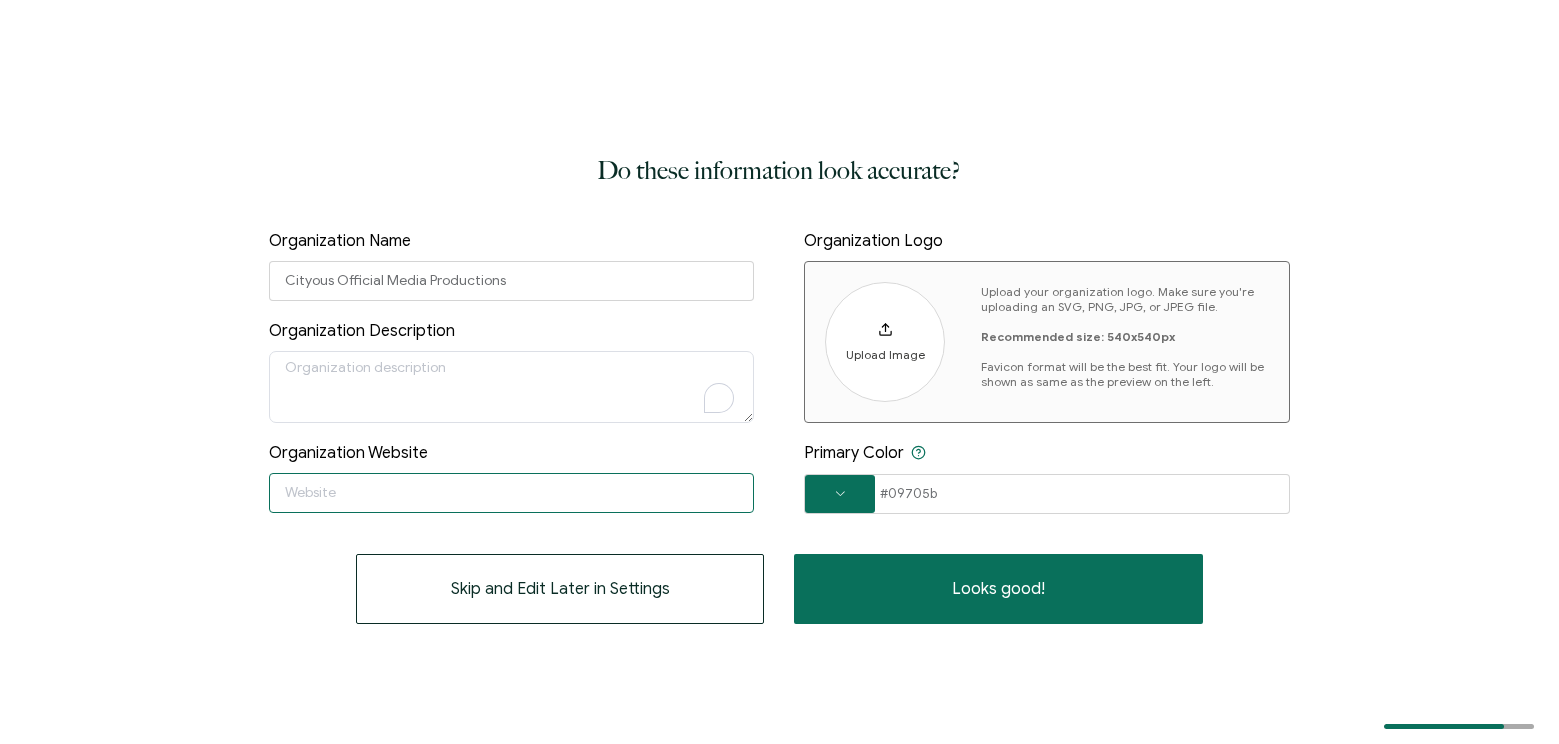 click at bounding box center (512, 493) 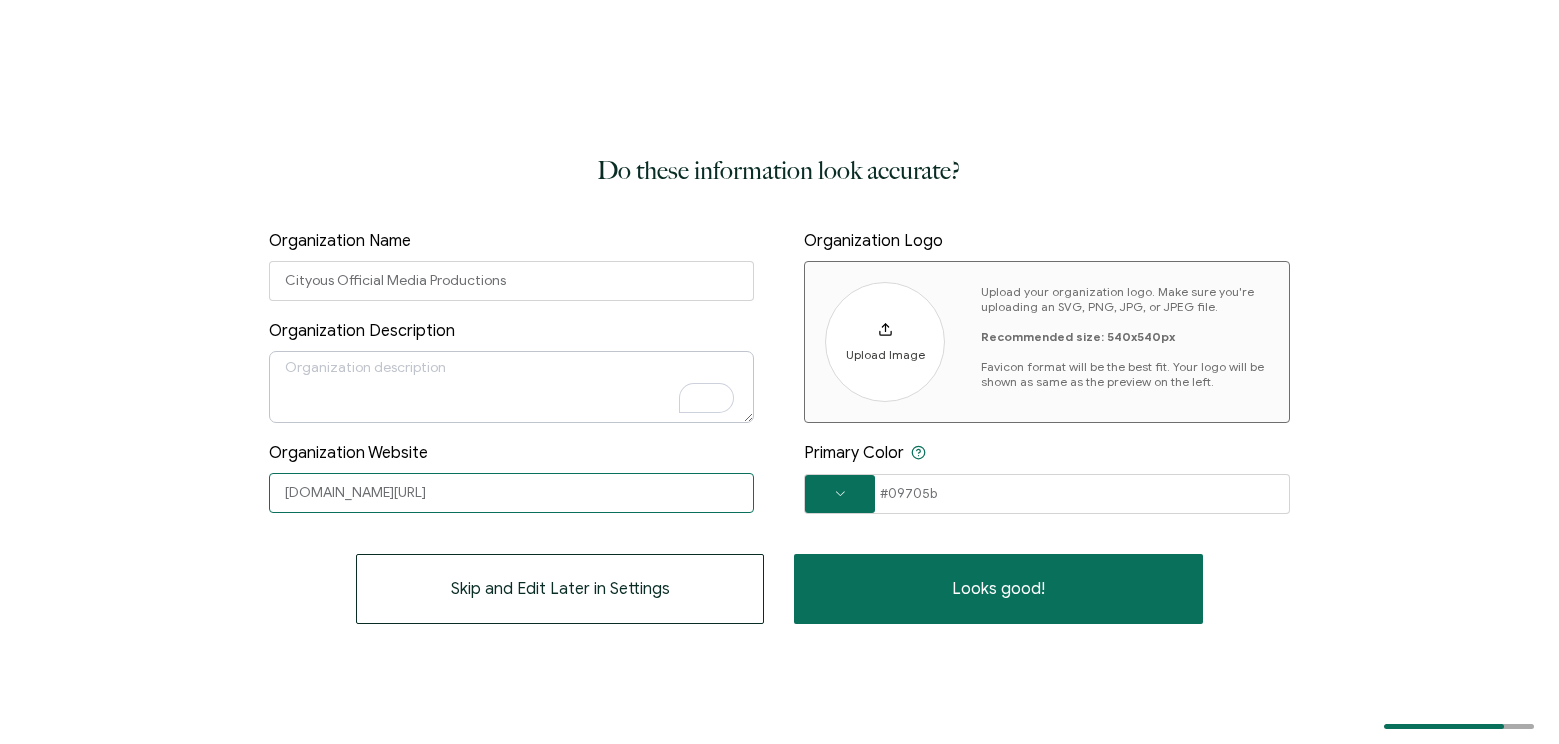 type on "www.youtube.com/Cityous" 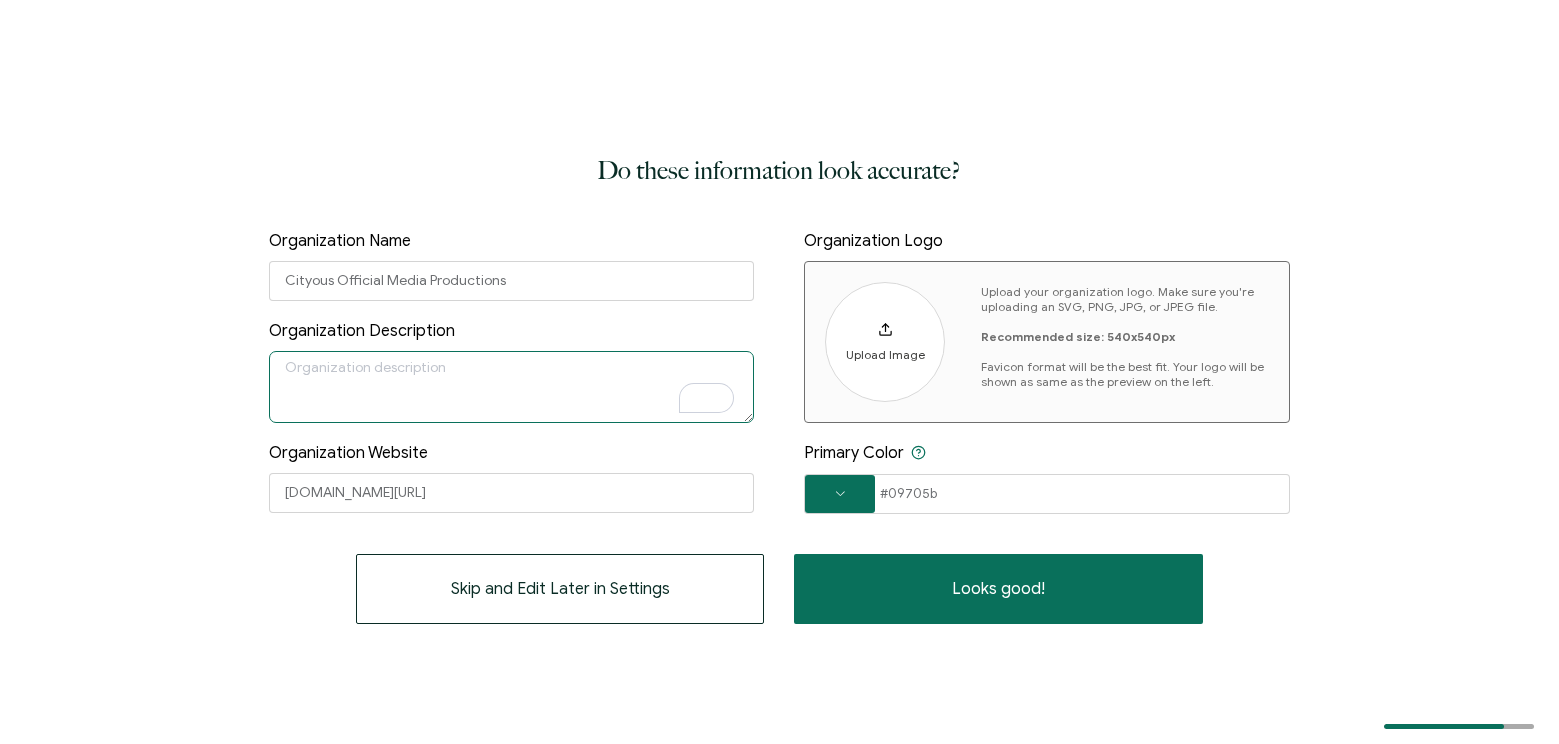 click at bounding box center [512, 387] 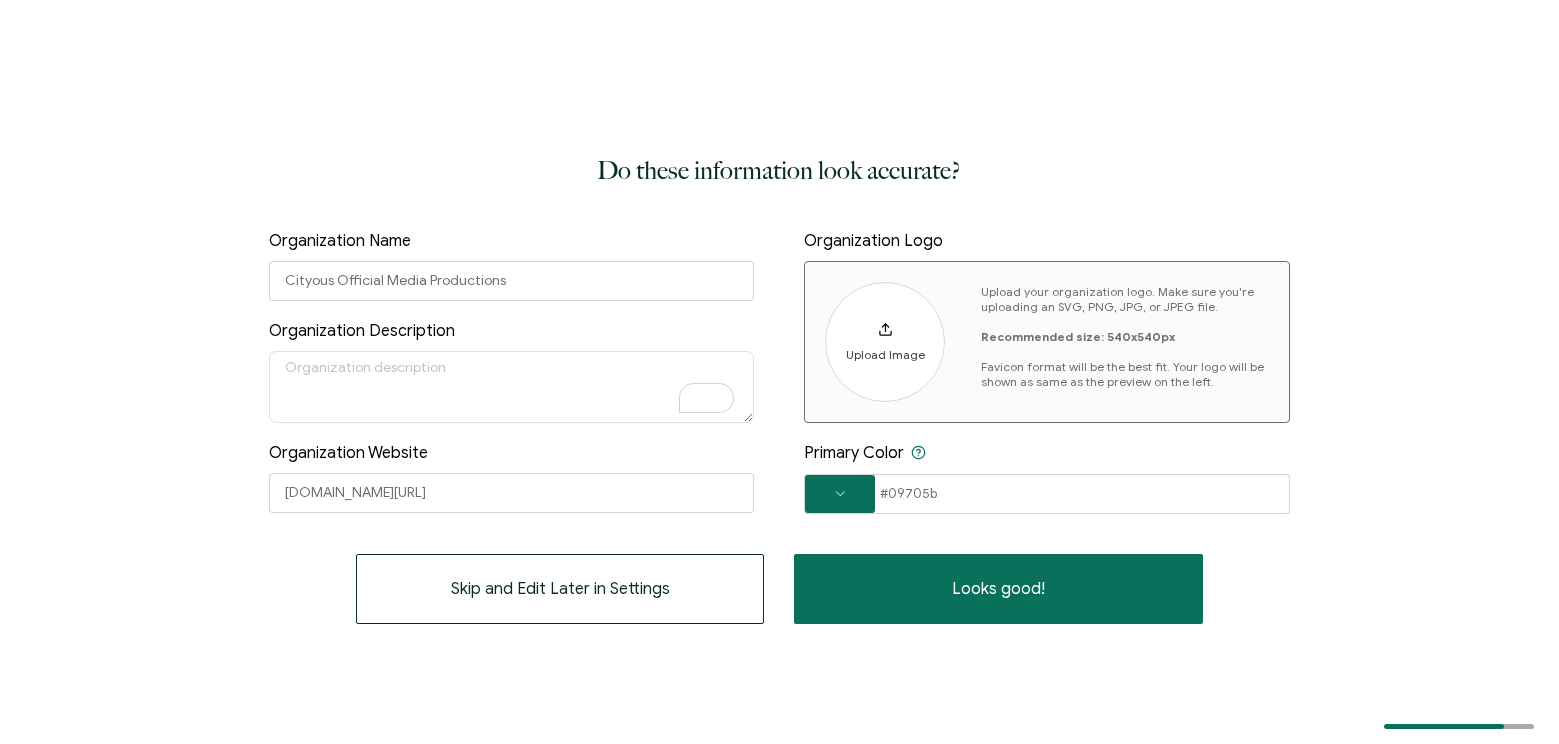 click on "Upload Image" at bounding box center (885, 342) 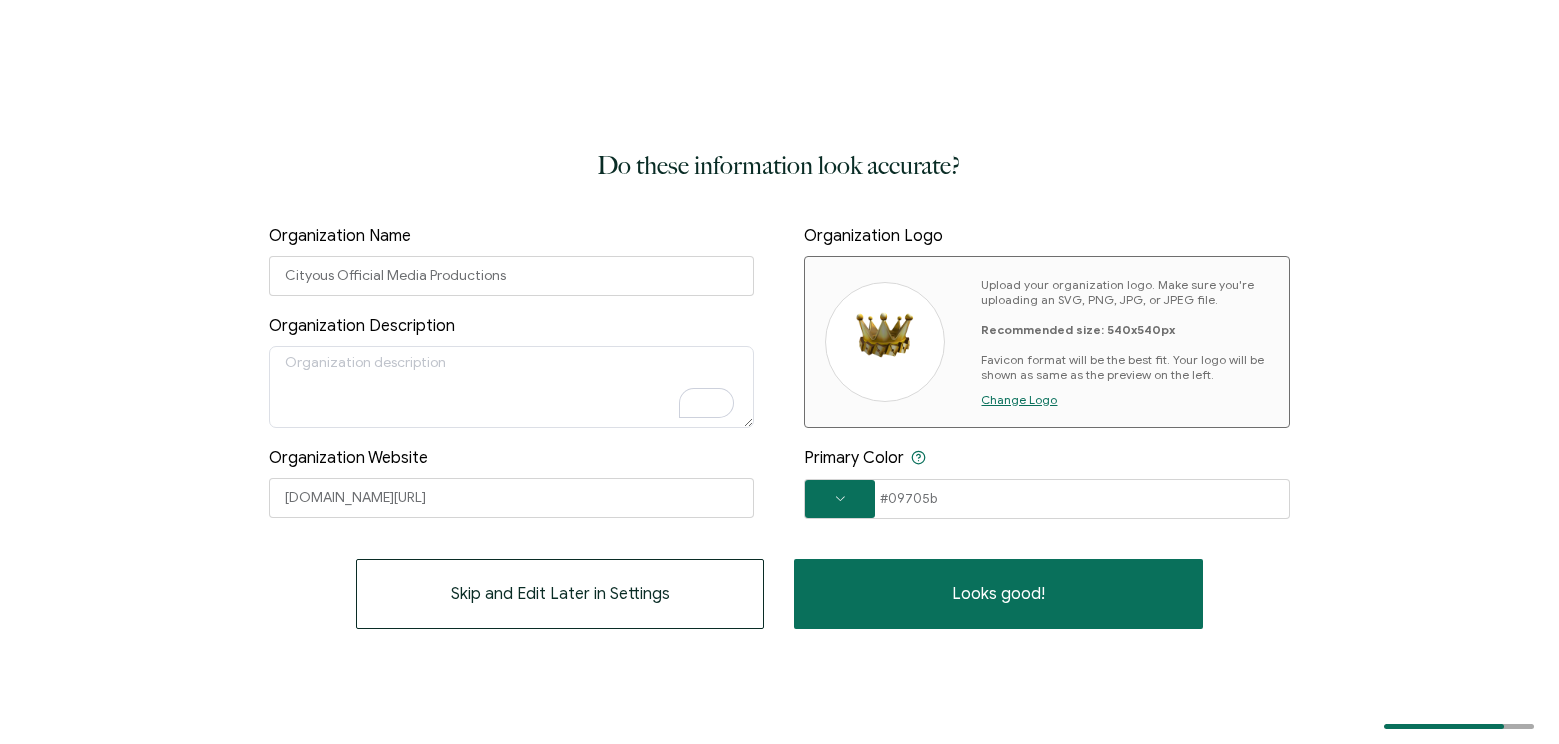 click at bounding box center (840, 499) 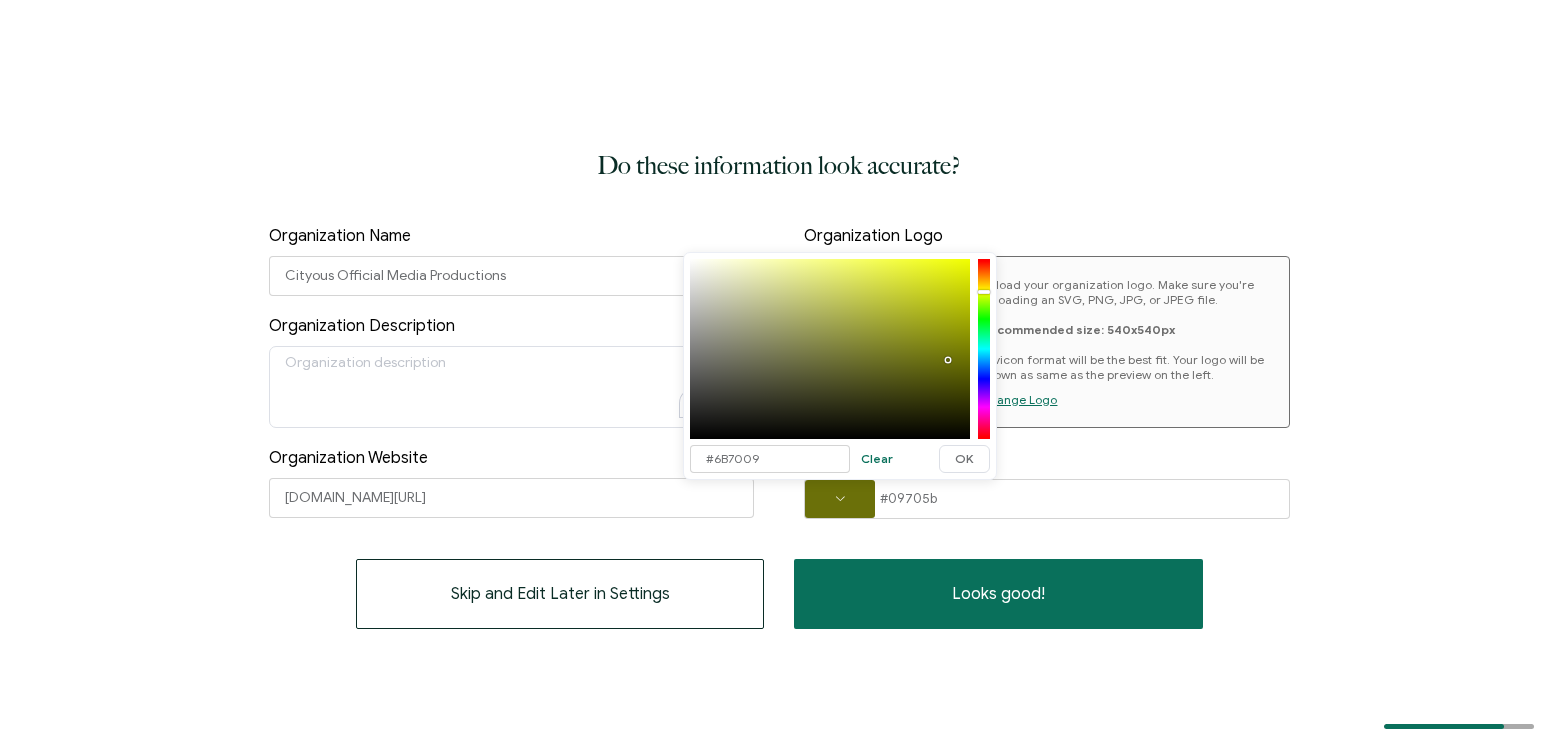 drag, startPoint x: 984, startPoint y: 342, endPoint x: 988, endPoint y: 292, distance: 50.159744 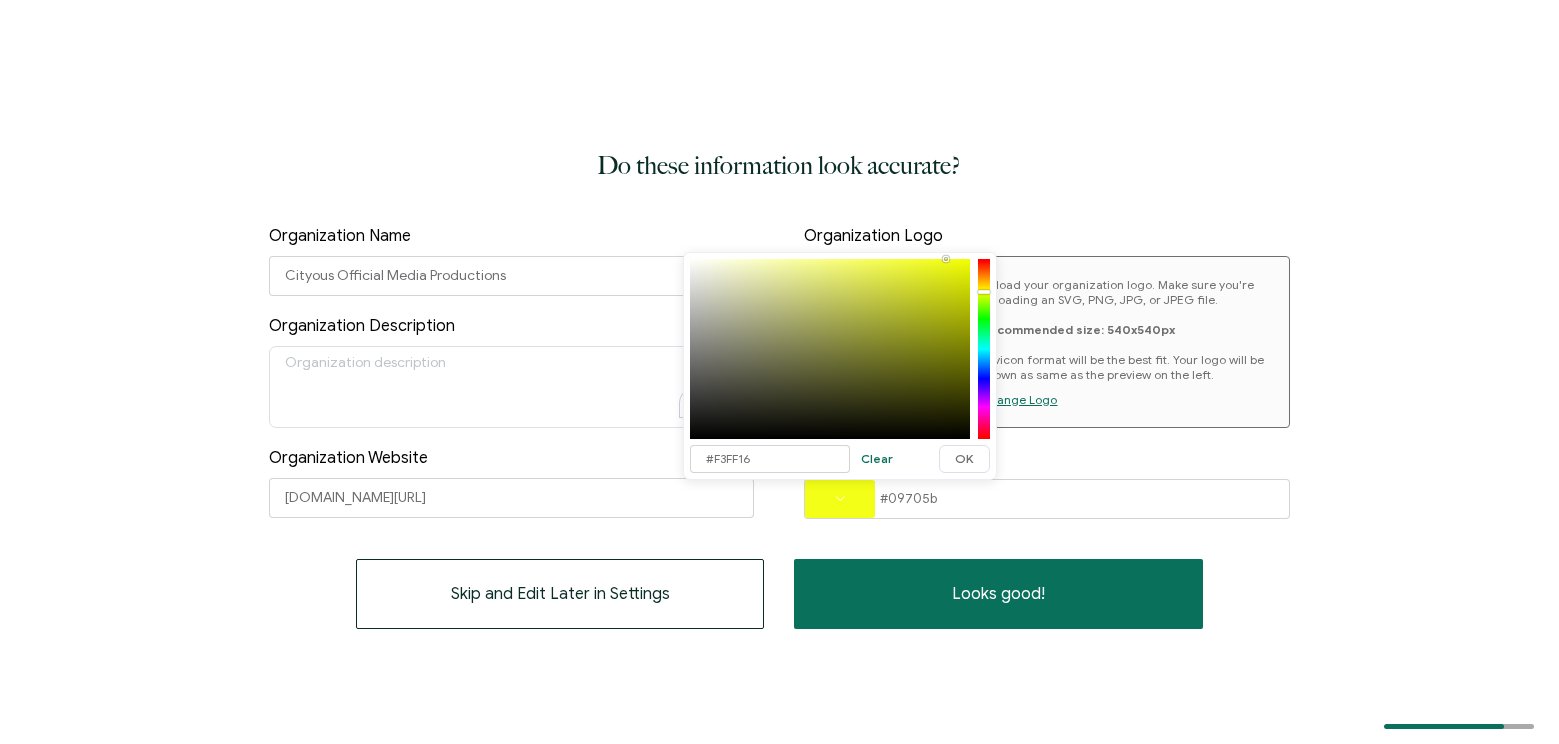 drag, startPoint x: 944, startPoint y: 361, endPoint x: 946, endPoint y: 210, distance: 151.01324 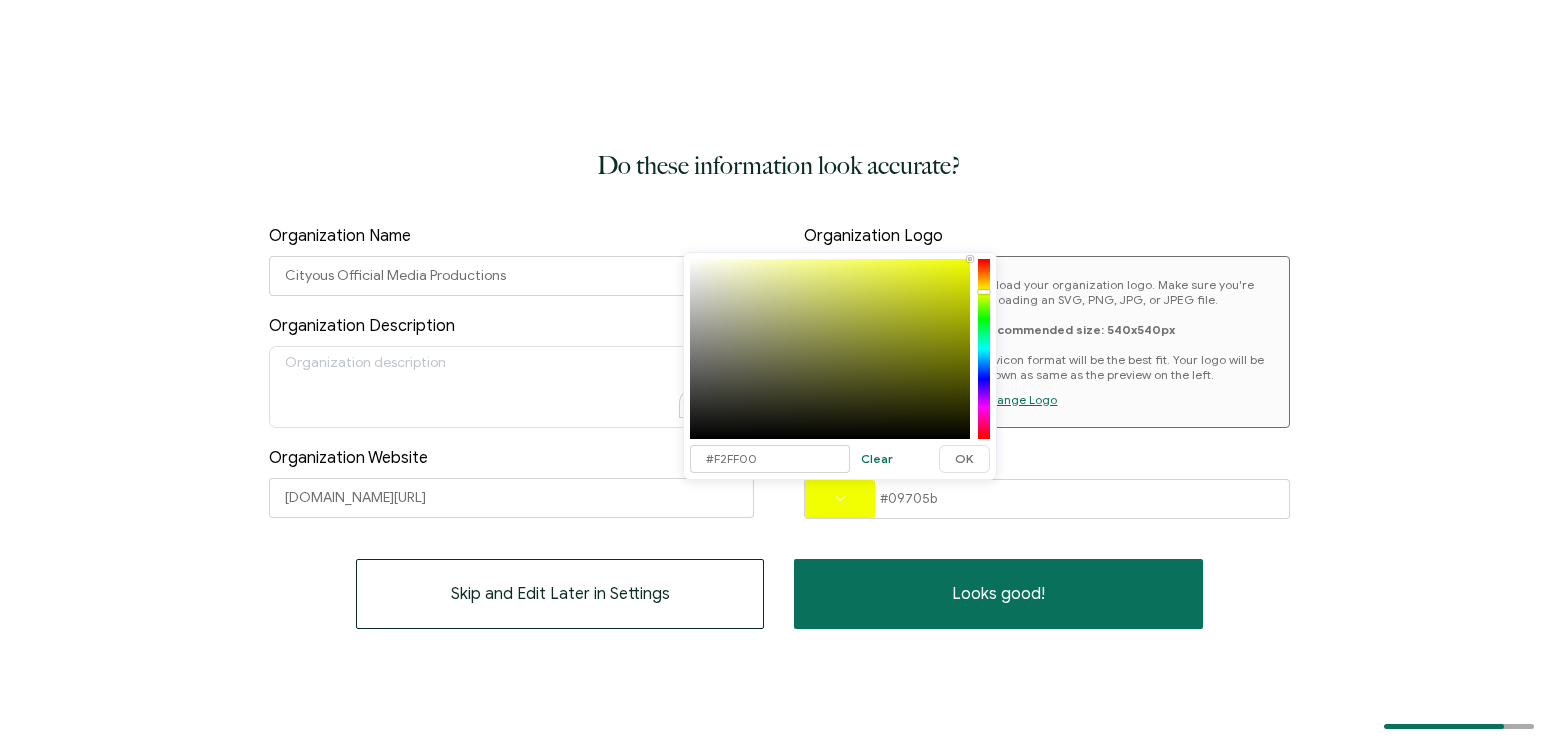 drag, startPoint x: 963, startPoint y: 261, endPoint x: 997, endPoint y: 241, distance: 39.446167 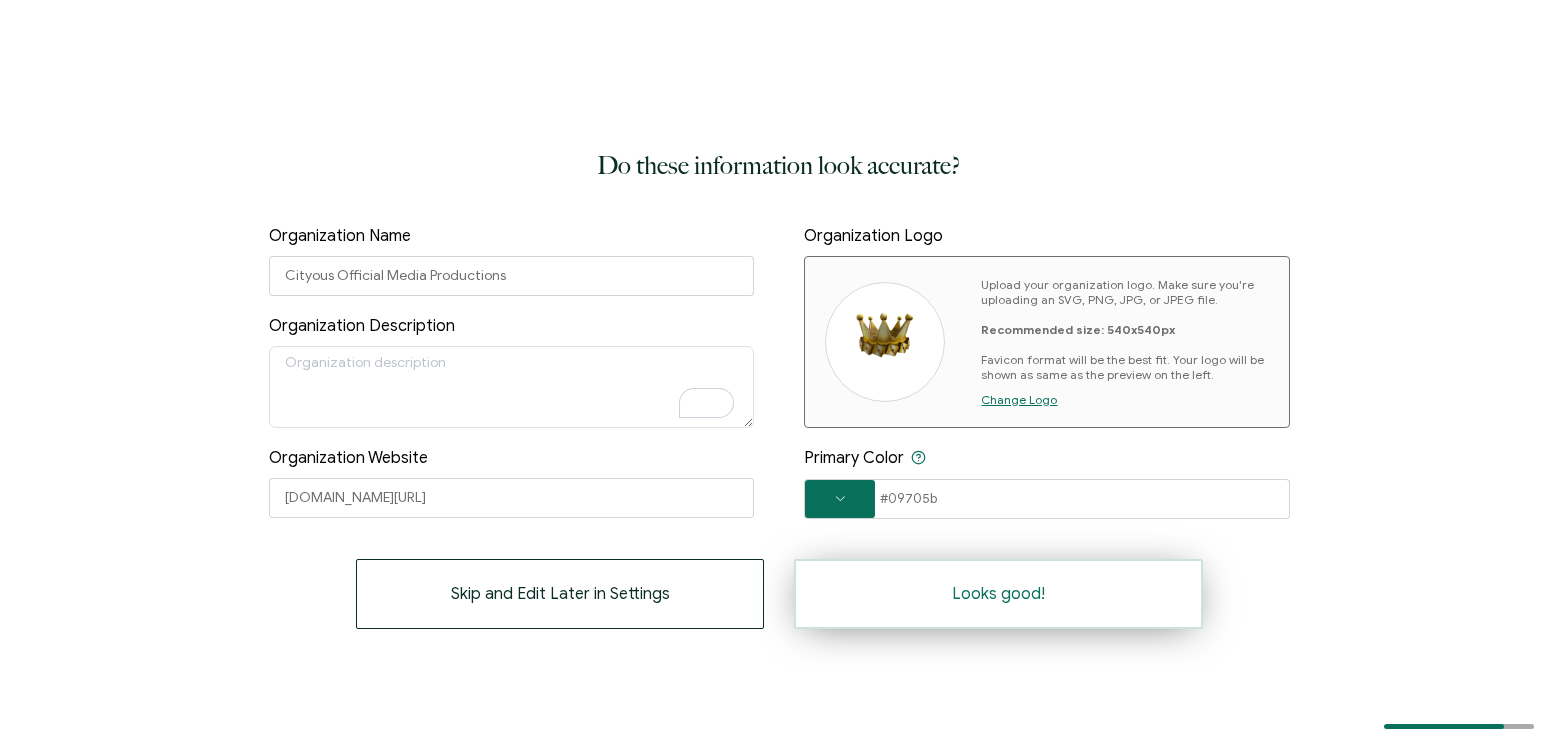 click on "Looks good!" at bounding box center [998, 594] 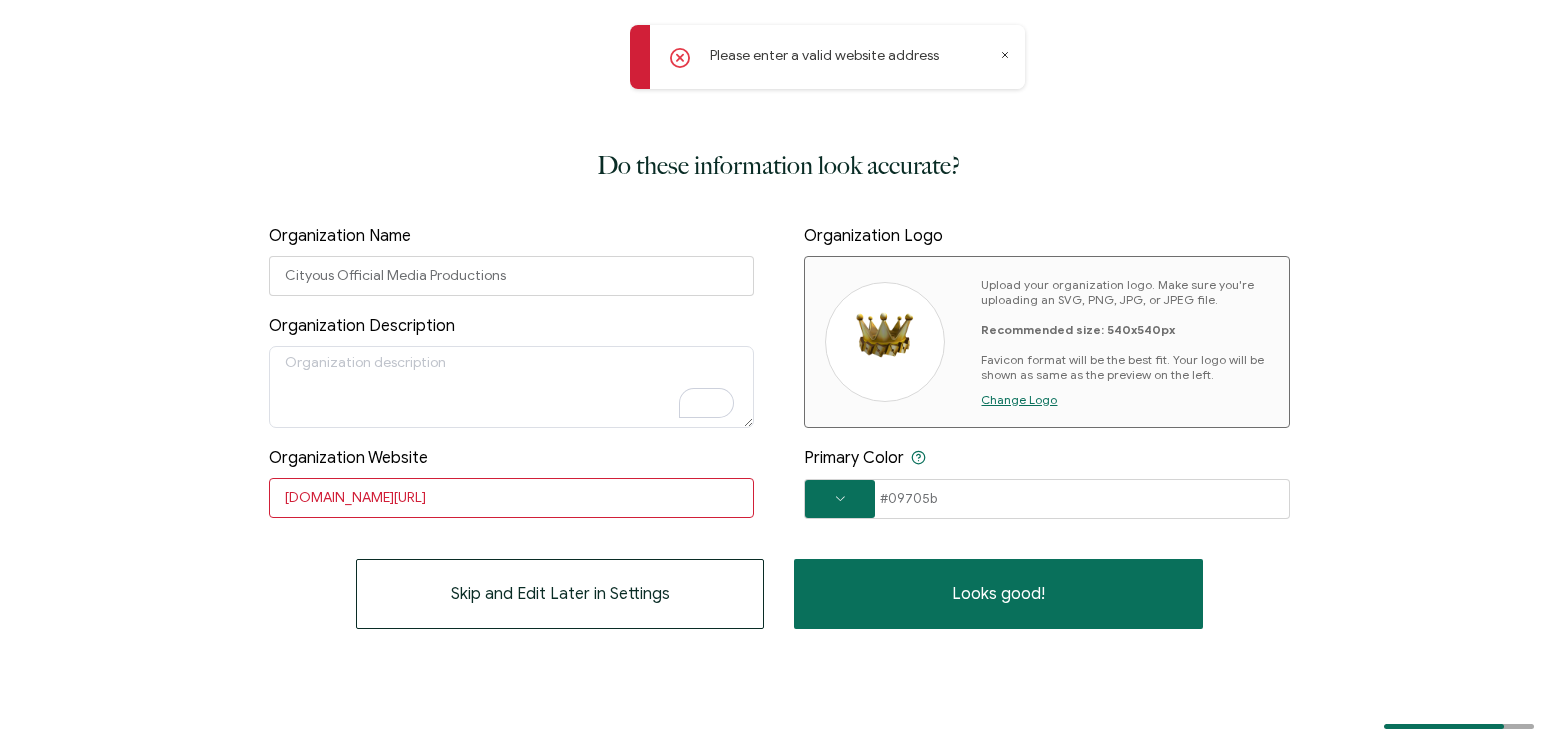 click on "www.youtube.com/Cityous" at bounding box center (512, 498) 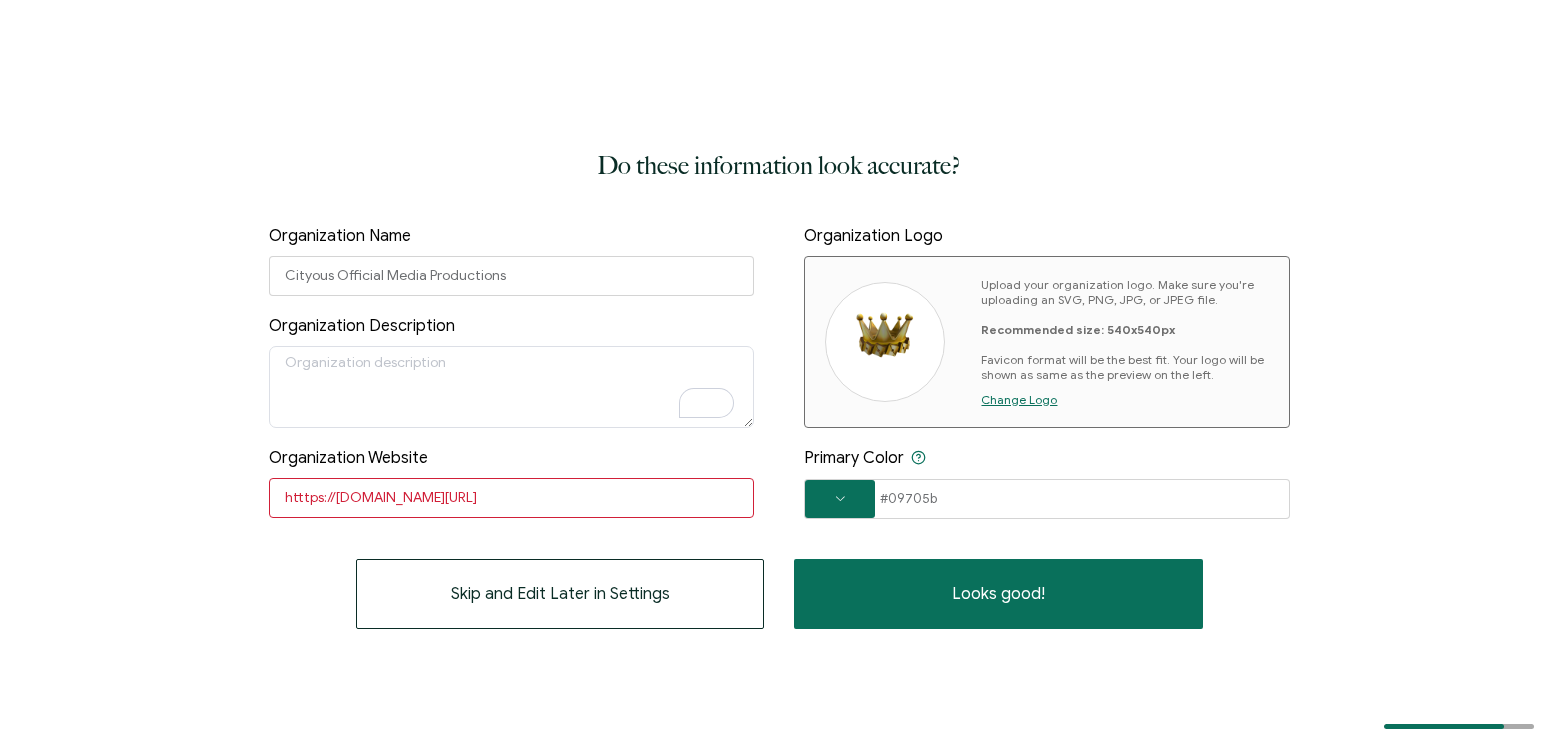type on "htttps://www.youtube.com/Cityous" 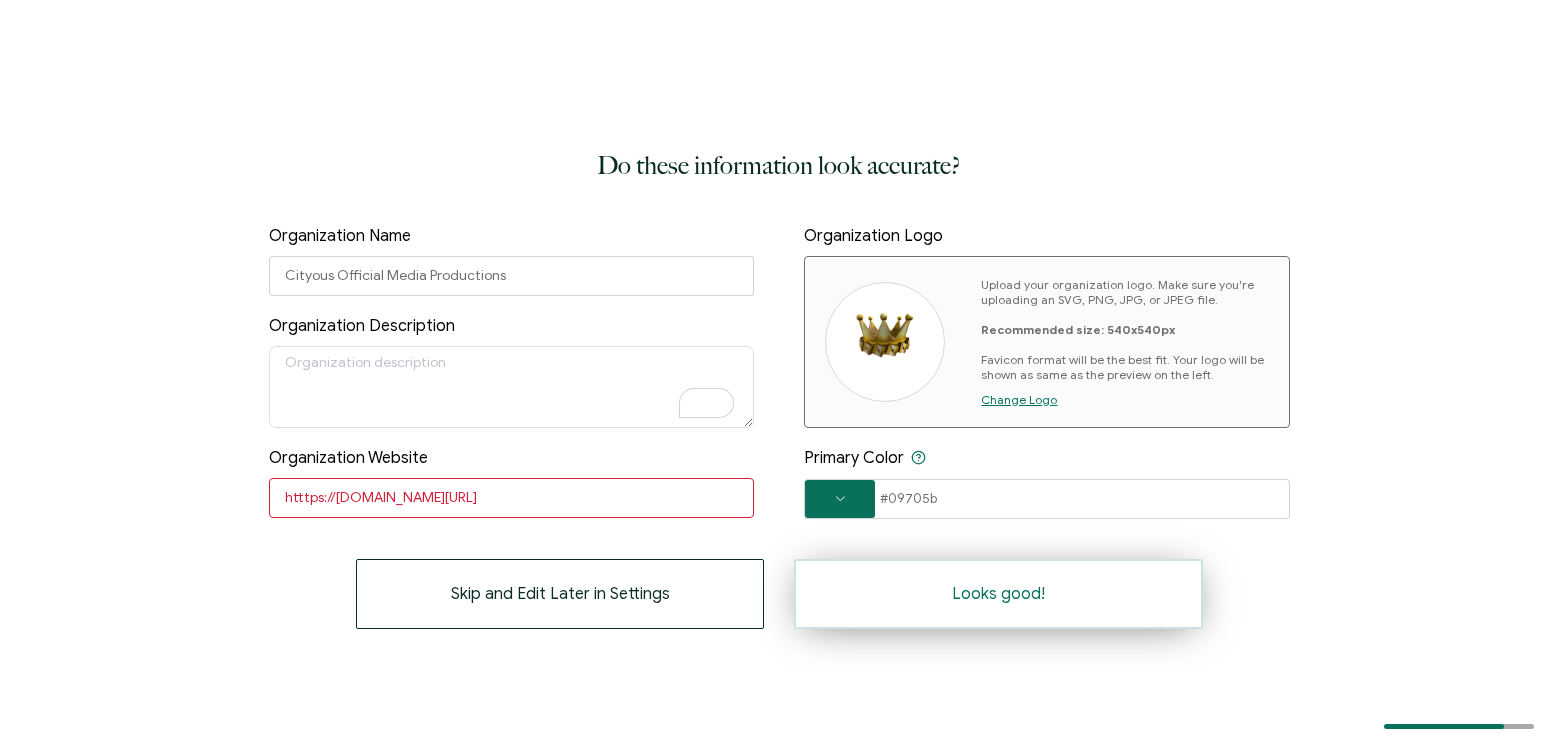 click on "Looks good!" at bounding box center [998, 594] 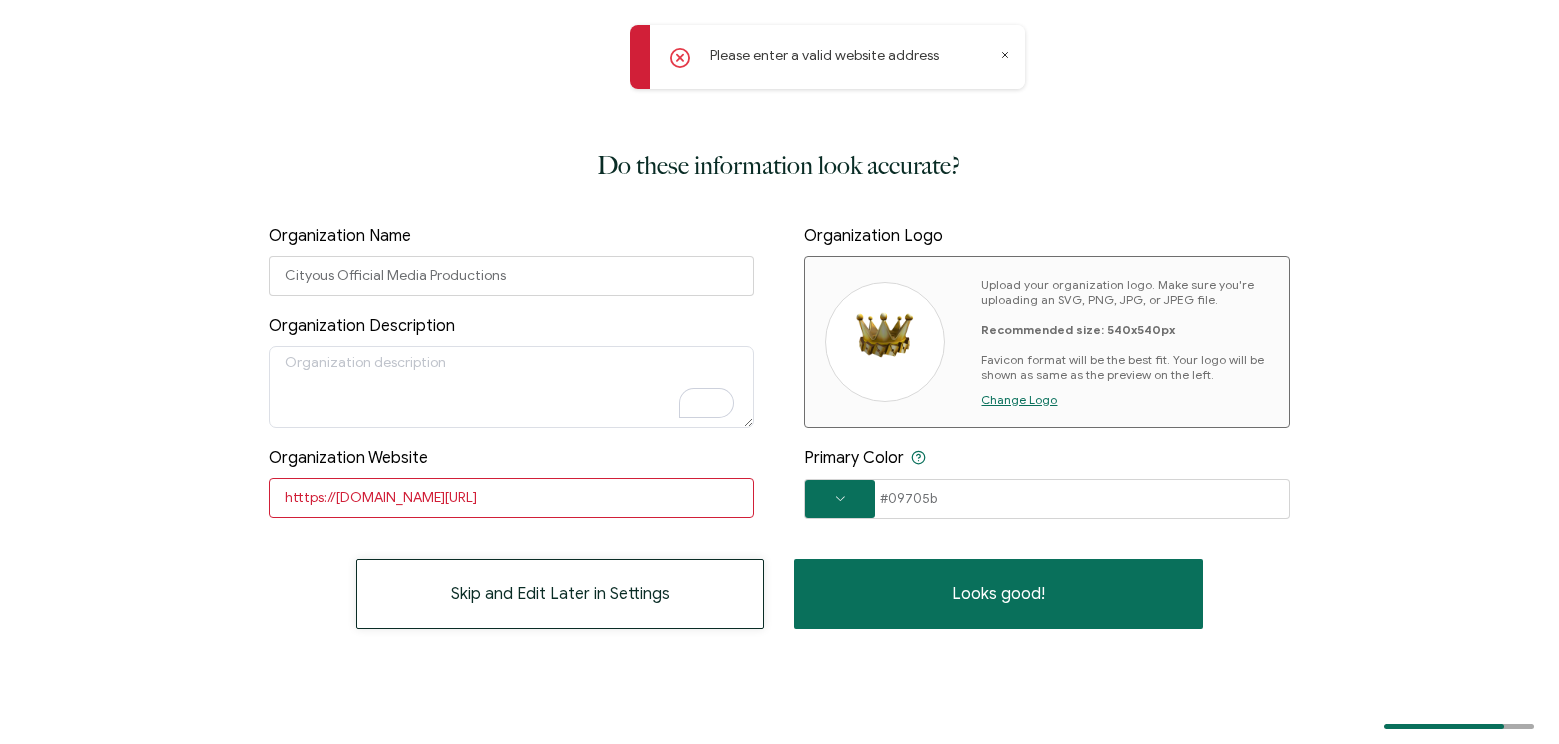 click on "Skip and Edit Later in Settings" at bounding box center (560, 594) 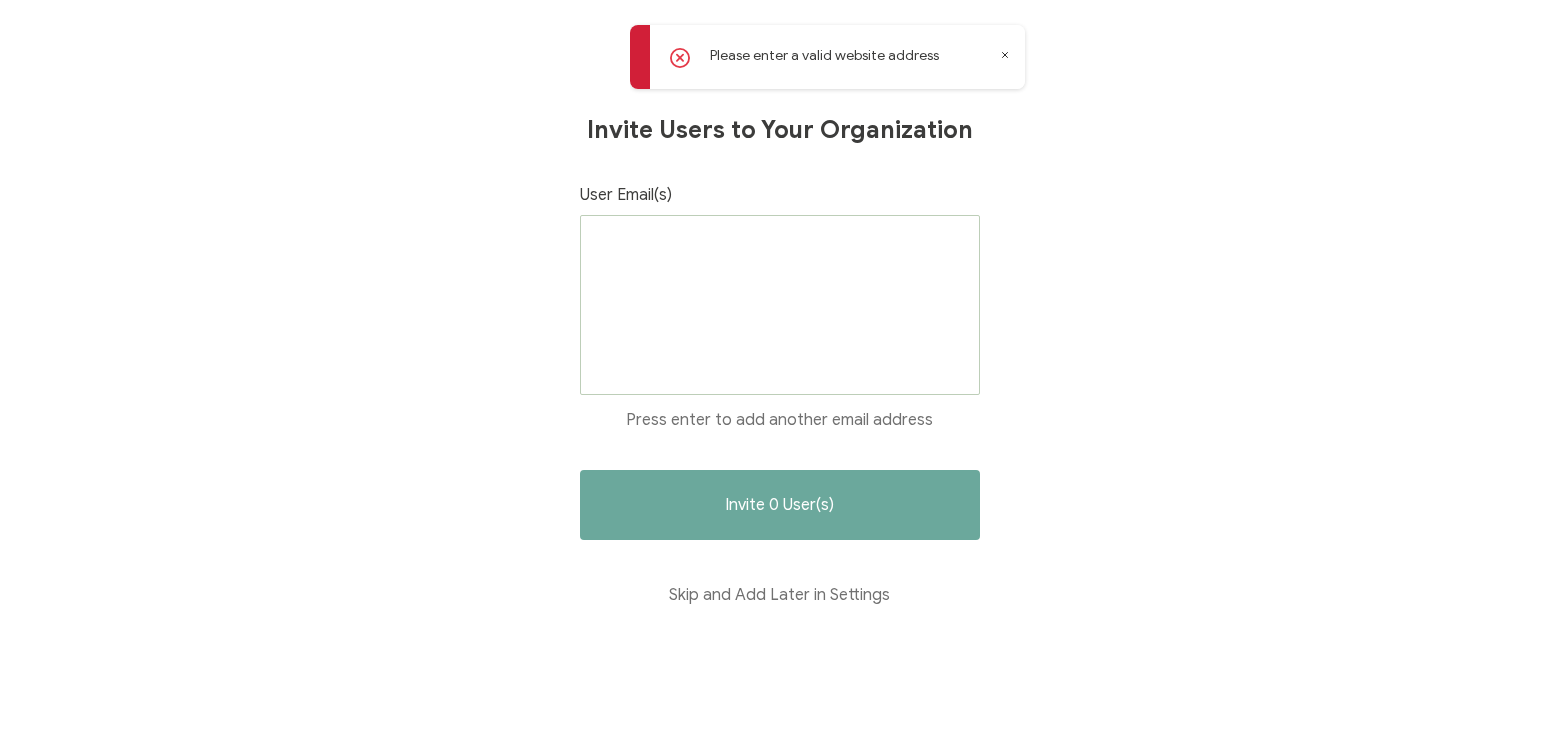 click at bounding box center (780, 305) 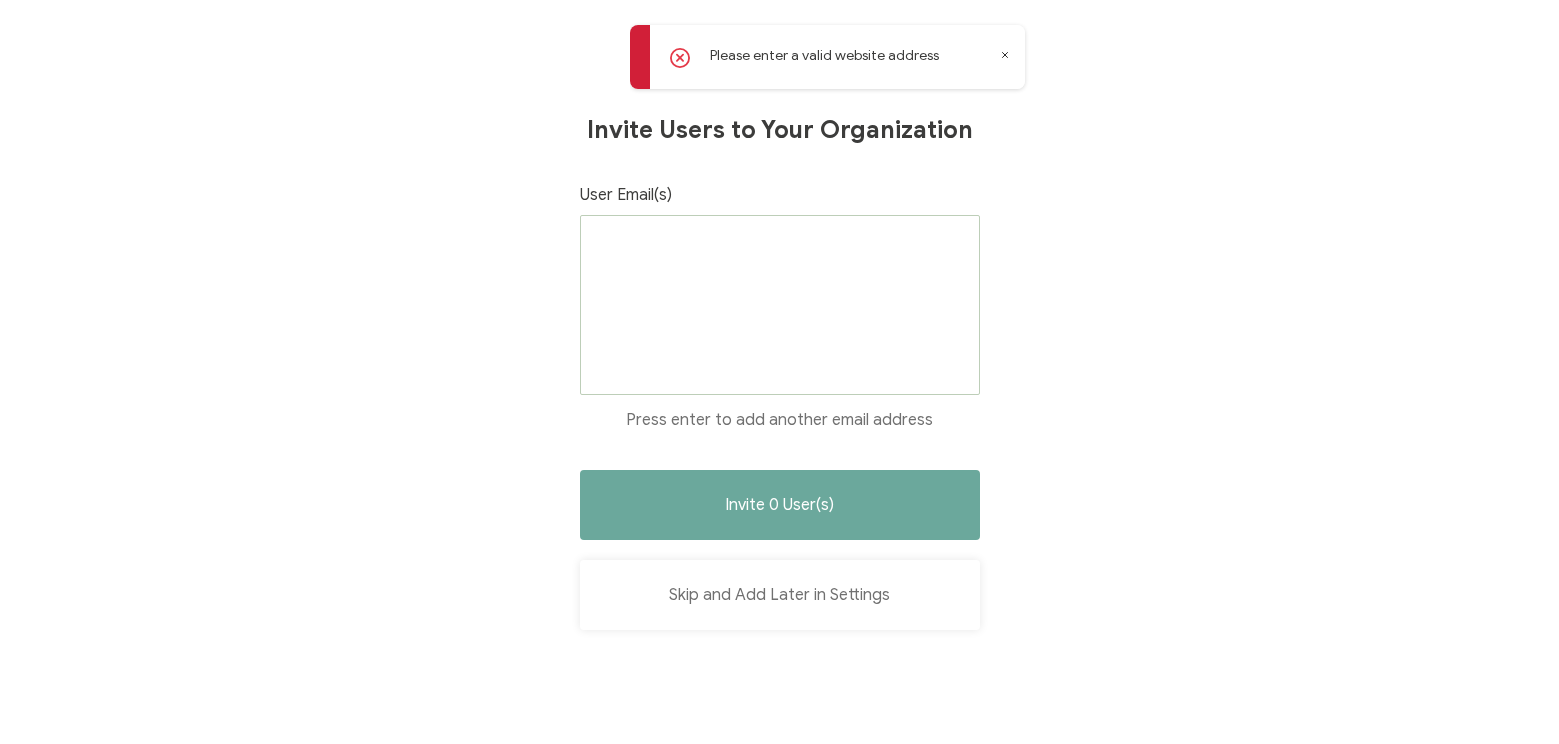 click on "Skip and Add Later in Settings" at bounding box center (780, 595) 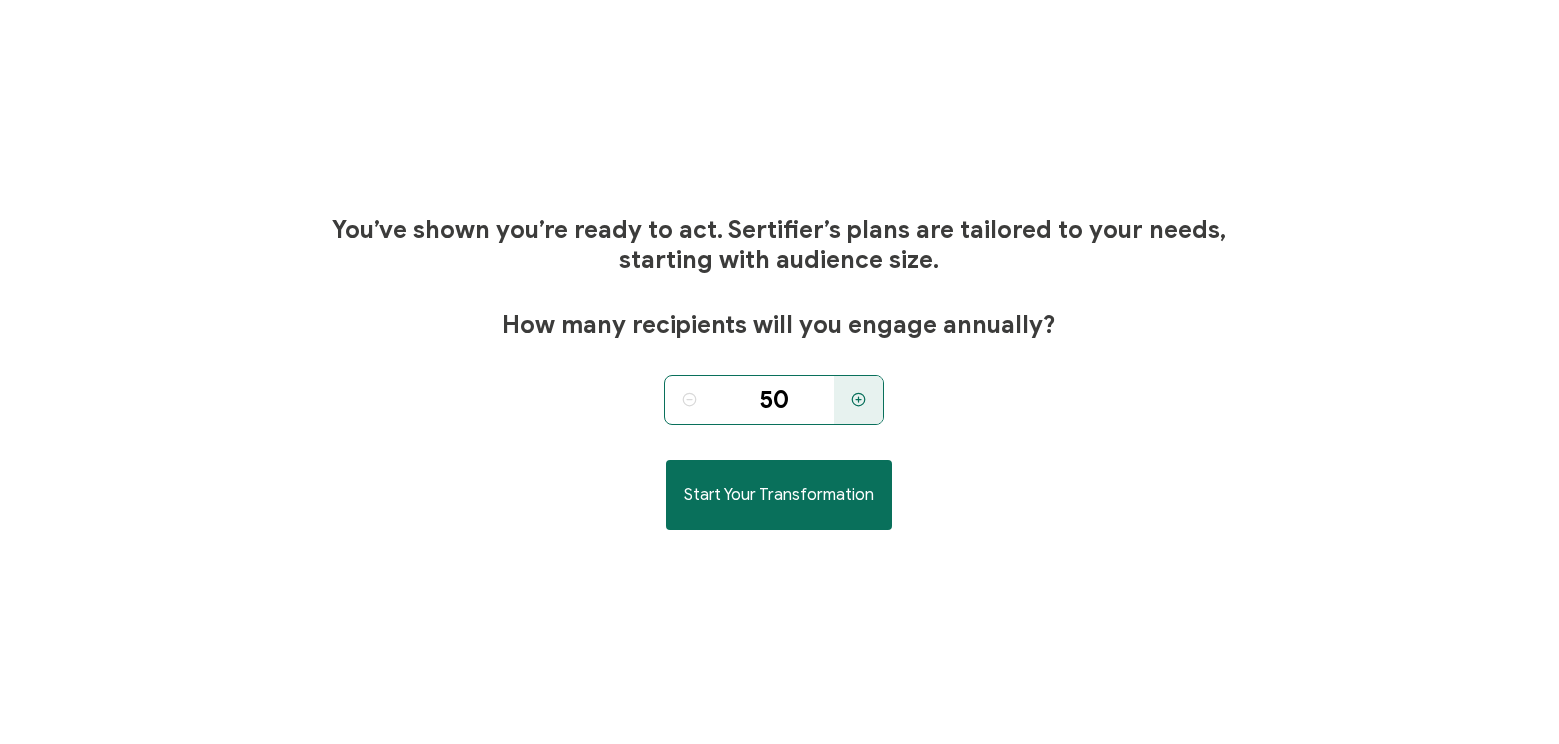 click on "50" at bounding box center (774, 400) 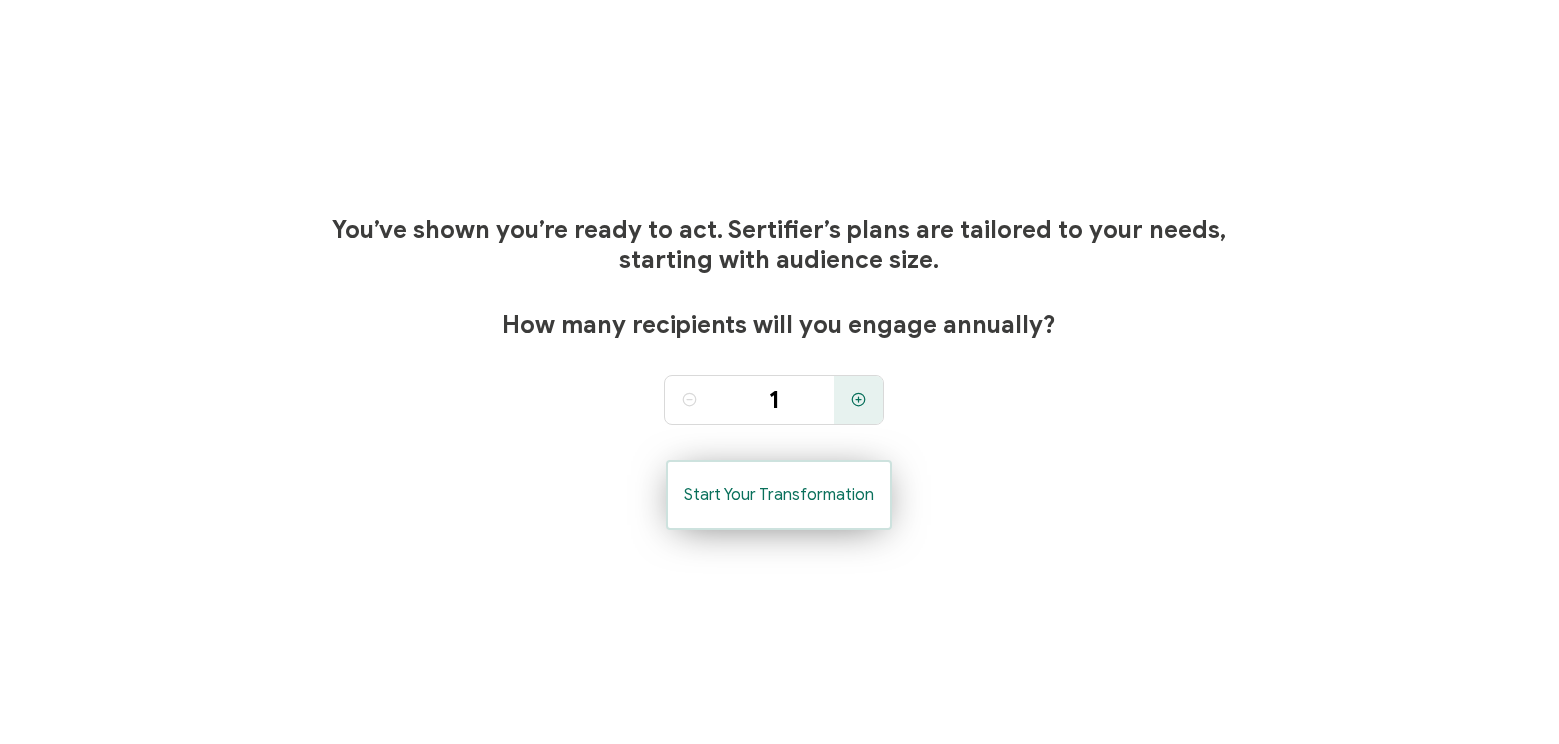 type on "50" 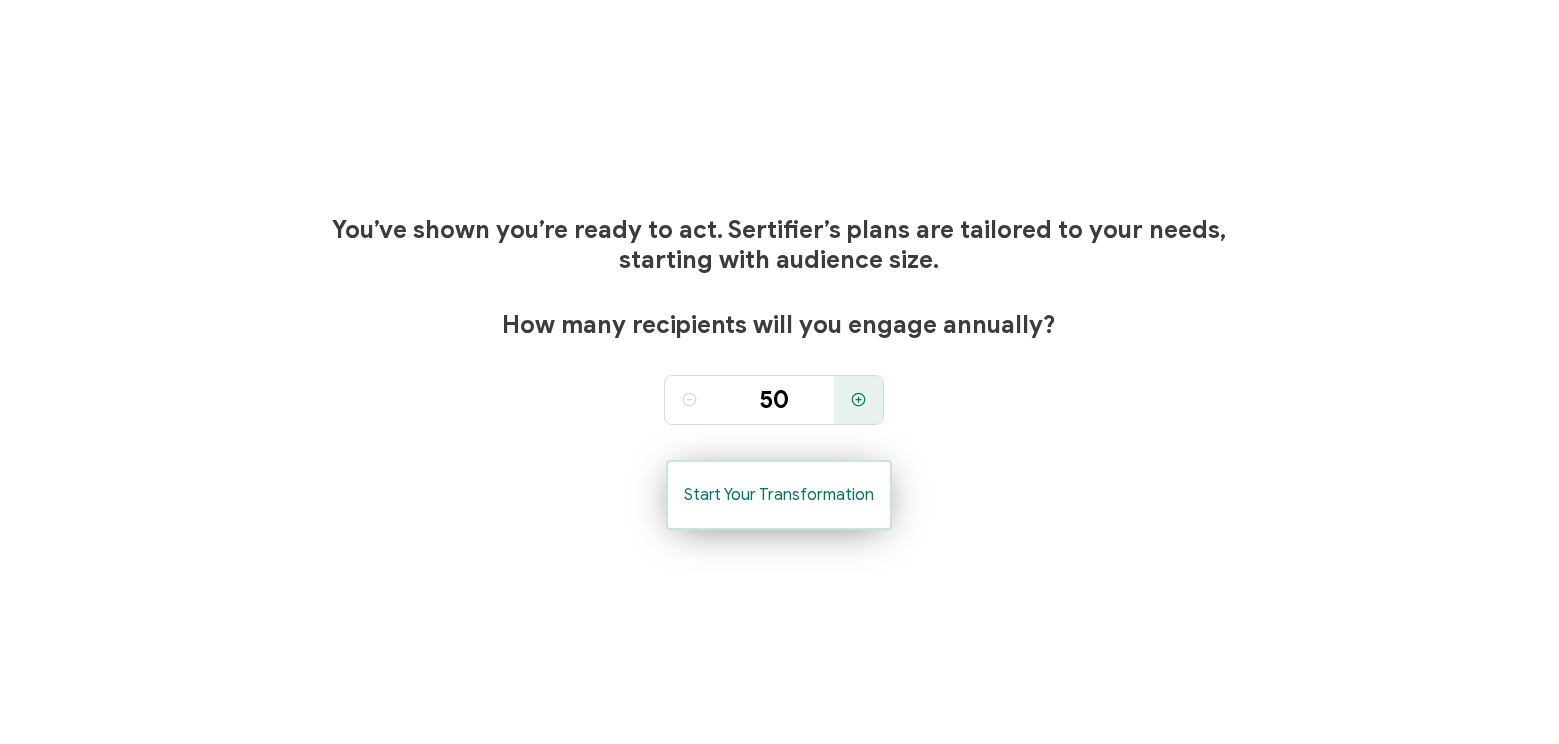 click on "Start Your Transformation" at bounding box center (779, 495) 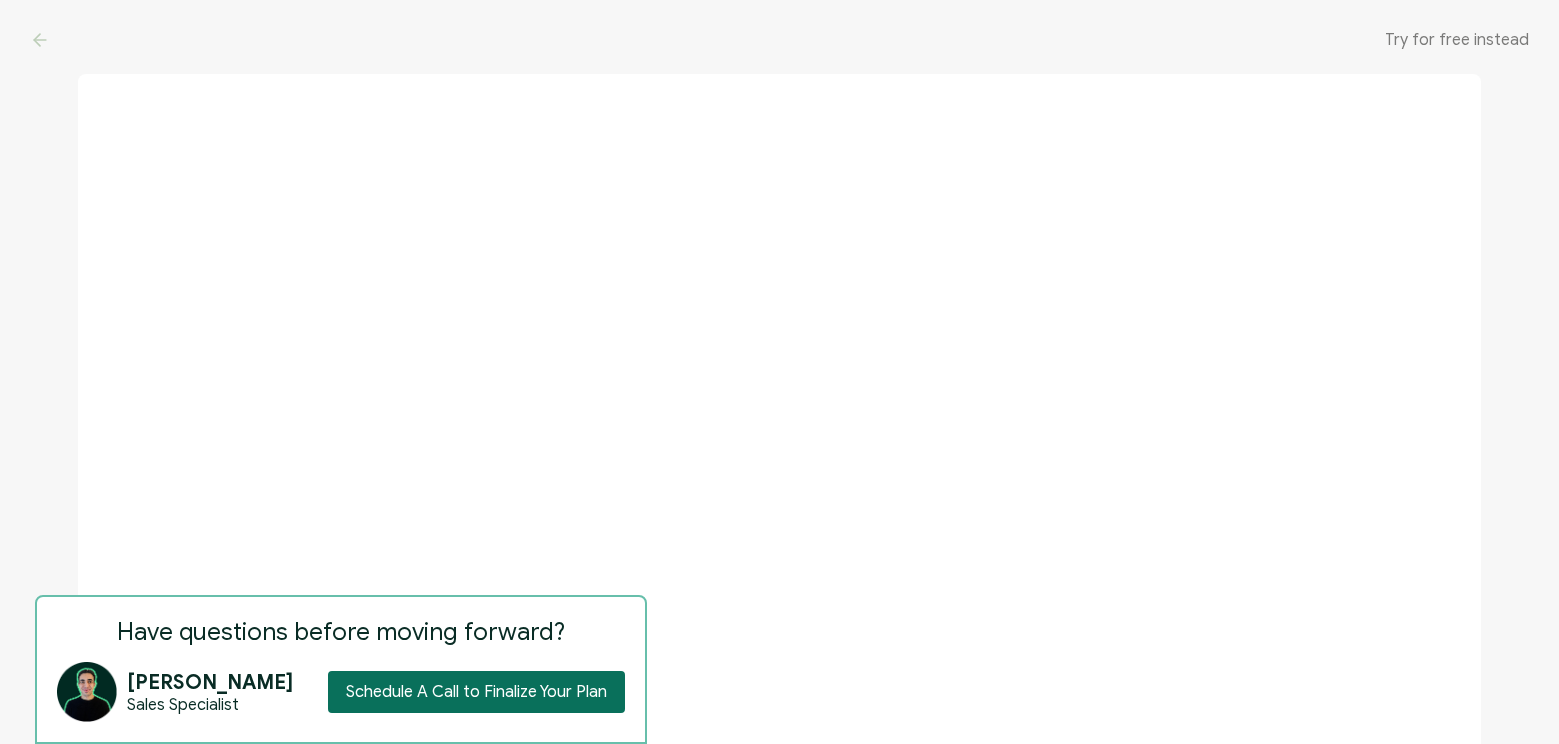 click on "Try for free instead" at bounding box center (1457, 40) 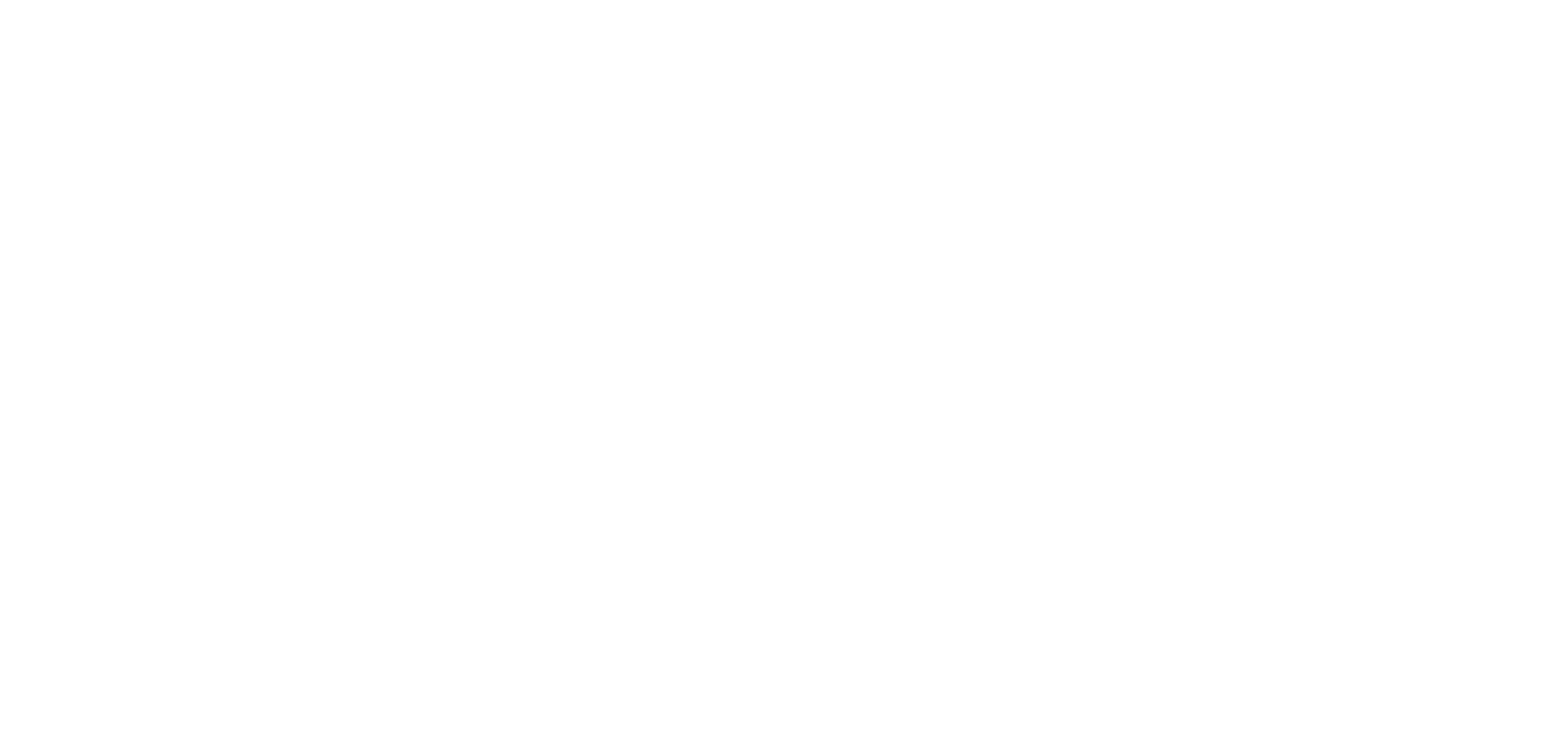scroll, scrollTop: 0, scrollLeft: 0, axis: both 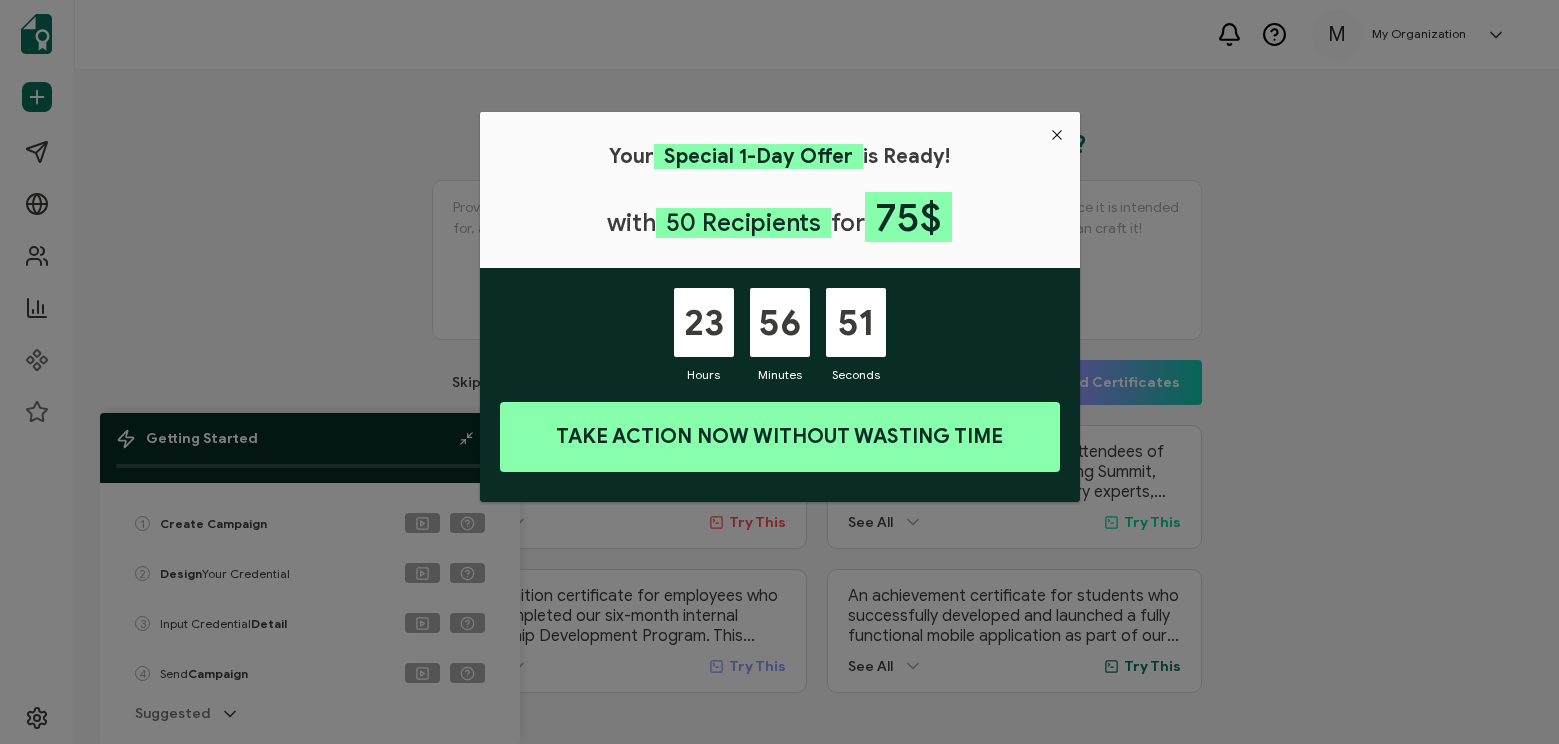 click at bounding box center (1057, 135) 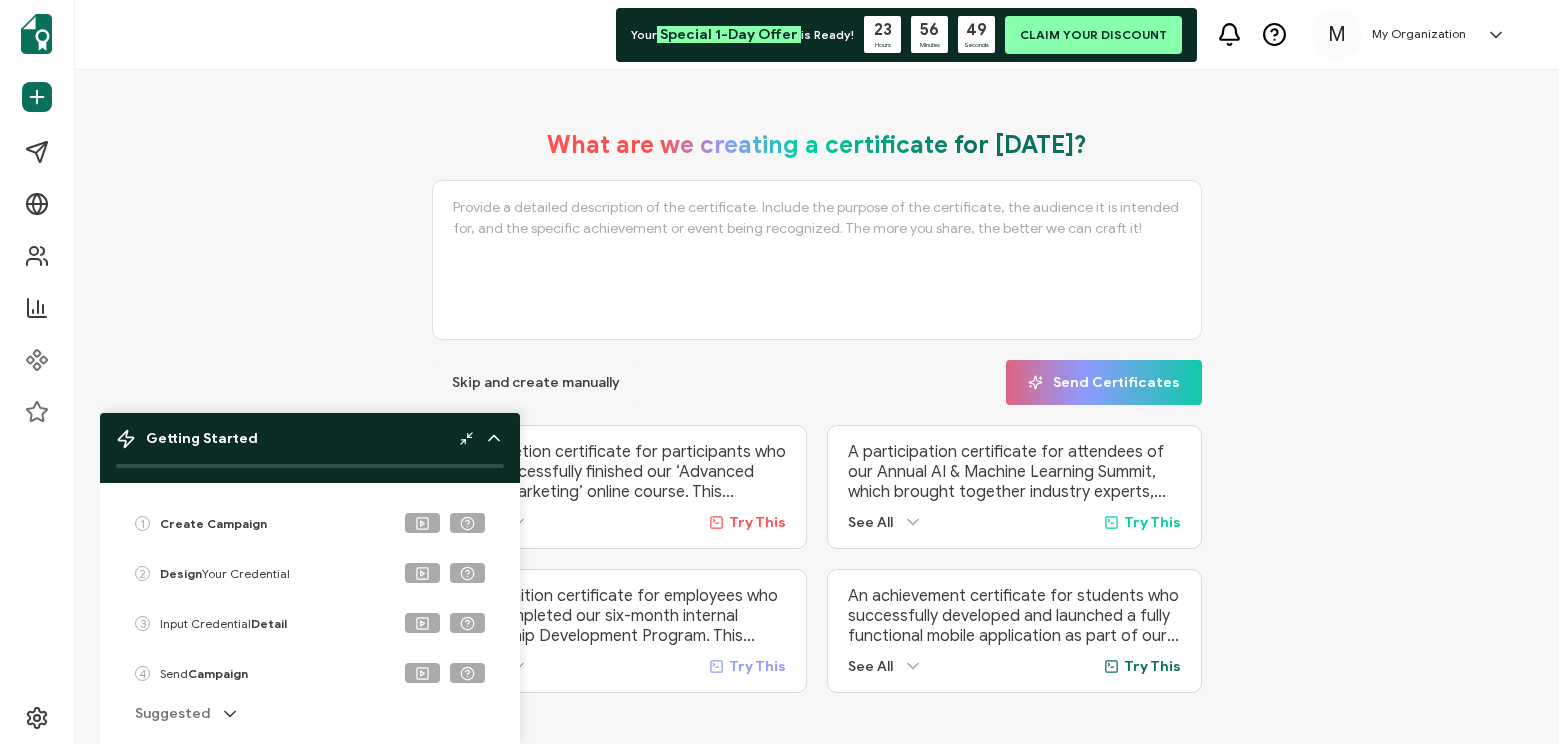 scroll, scrollTop: 19, scrollLeft: 0, axis: vertical 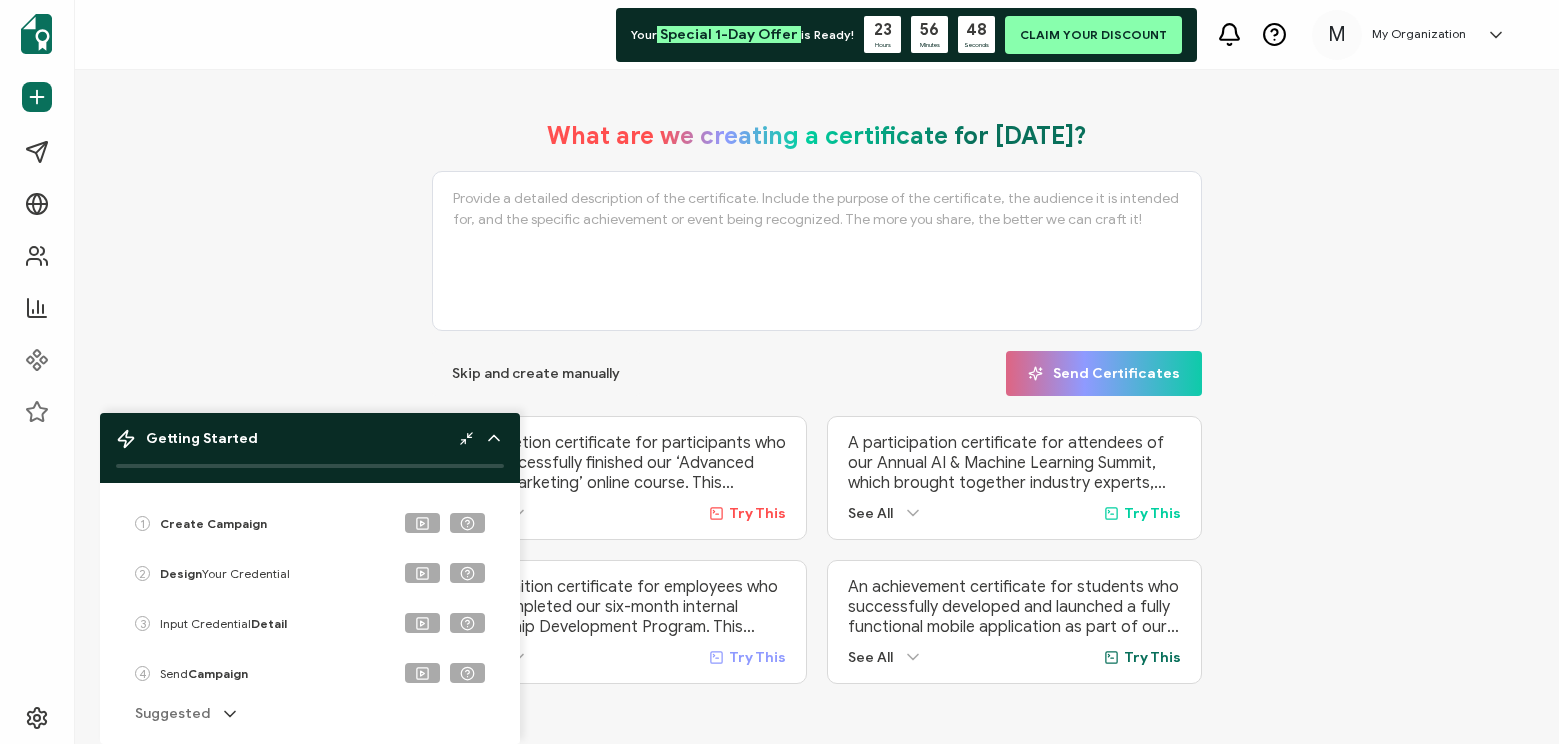click 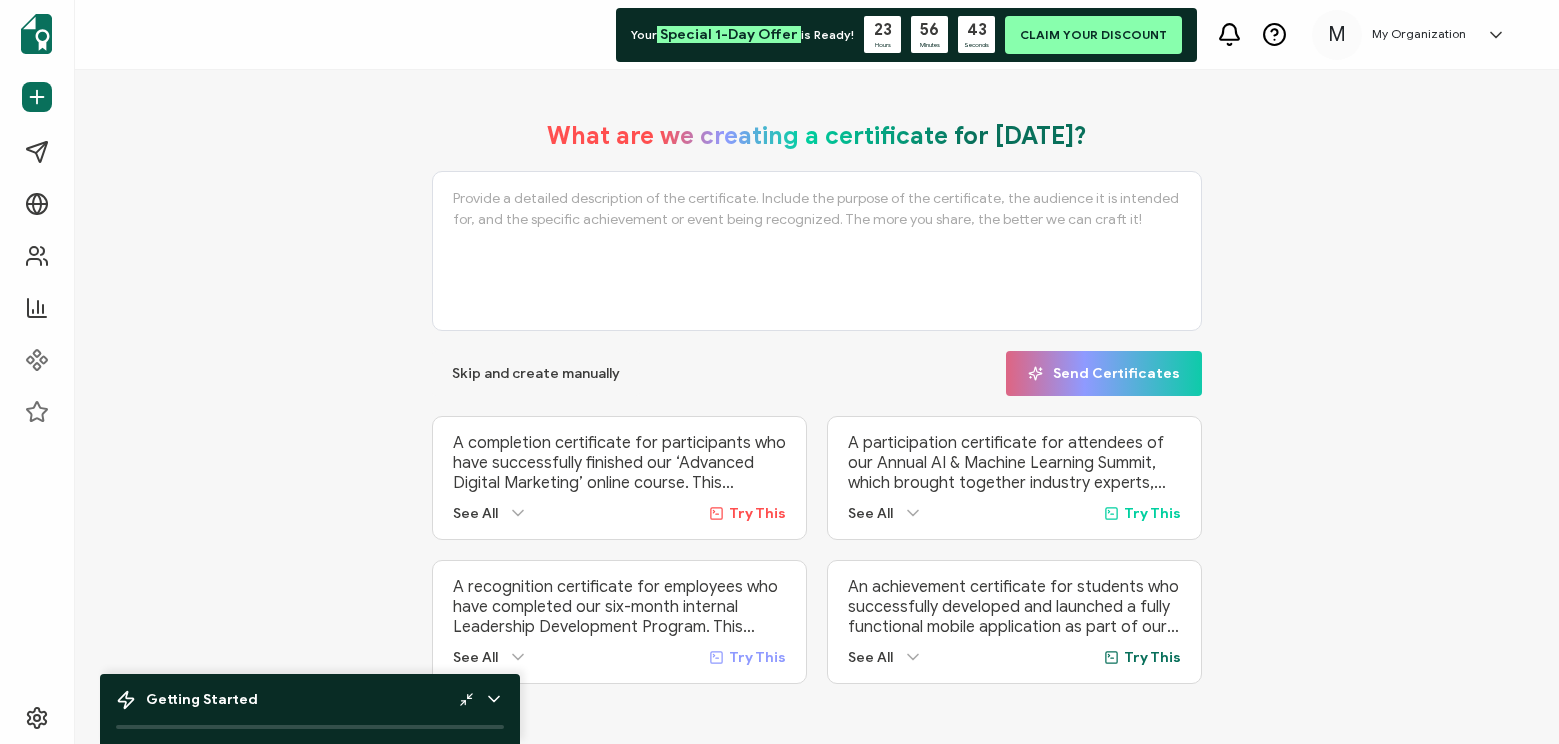 click at bounding box center (817, 251) 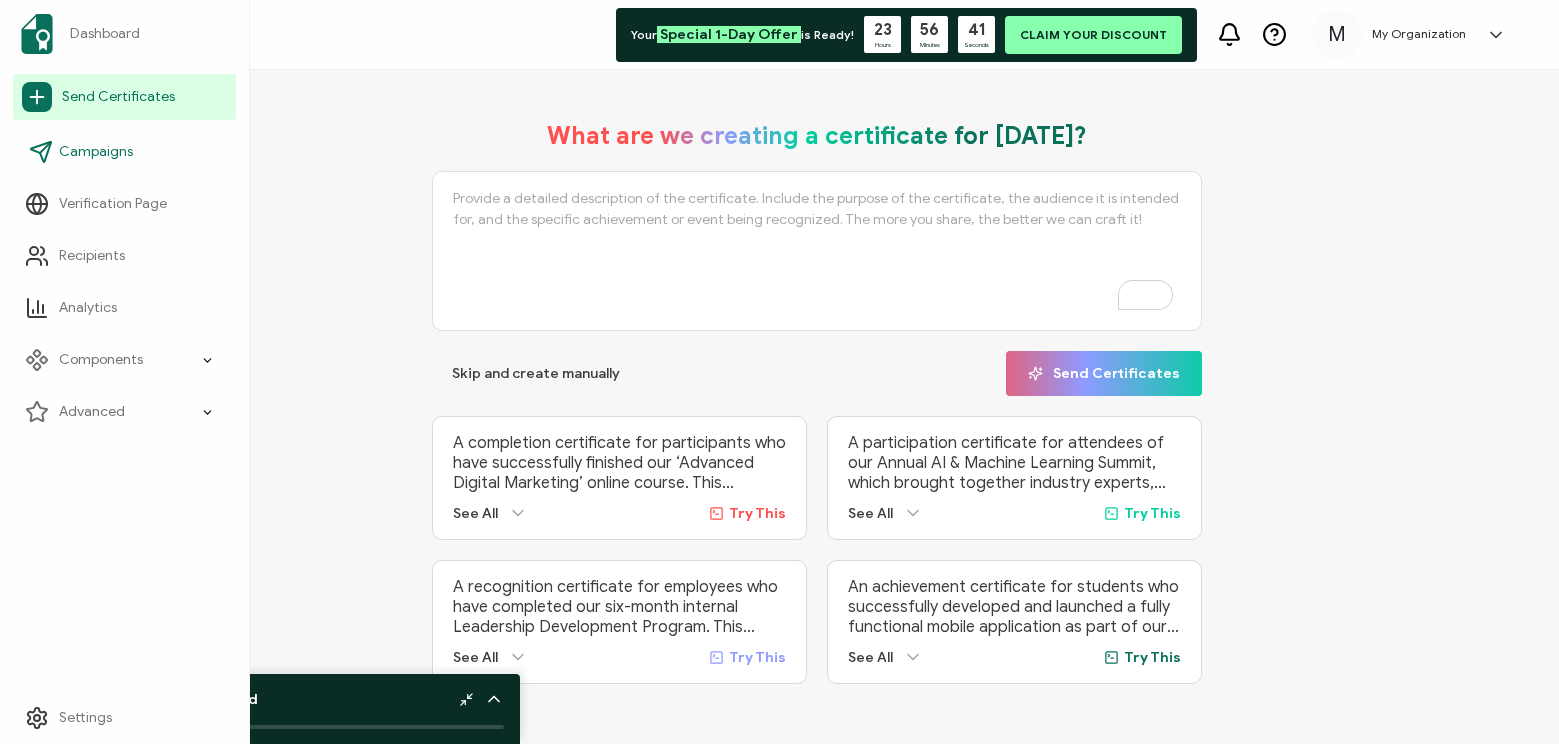 scroll, scrollTop: 19, scrollLeft: 0, axis: vertical 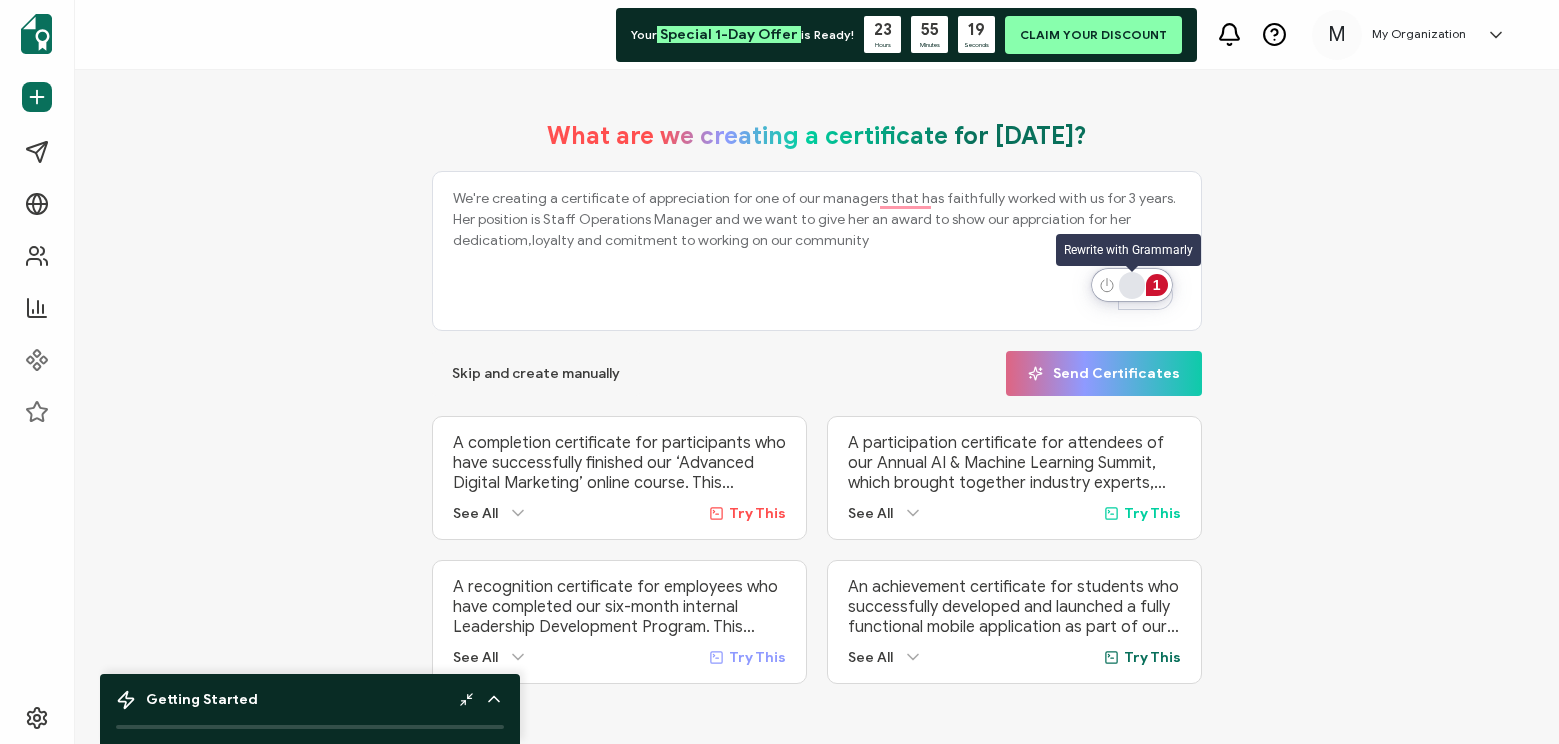 click 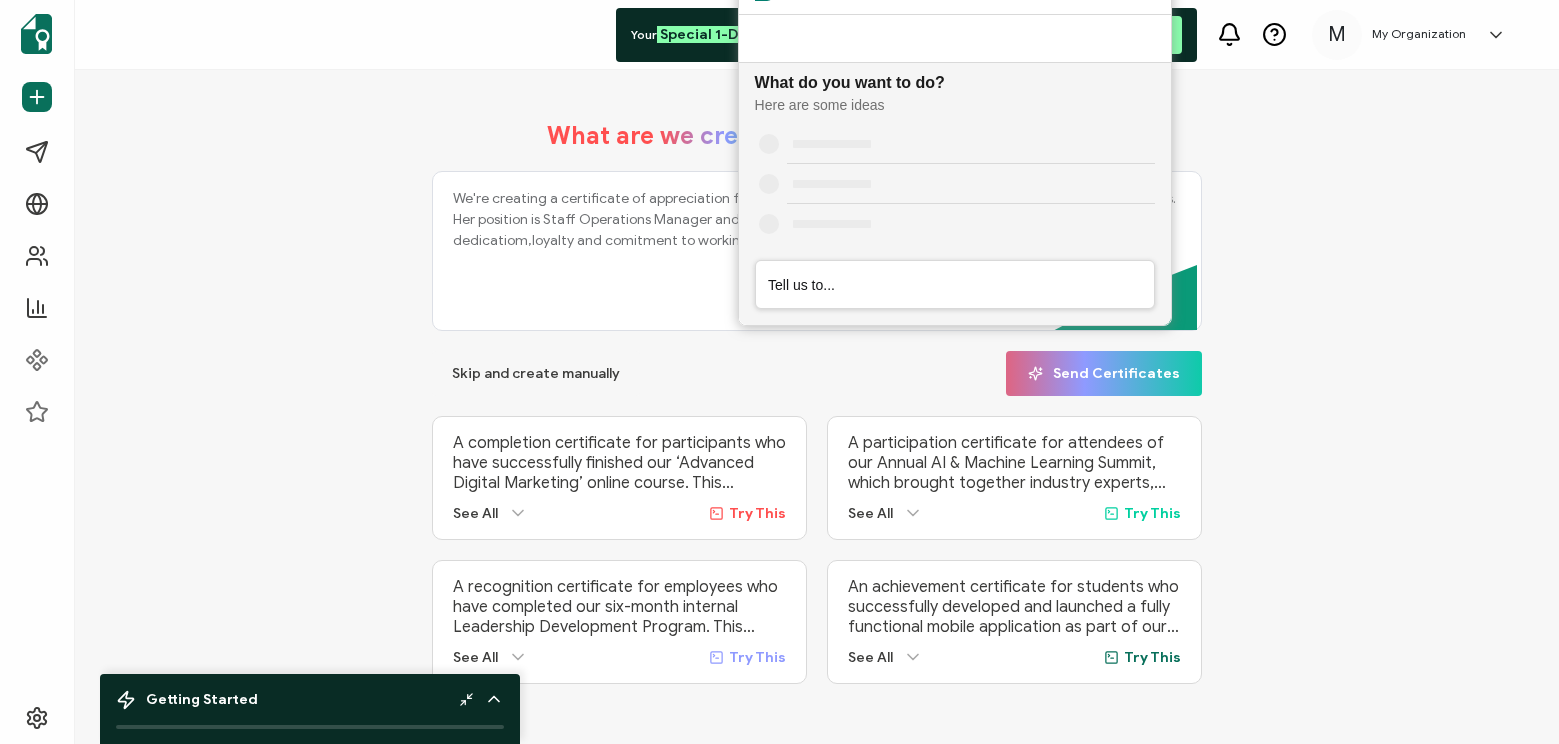 scroll, scrollTop: 0, scrollLeft: 0, axis: both 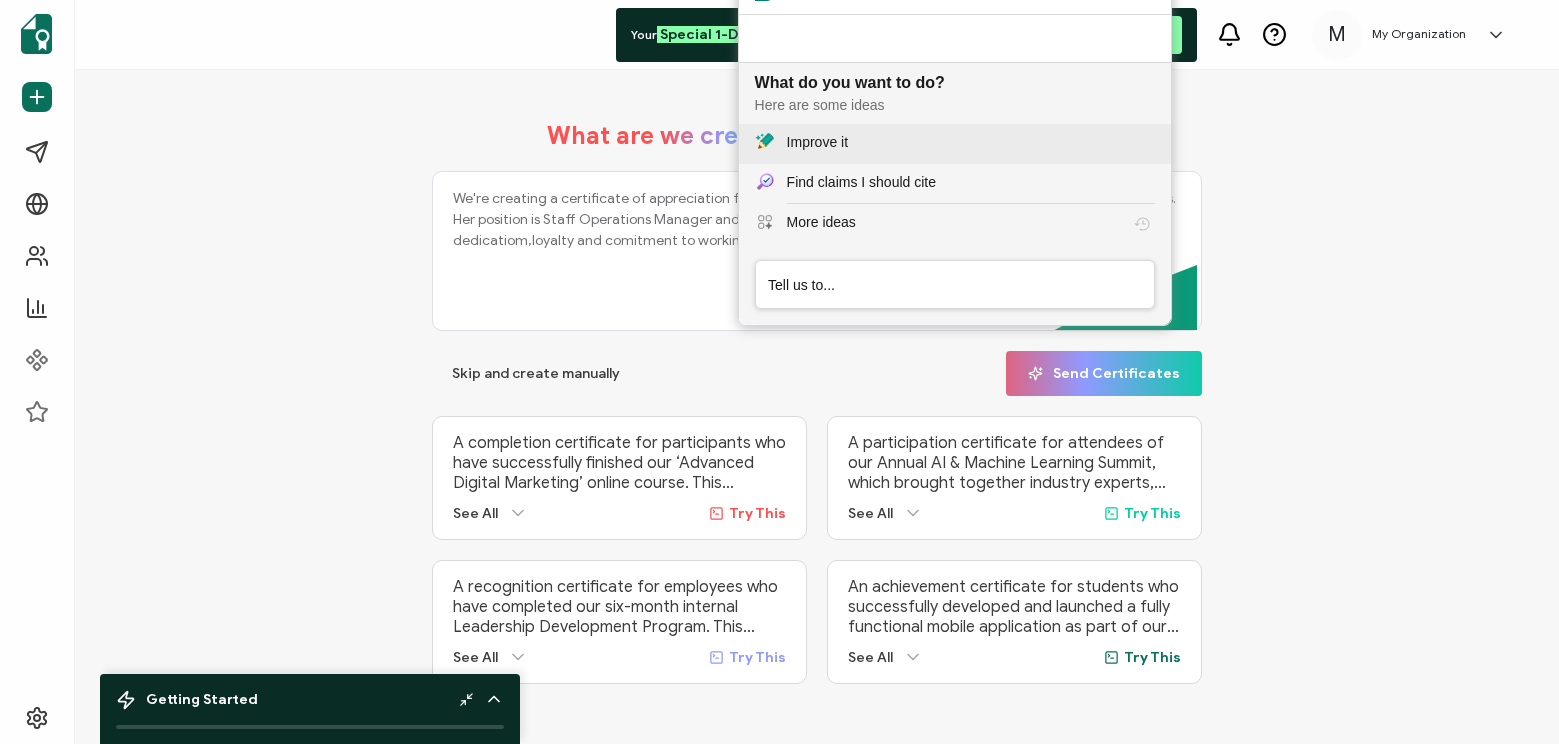 click on "Improve it" 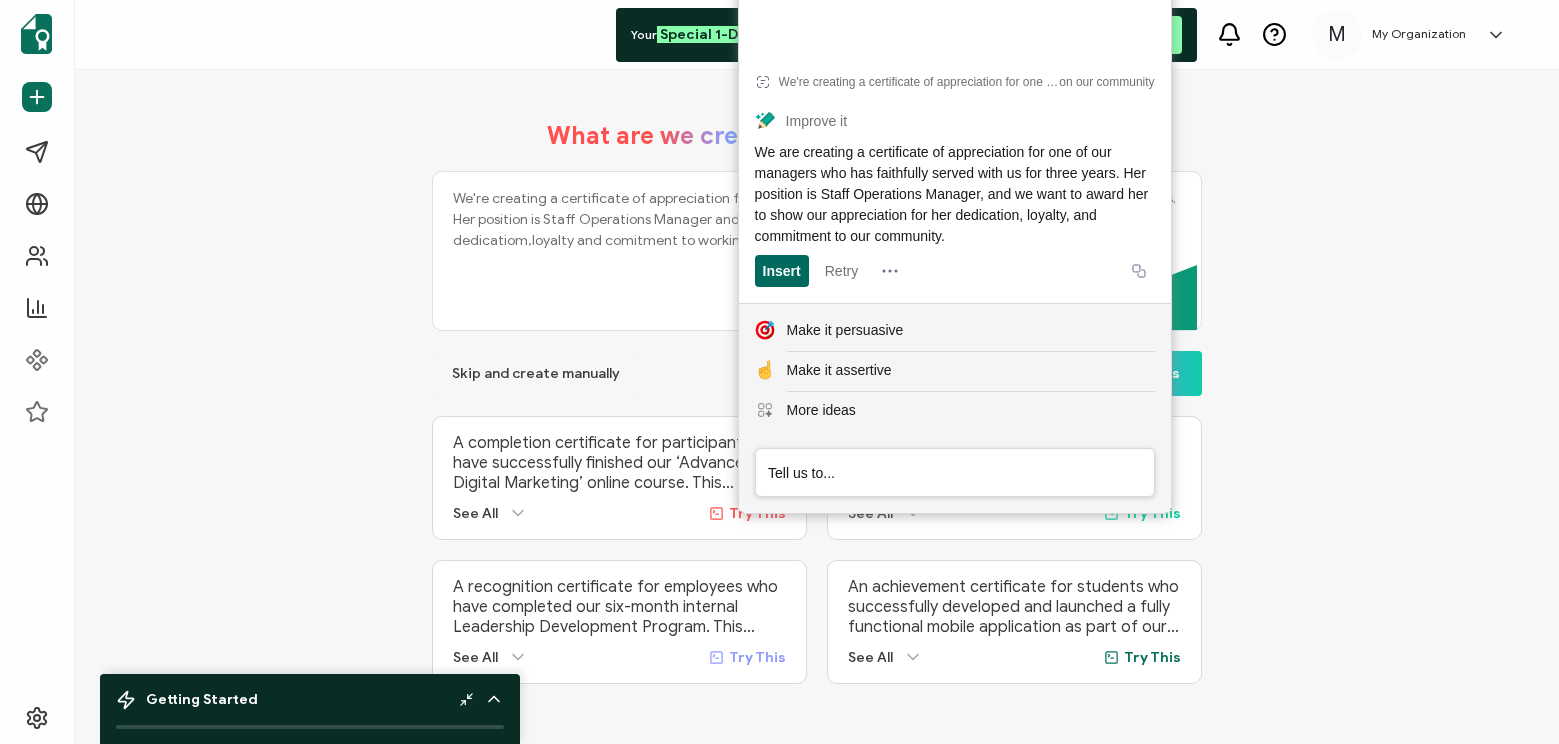 click on "Insert" 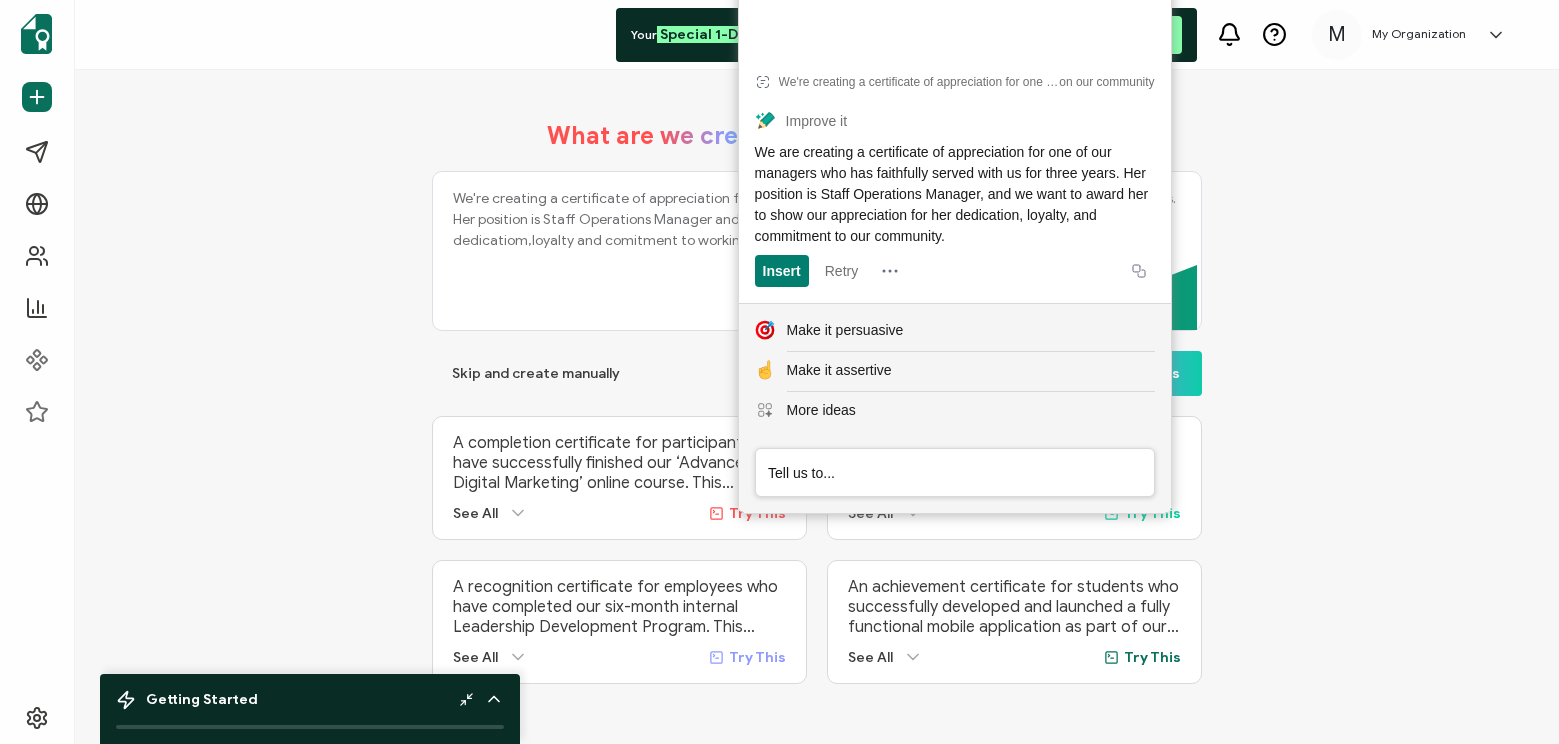 click on "We're creating a certificate of appreciation for one of our managers that has faithfully worked with us for 3 years. Her position is Staff Operations Manager and we want to give her an award to show our apprciation for her dedicatiom,loyalty and comitment to working on our community" at bounding box center [817, 251] 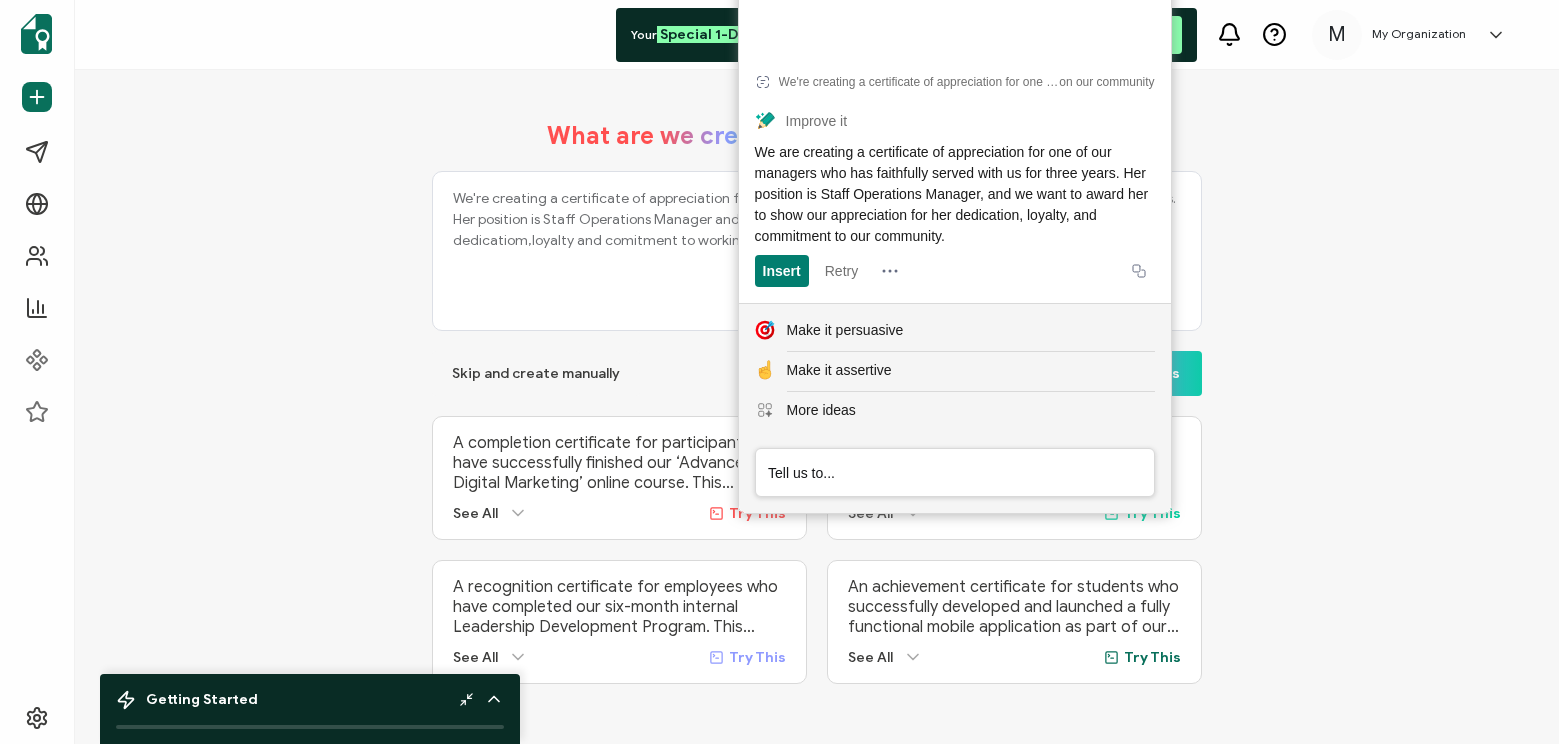 click on "We're creating a certificate of appreciation for one of our managers that has faithfully worked with us for 3 years. Her position is Staff Operations Manager and we want to give her an award to show our apprciation for her dedicatiom,loyalty and comitment to working on our community" at bounding box center (817, 251) 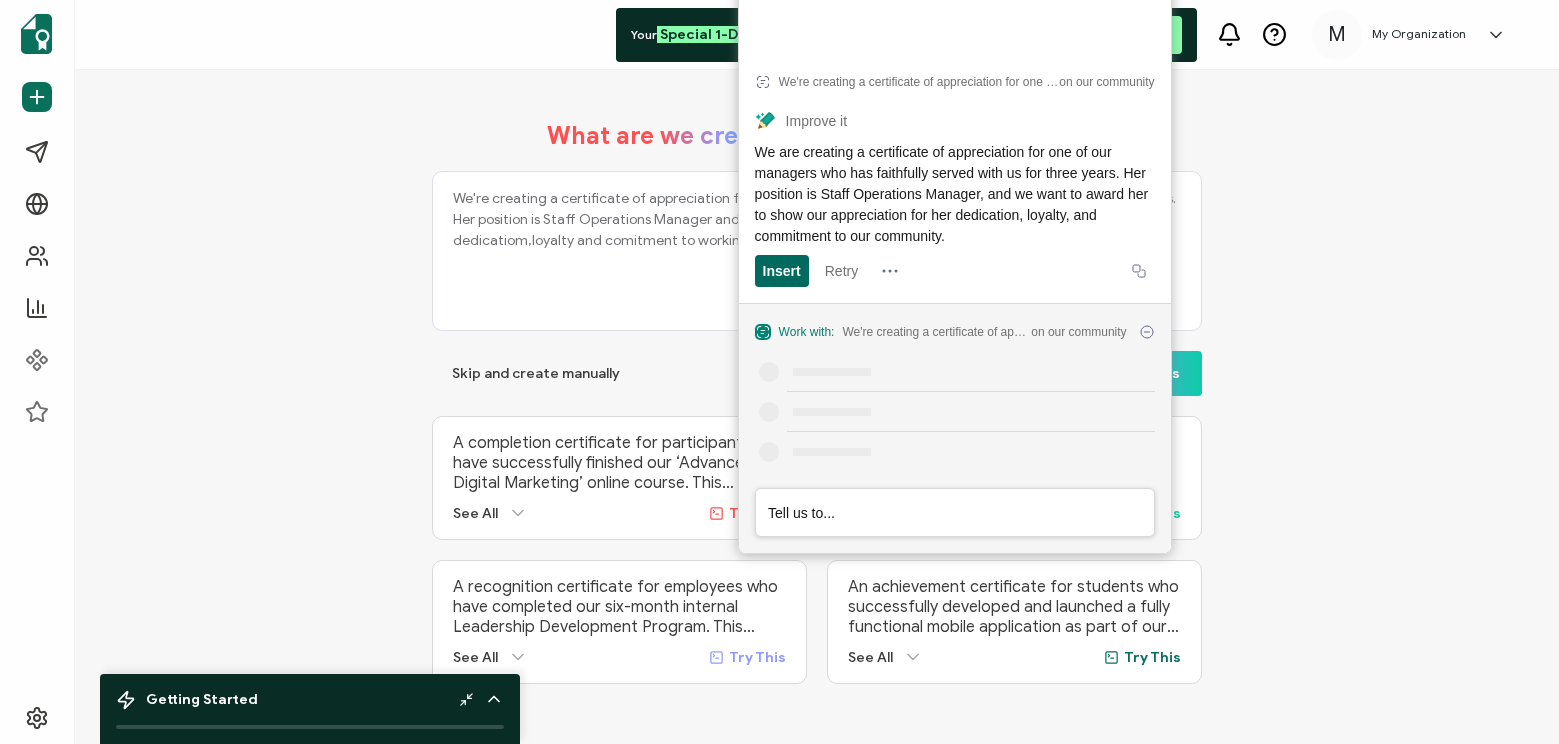 click on "Insert" 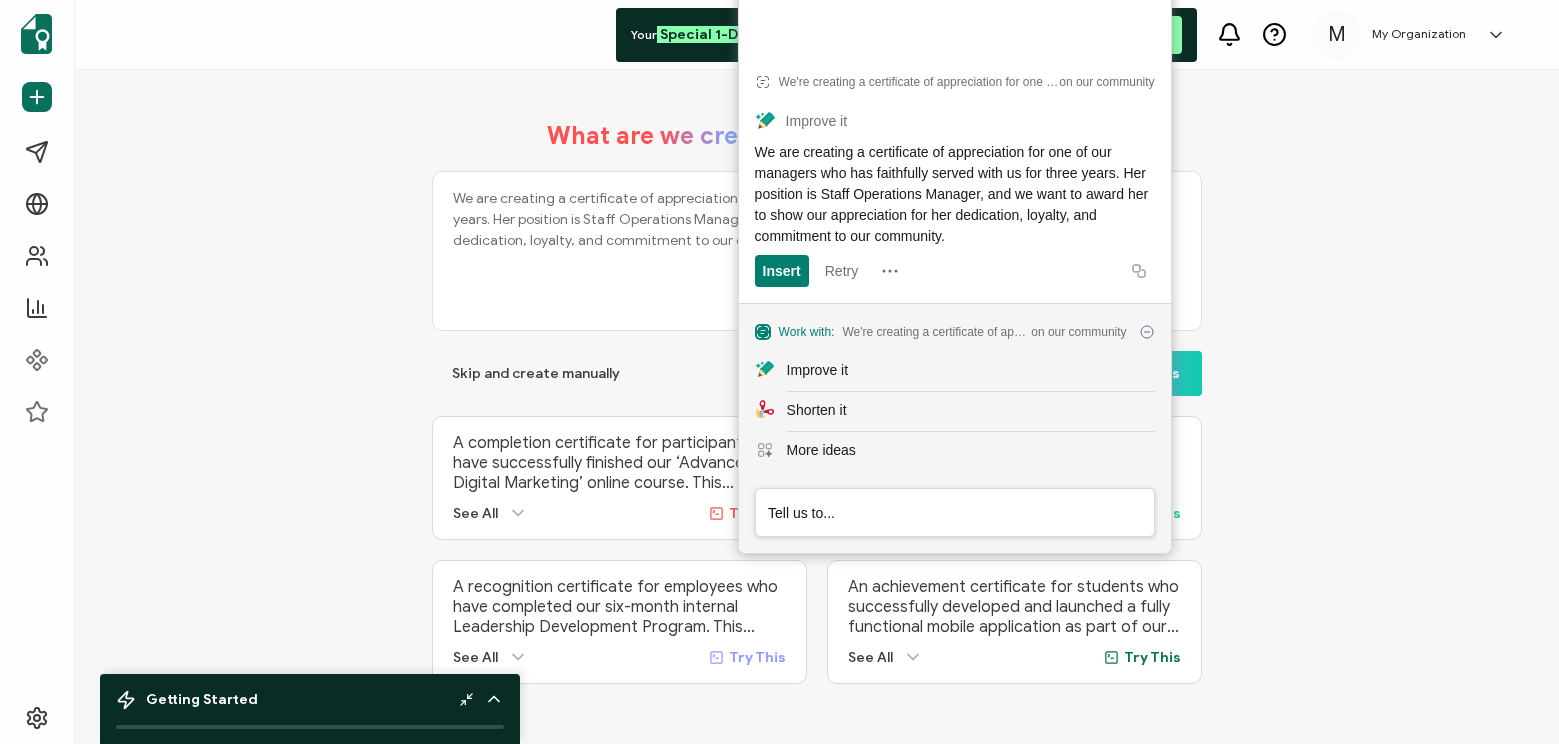 click 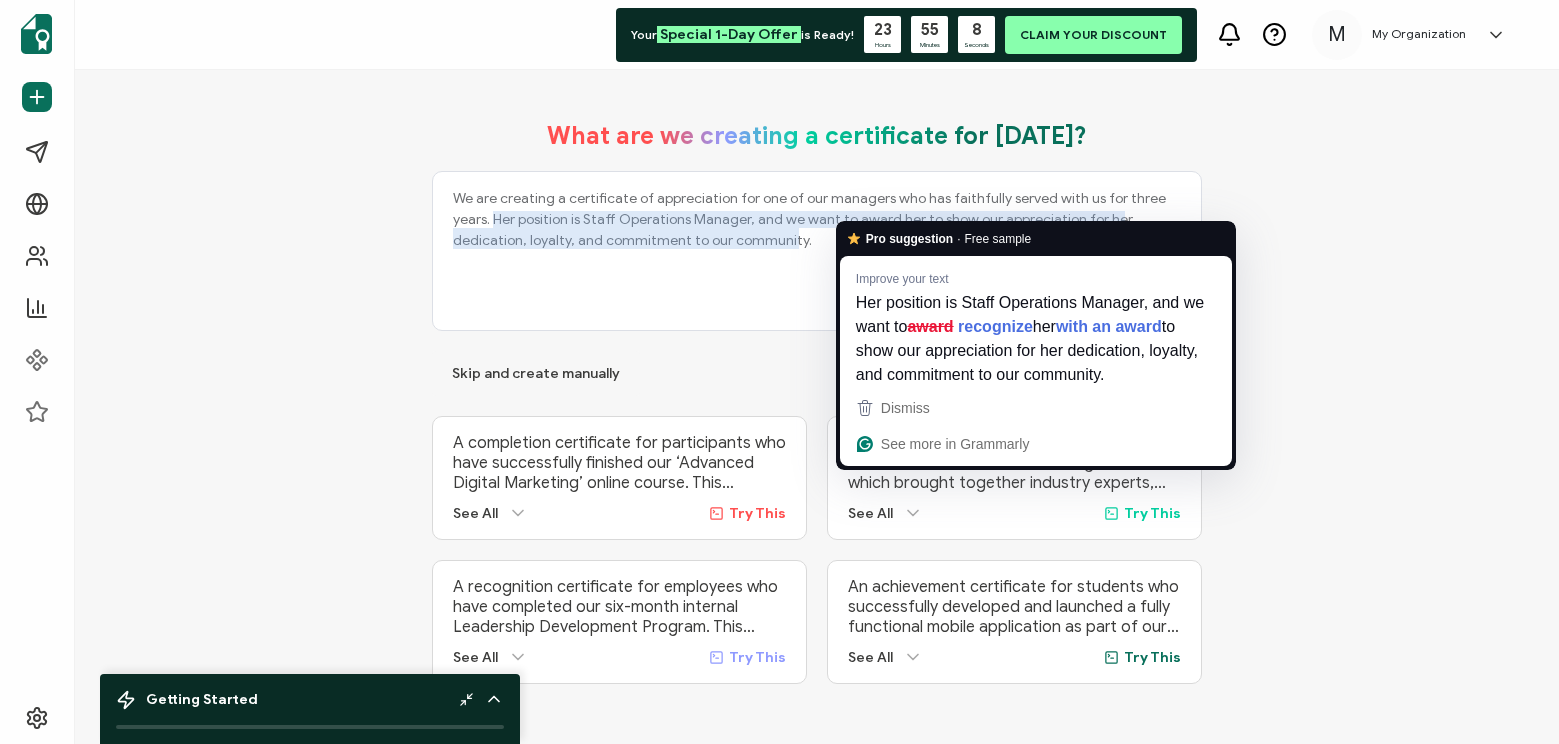 click on "What are we creating a certificate for [DATE]?
We are creating a certificate of appreciation for one of our managers who has faithfully served with us for three years. Her position is Staff Operations Manager, and we want to award her to show our appreciation for her dedication, loyalty, and commitment to our community.   Skip and create manually
Send Certificates
A completion certificate for participants who have successfully finished our ‘Advanced Digital Marketing’ online course. This program is designed for marketing professionals looking to enhance their expertise in SEO, PPC, content marketing, and social media strategy. The certificate serves as a formal acknowledgment of their dedication, knowledge, and skill development, providing credibility in their professional journey.
See All       Try This   See All       Try This     See All       Try This   See All       Try This" at bounding box center (817, 402) 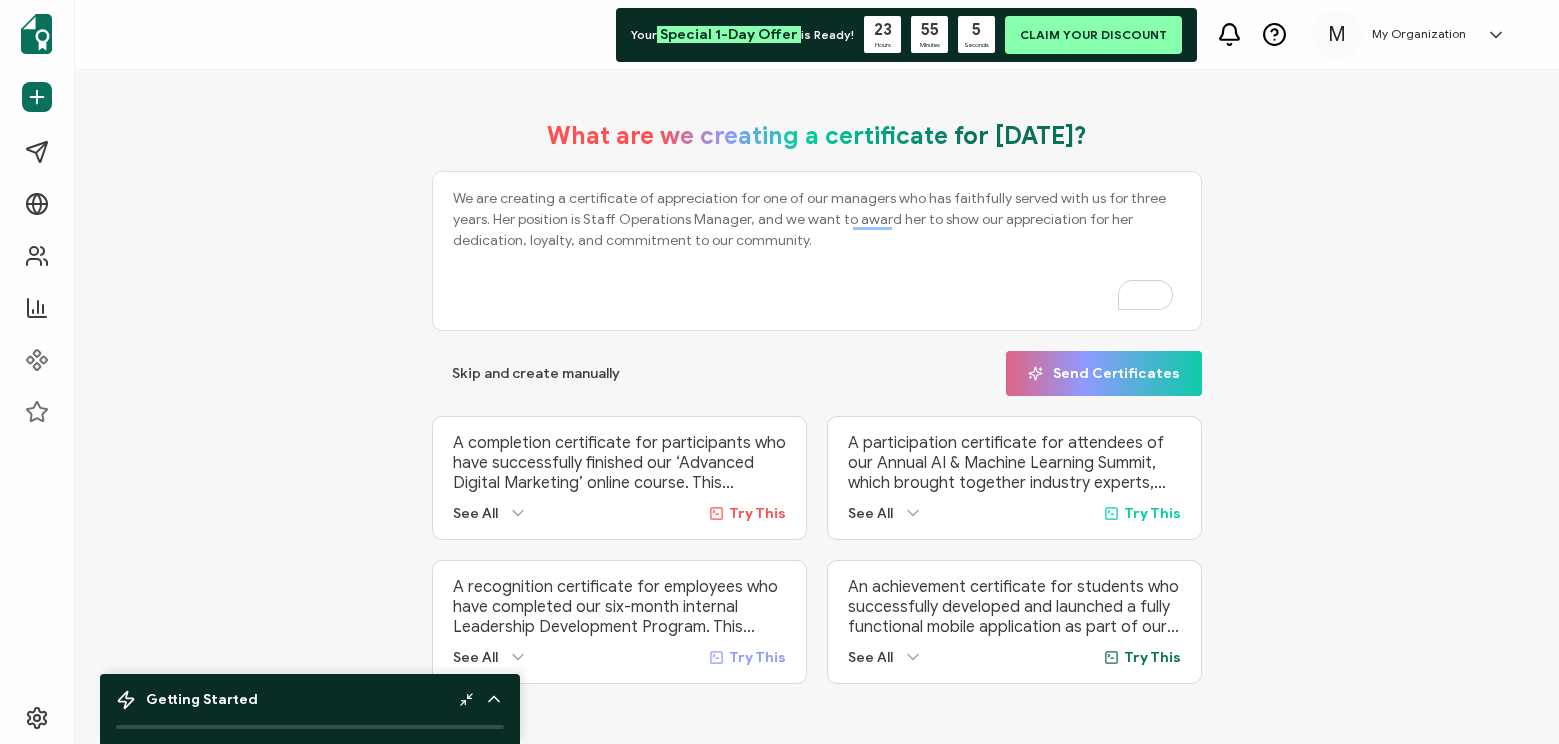 click on "We are creating a certificate of appreciation for one of our managers who has faithfully served with us for three years. Her position is Staff Operations Manager, and we want to award her to show our appreciation for her dedication, loyalty, and commitment to our community." at bounding box center [817, 251] 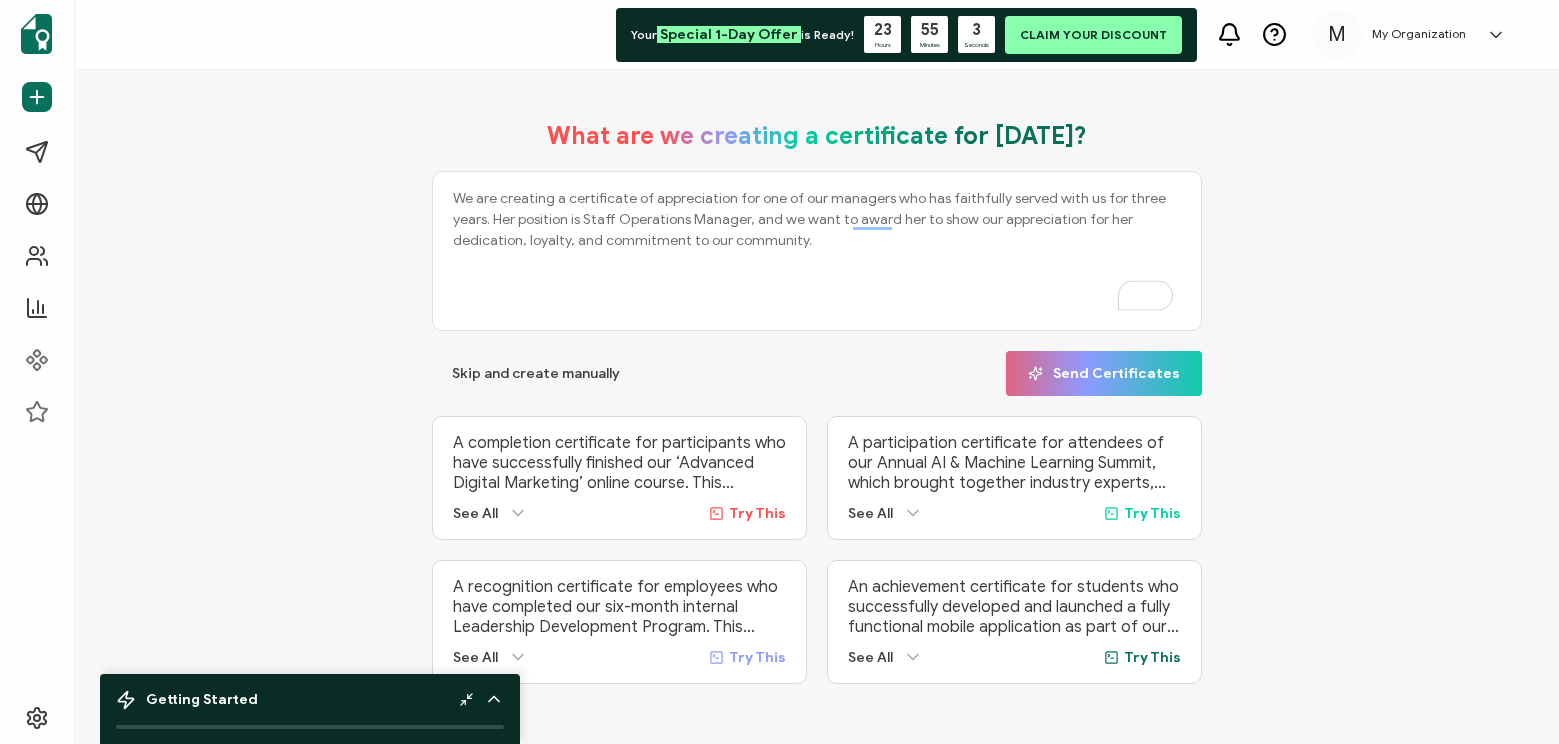 type on "We are creating a certificate of appreciation for one of our managers who has faithfully served with us for three years. Her position is Staff Operations Manager, and we want to award her to show our appreciation for her dedication, loyalty, and commitment to our community." 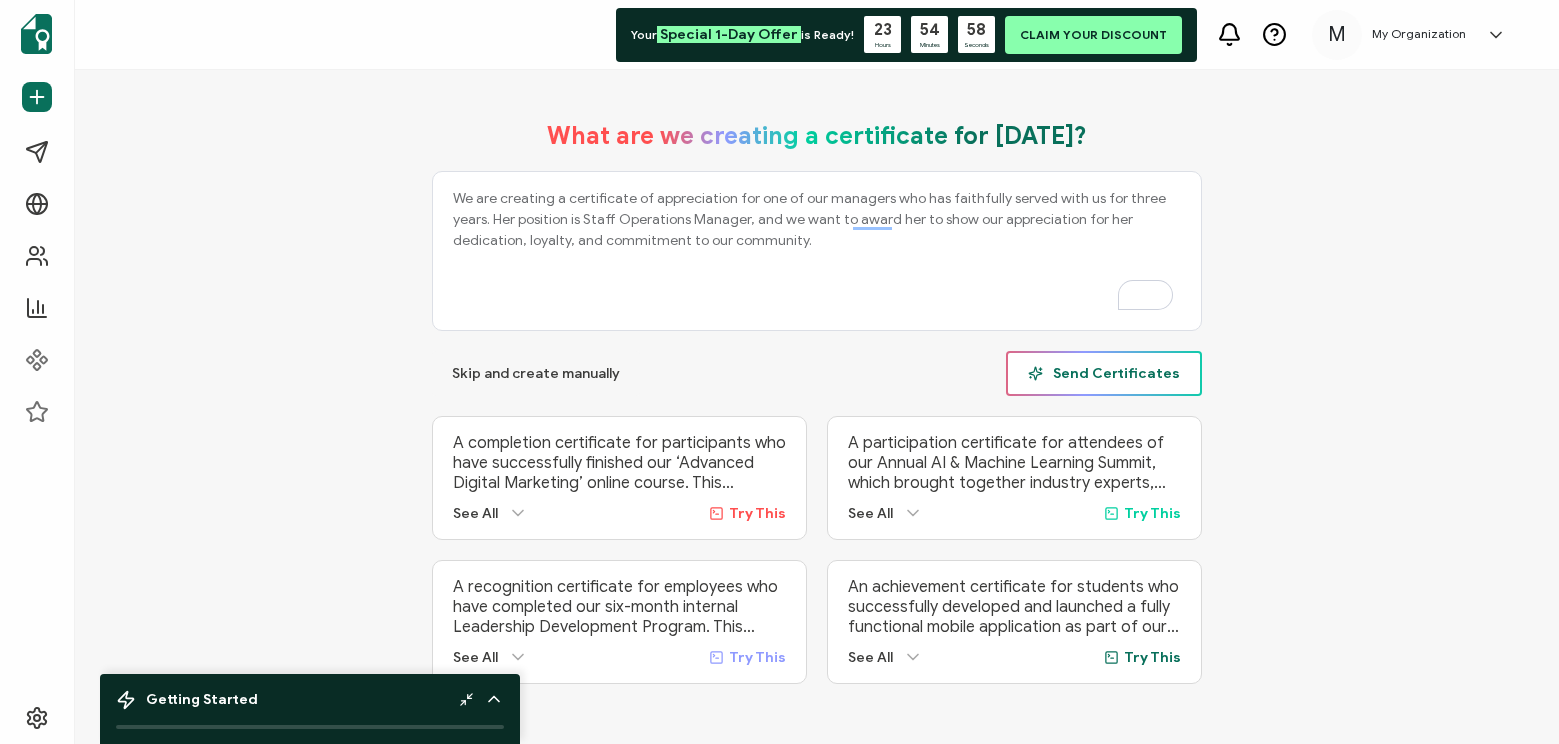 click on "Send Certificates" at bounding box center [1104, 373] 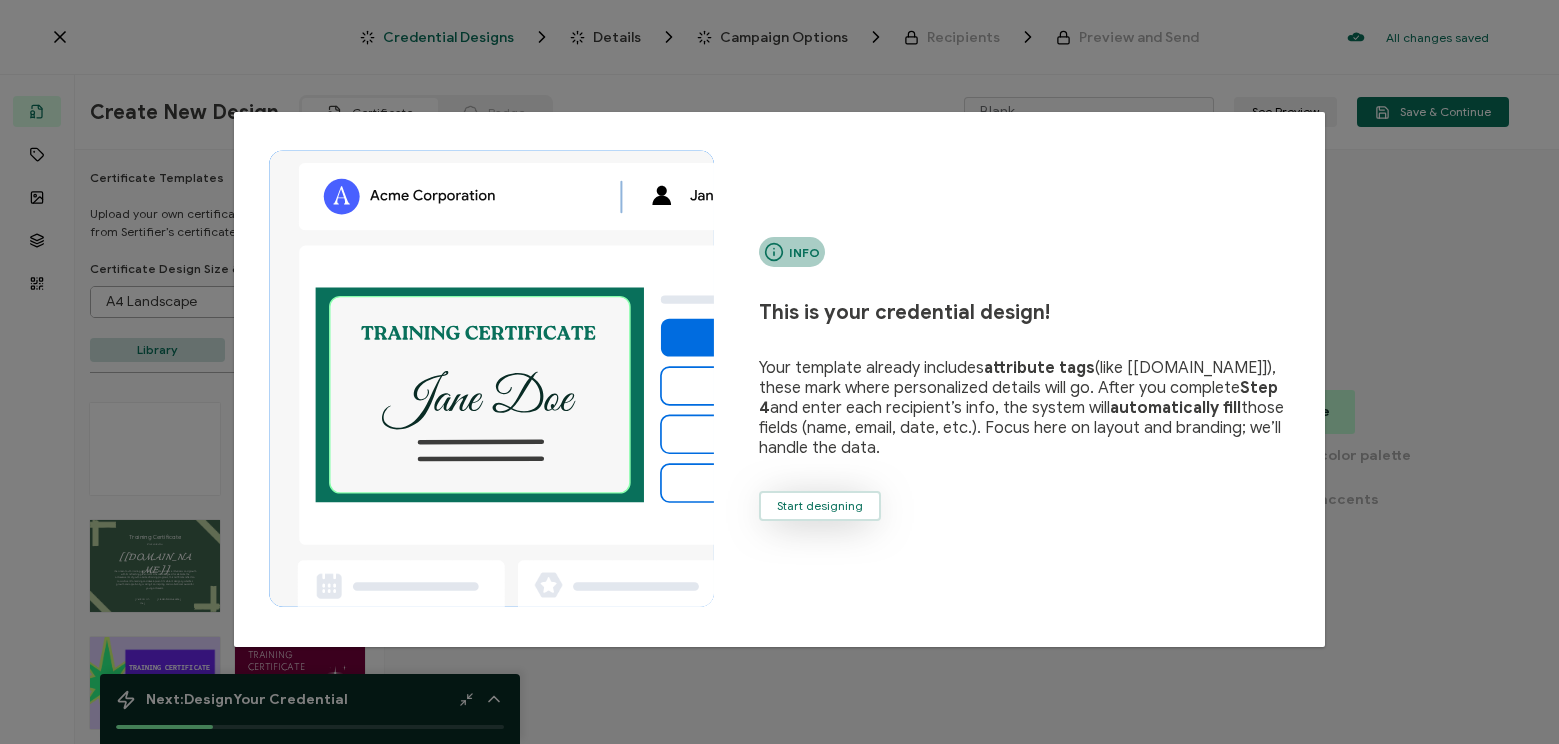 click on "Start designing" at bounding box center [820, 506] 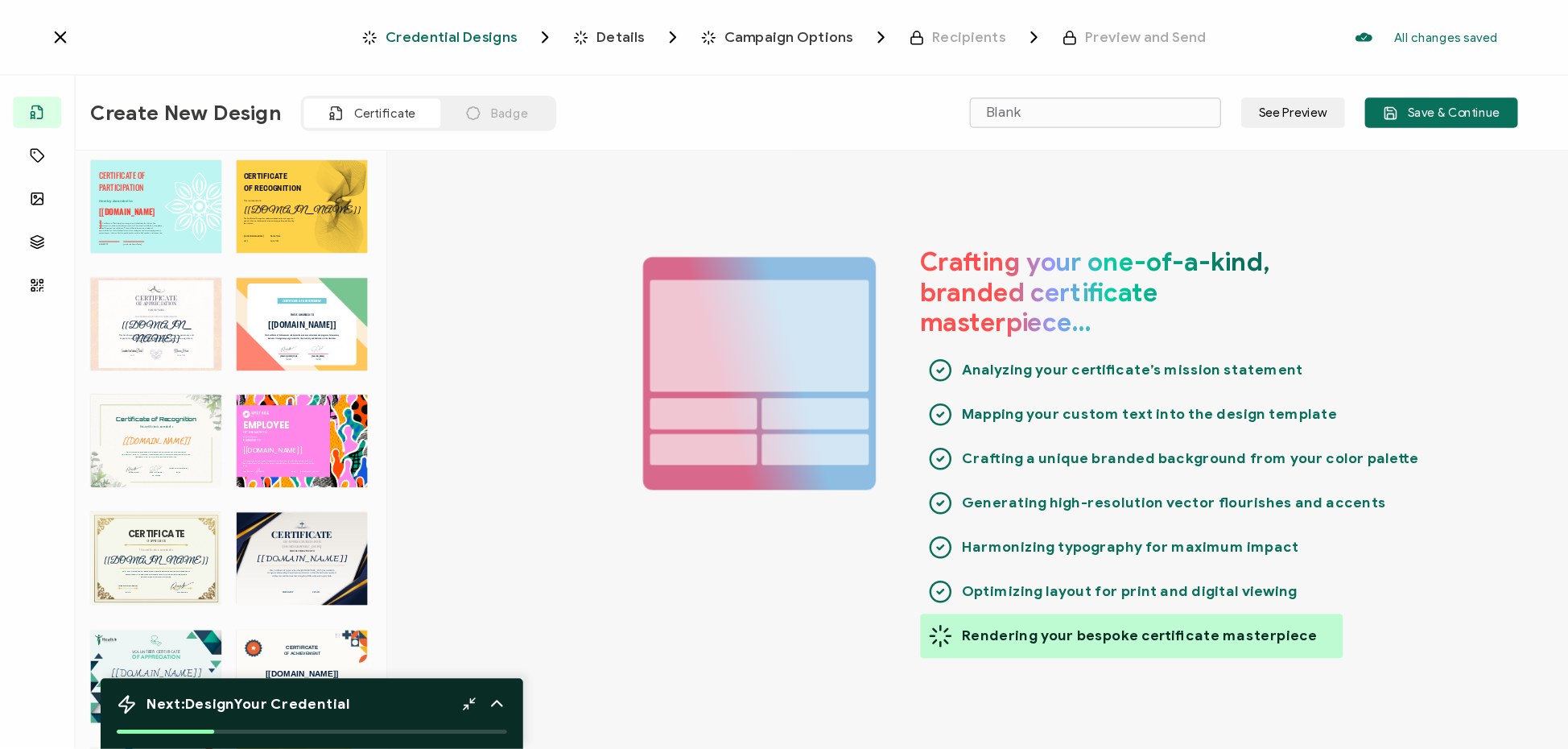 scroll, scrollTop: 1690, scrollLeft: 0, axis: vertical 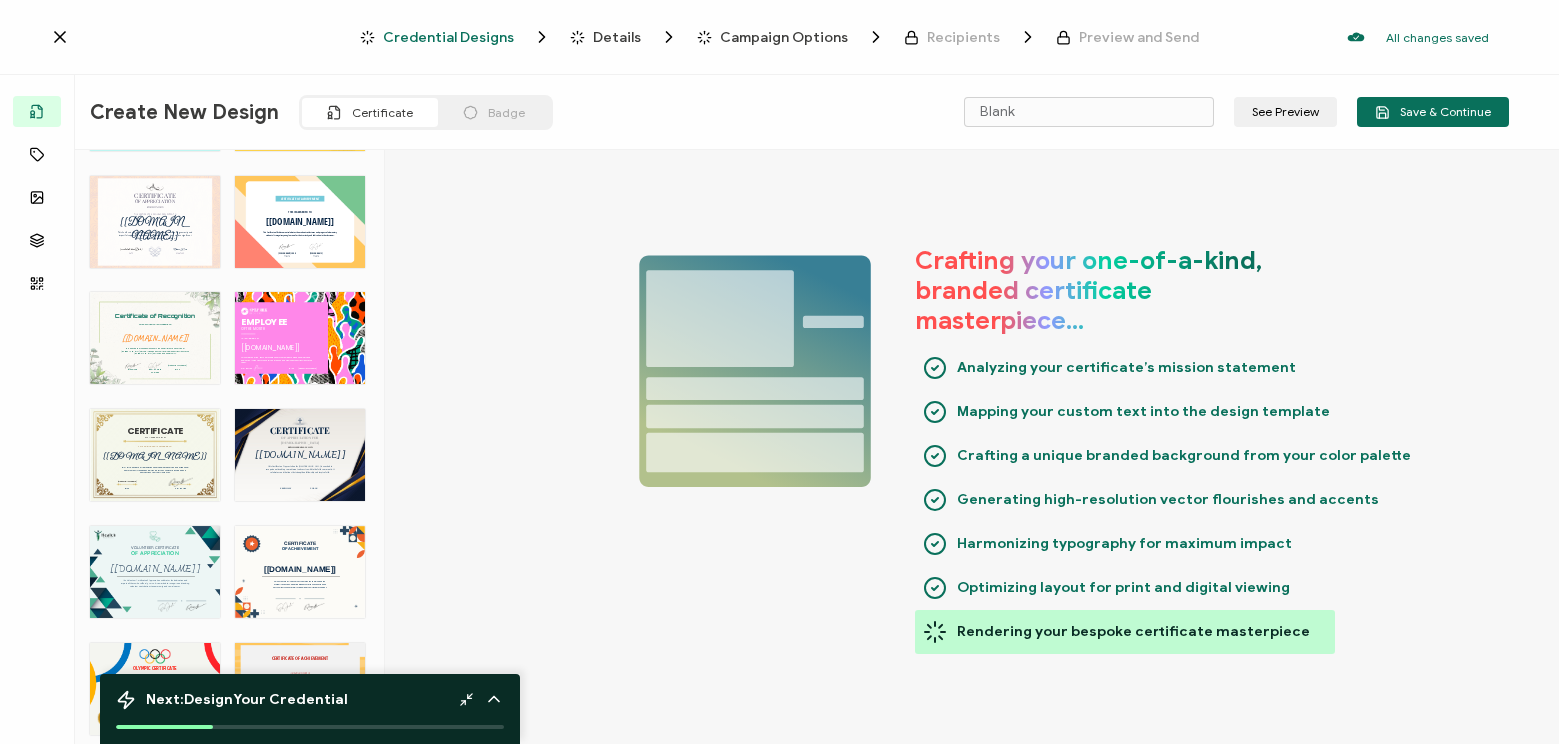 click on "CERTIFICATE
This Army Certificate of Appreciation honors dedicated service and exceptional commitment. It recognizes individuals for their unwavering support and contributions to military initiatives.
OF APPRECIATION         DATE
SIGNATURE
The recipient’s full name, which will be automatically filled based on the information uploaded when adding recipients or lists.   [[DOMAIN_NAME]]         This certificate is awarded to                               The date the credential was issued. This will automatically update to the day the credential is sent.   [credential.issueDate]" at bounding box center [155, 455] 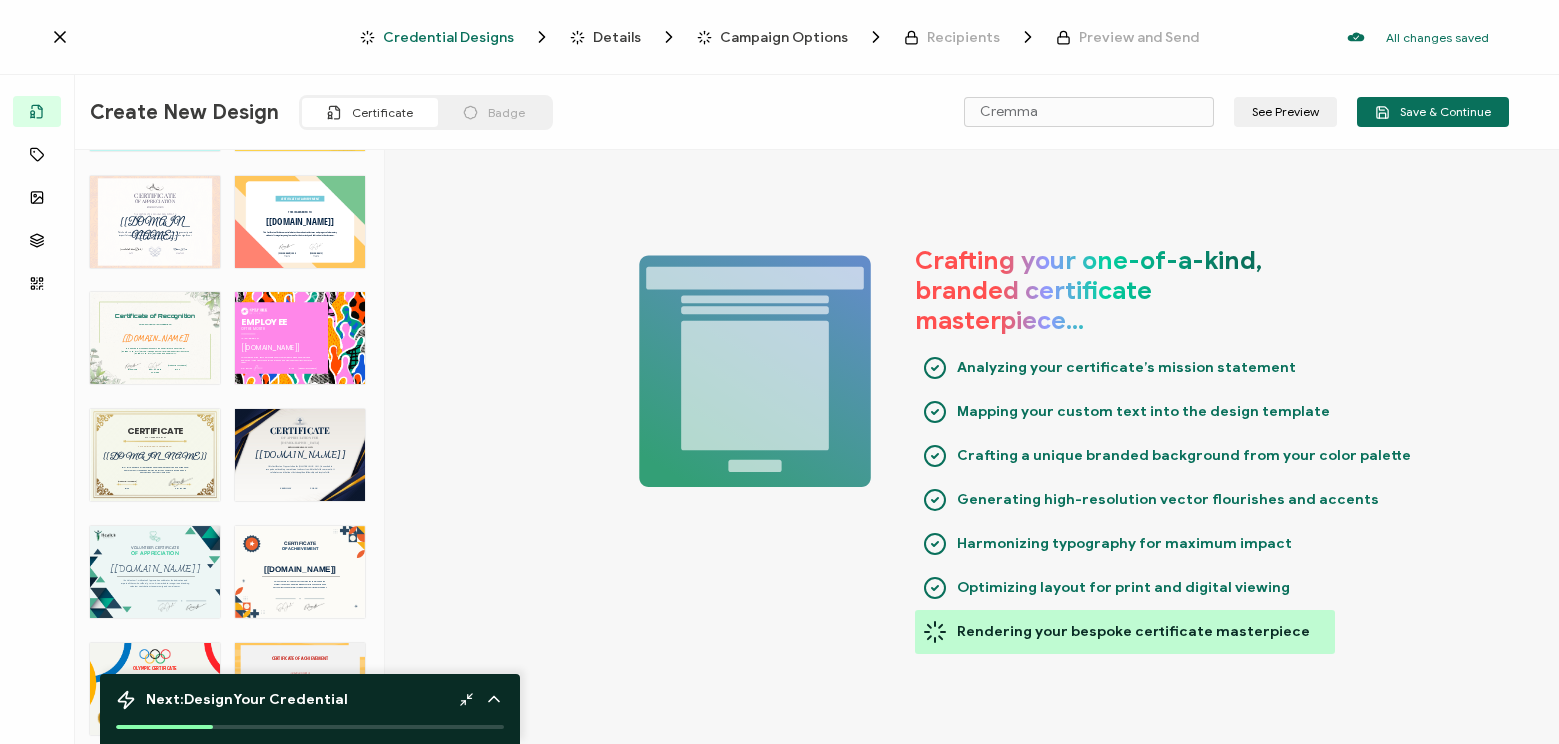 click 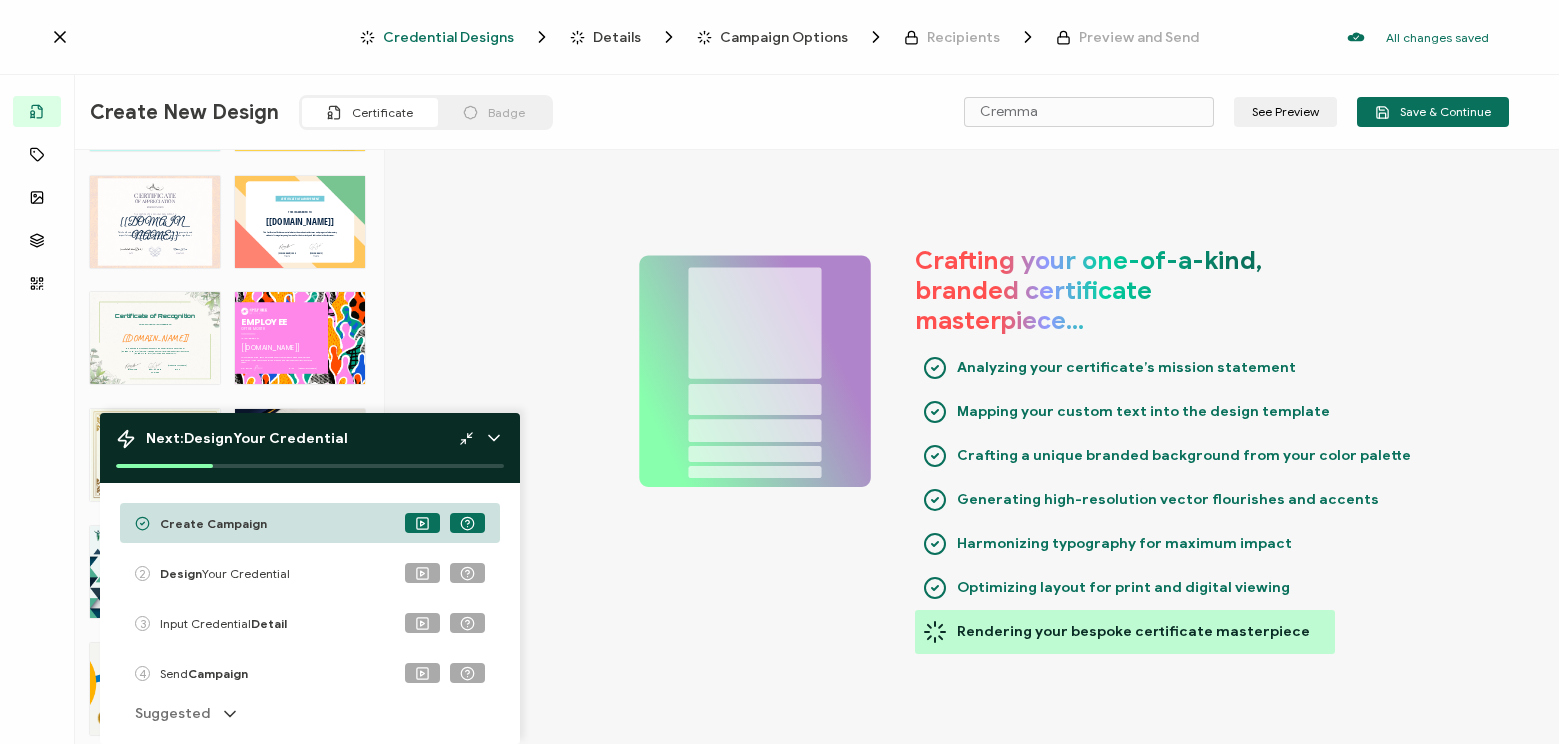 click 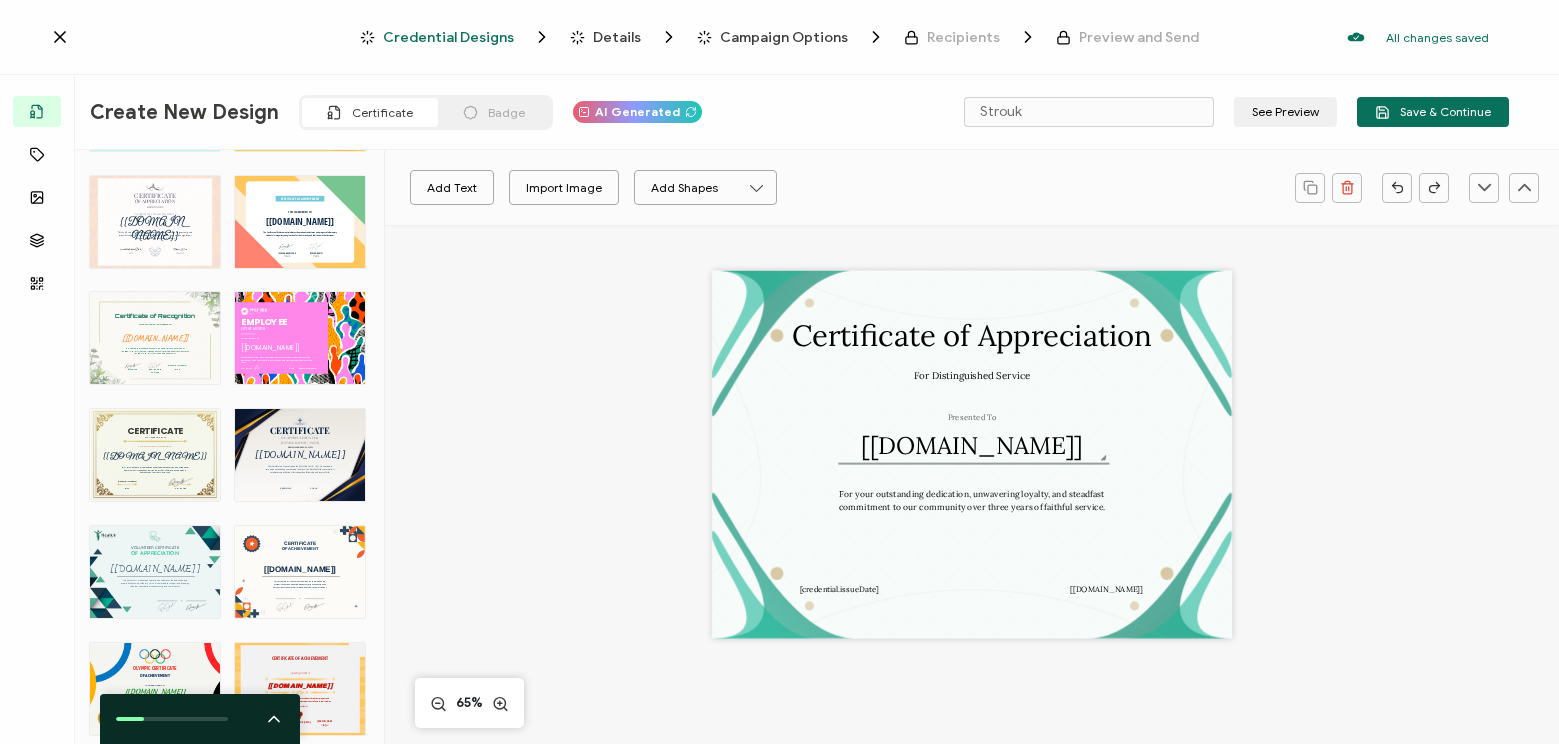 click 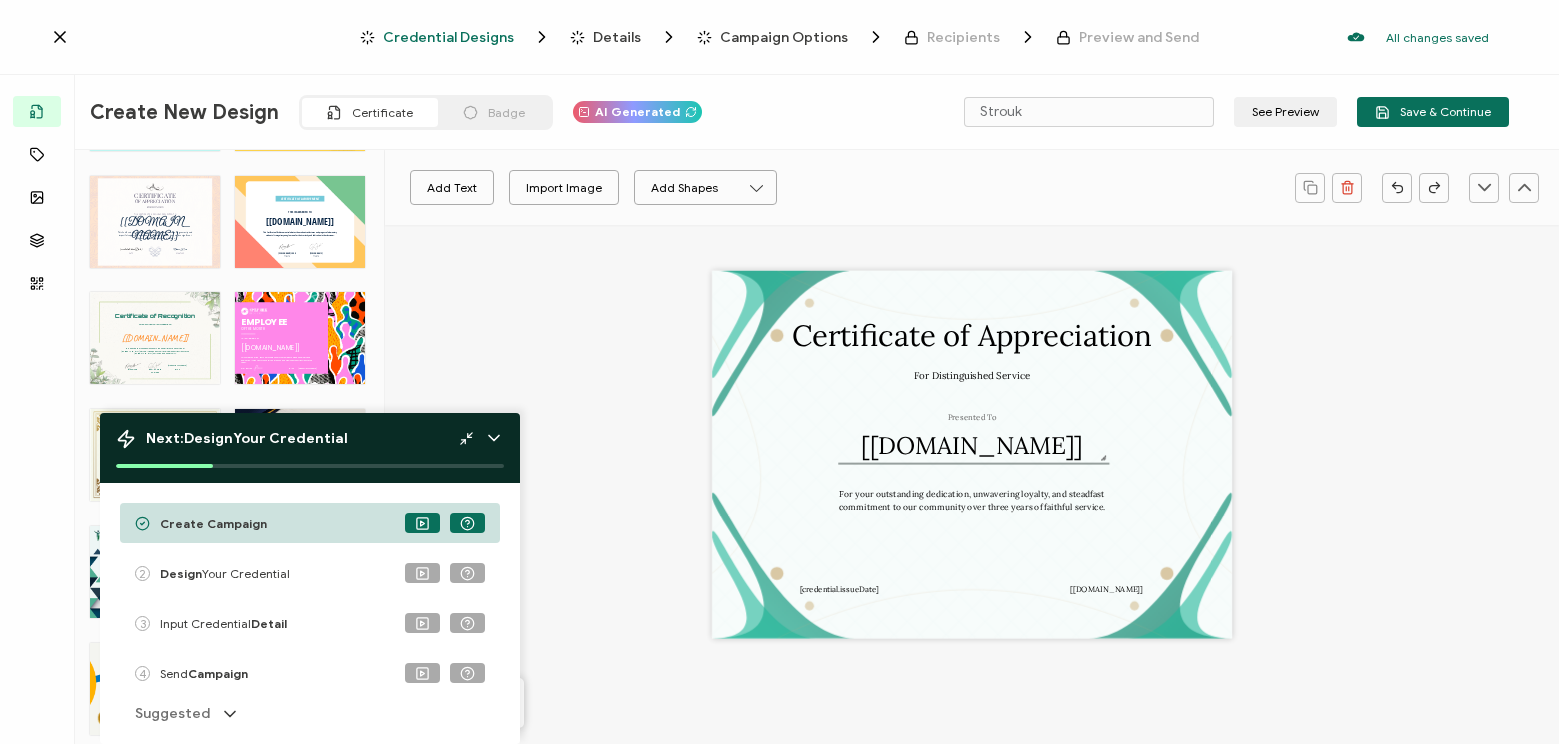 click 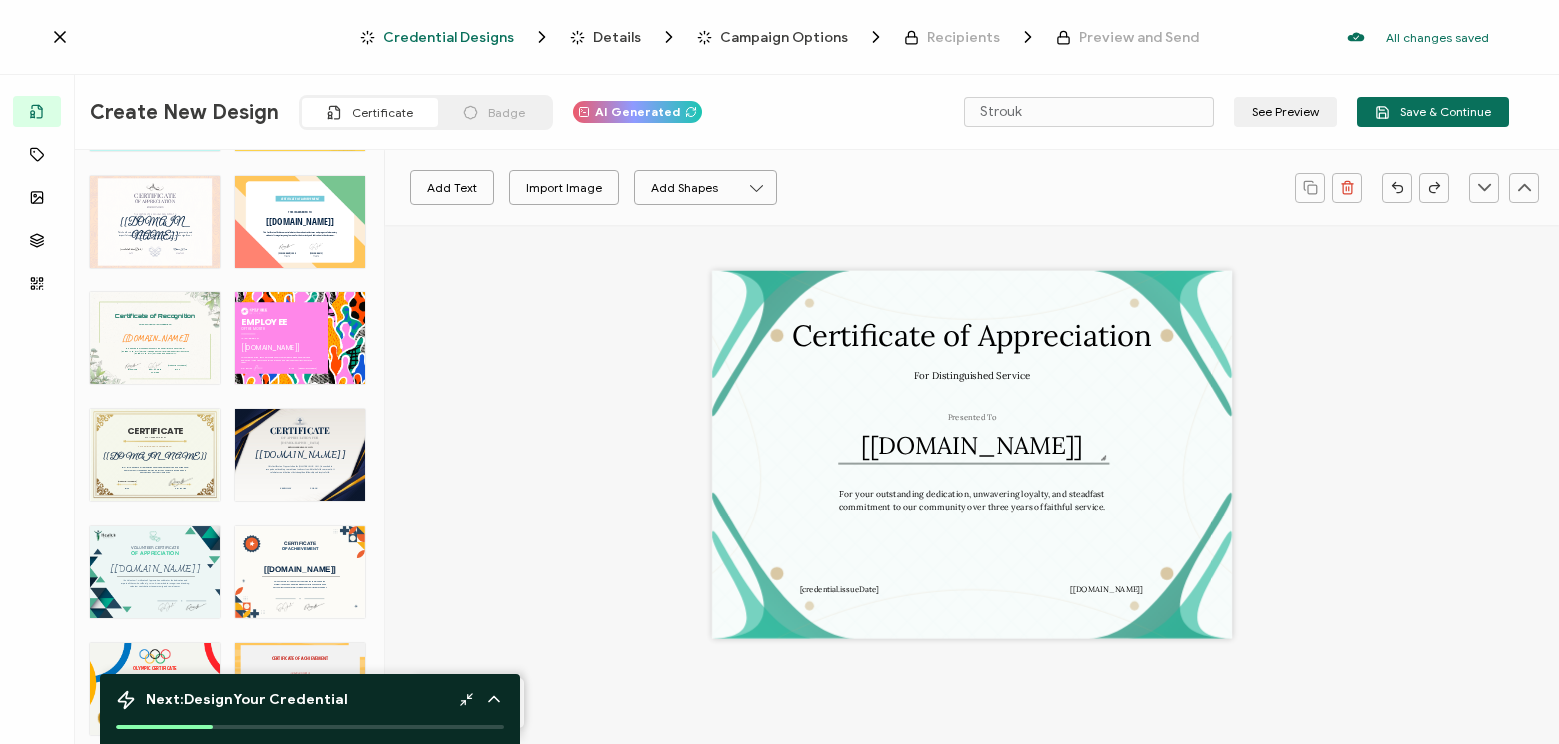 click on "CERTIFICATE
This Army Certificate of Appreciation honors dedicated service and exceptional commitment. It recognizes individuals for their unwavering support and contributions to military initiatives.
OF APPRECIATION         DATE
SIGNATURE
The recipient’s full name, which will be automatically filled based on the information uploaded when adding recipients or lists.   [[DOMAIN_NAME]]         This certificate is awarded to                               The date the credential was issued. This will automatically update to the day the credential is sent.   [credential.issueDate]" at bounding box center (155, 455) 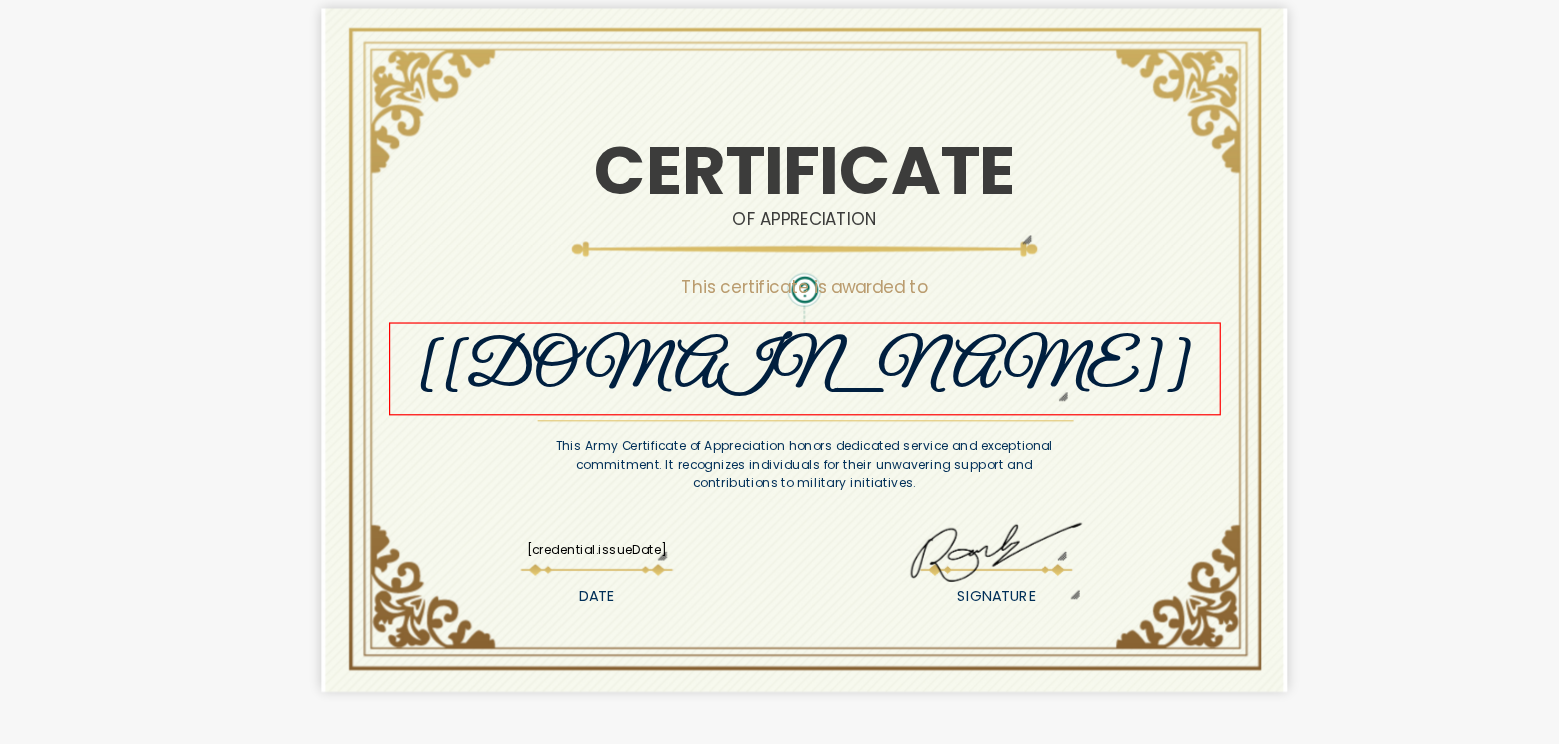 click on "[[DOMAIN_NAME]]" at bounding box center [971, 464] 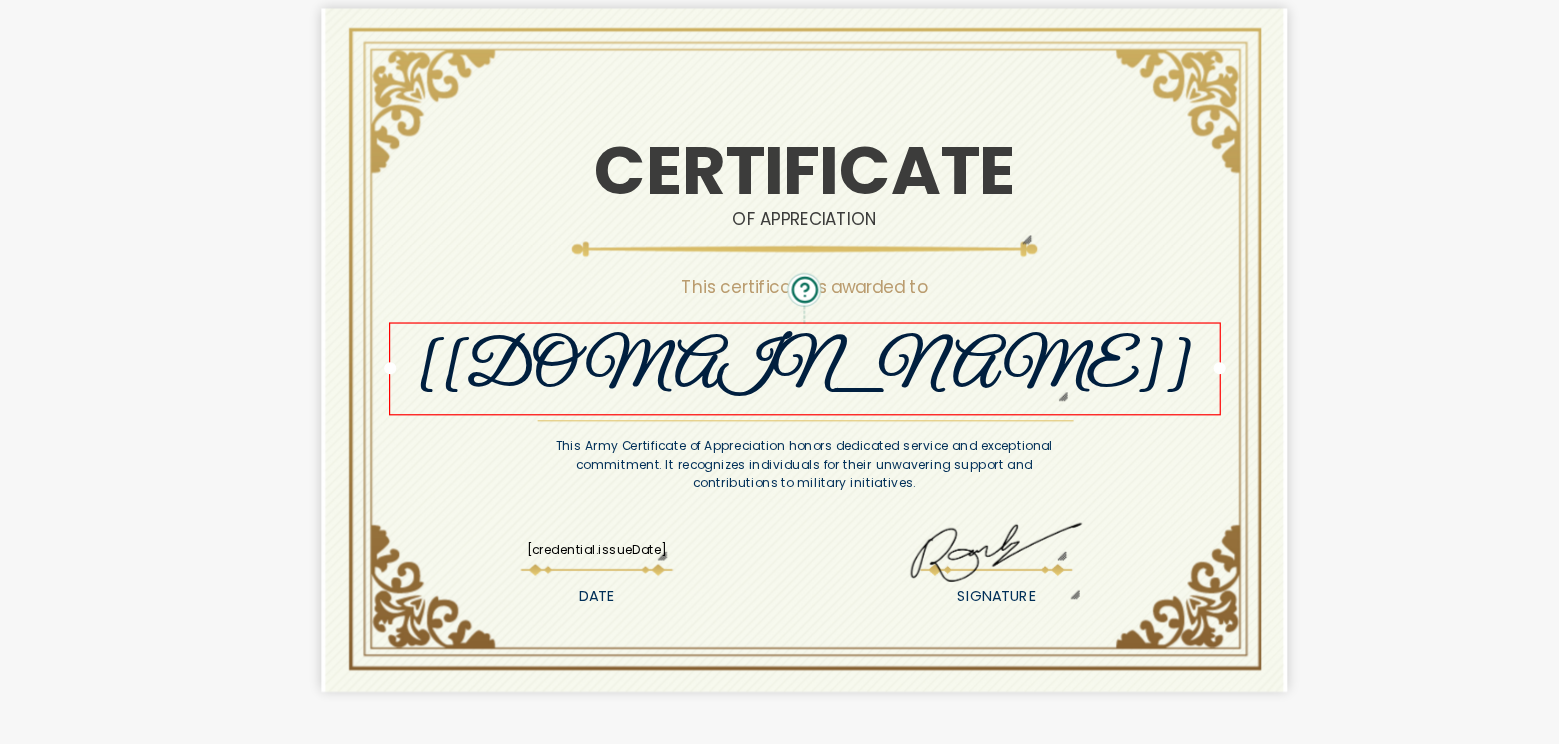 click on "[[DOMAIN_NAME]]" at bounding box center (971, 464) 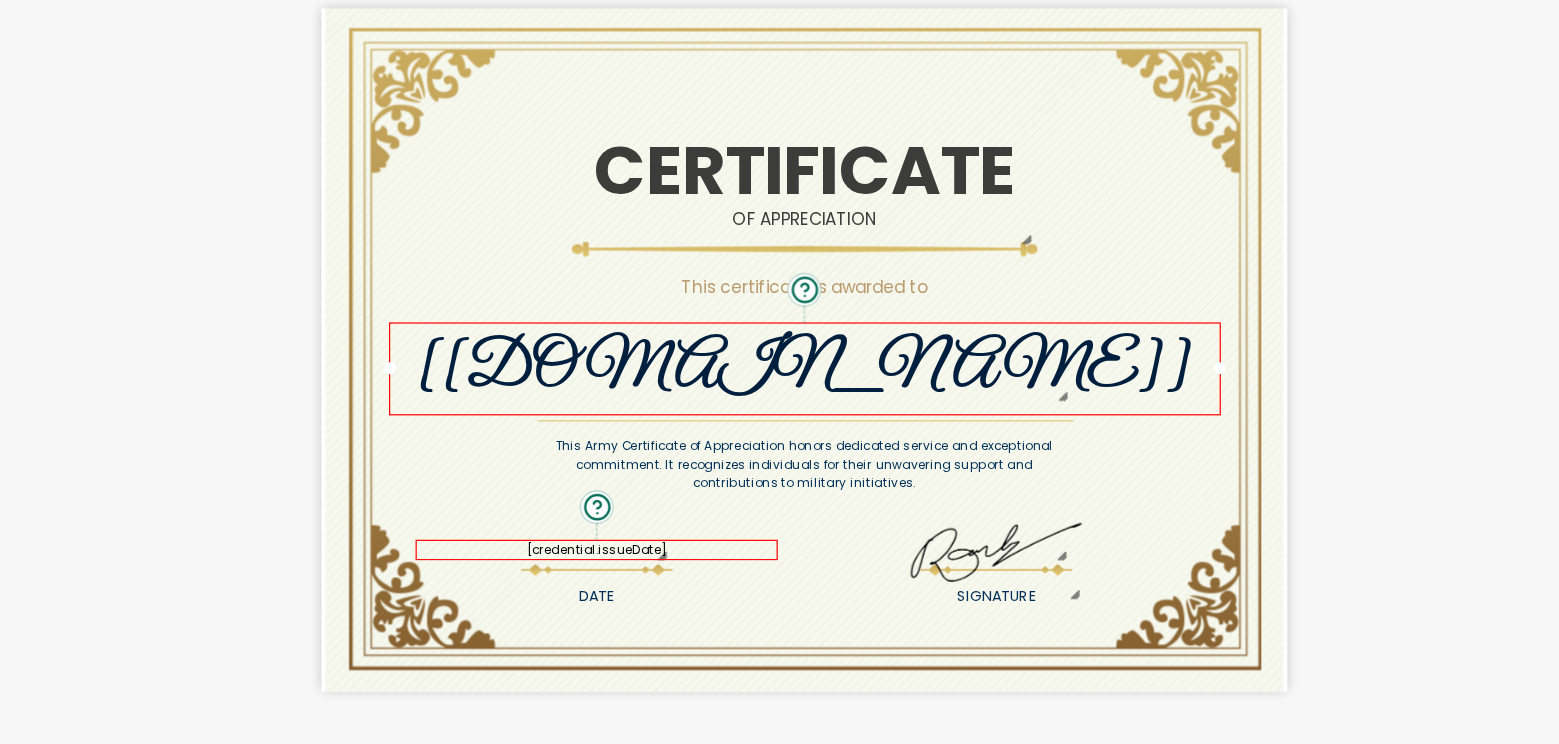 click on "[credential.issueDate]" at bounding box center (860, 562) 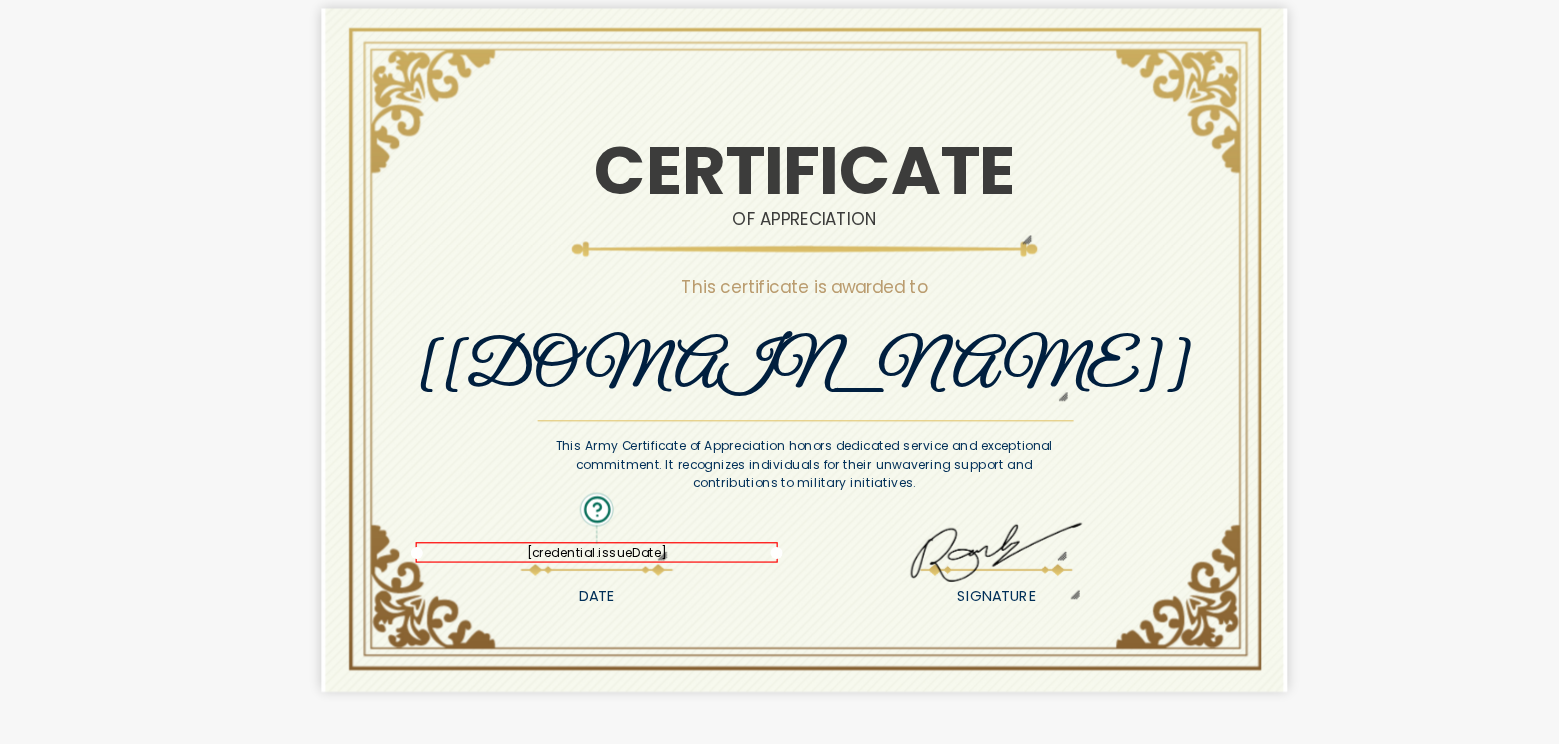 click on "[credential.issueDate]" at bounding box center (860, 564) 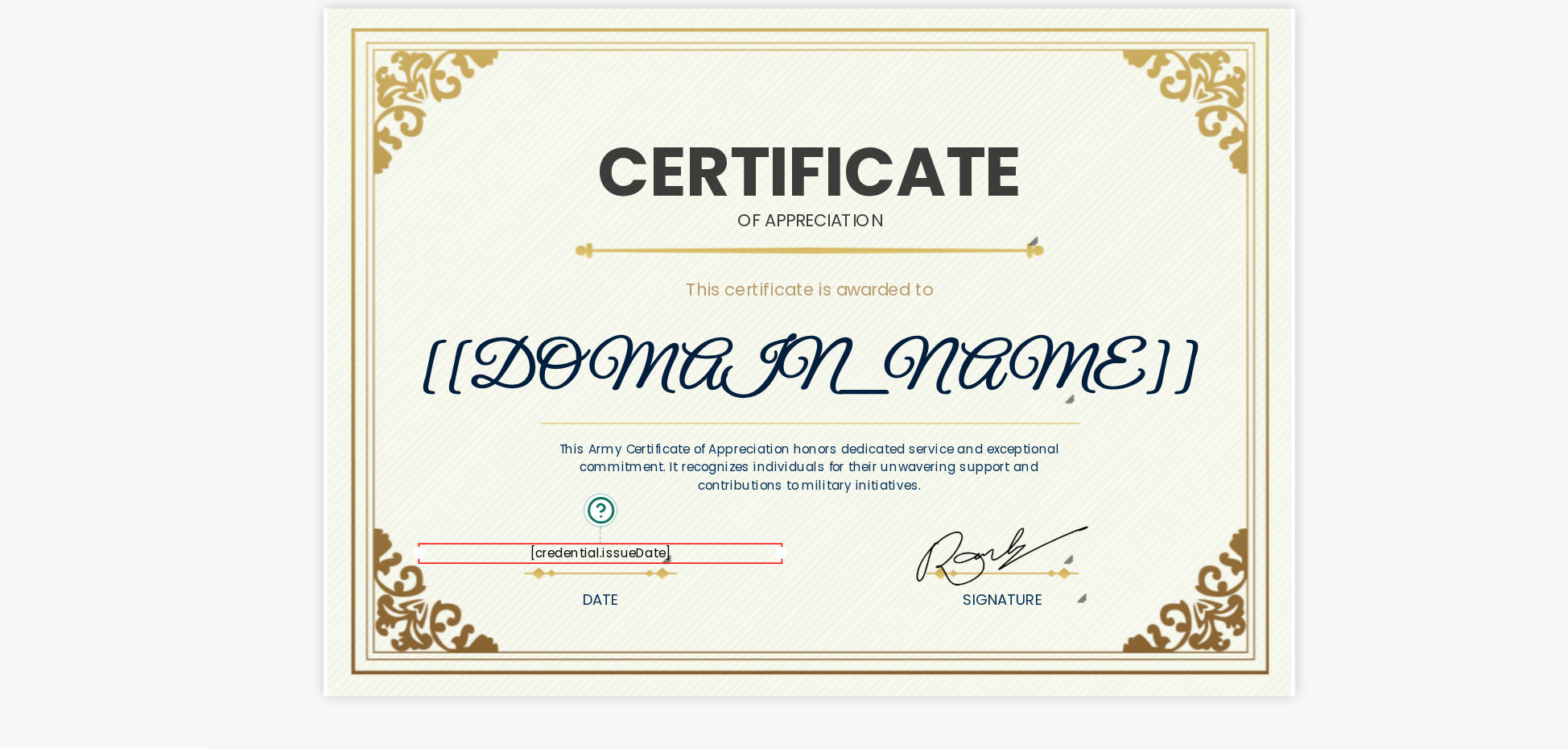 scroll, scrollTop: 1690, scrollLeft: 0, axis: vertical 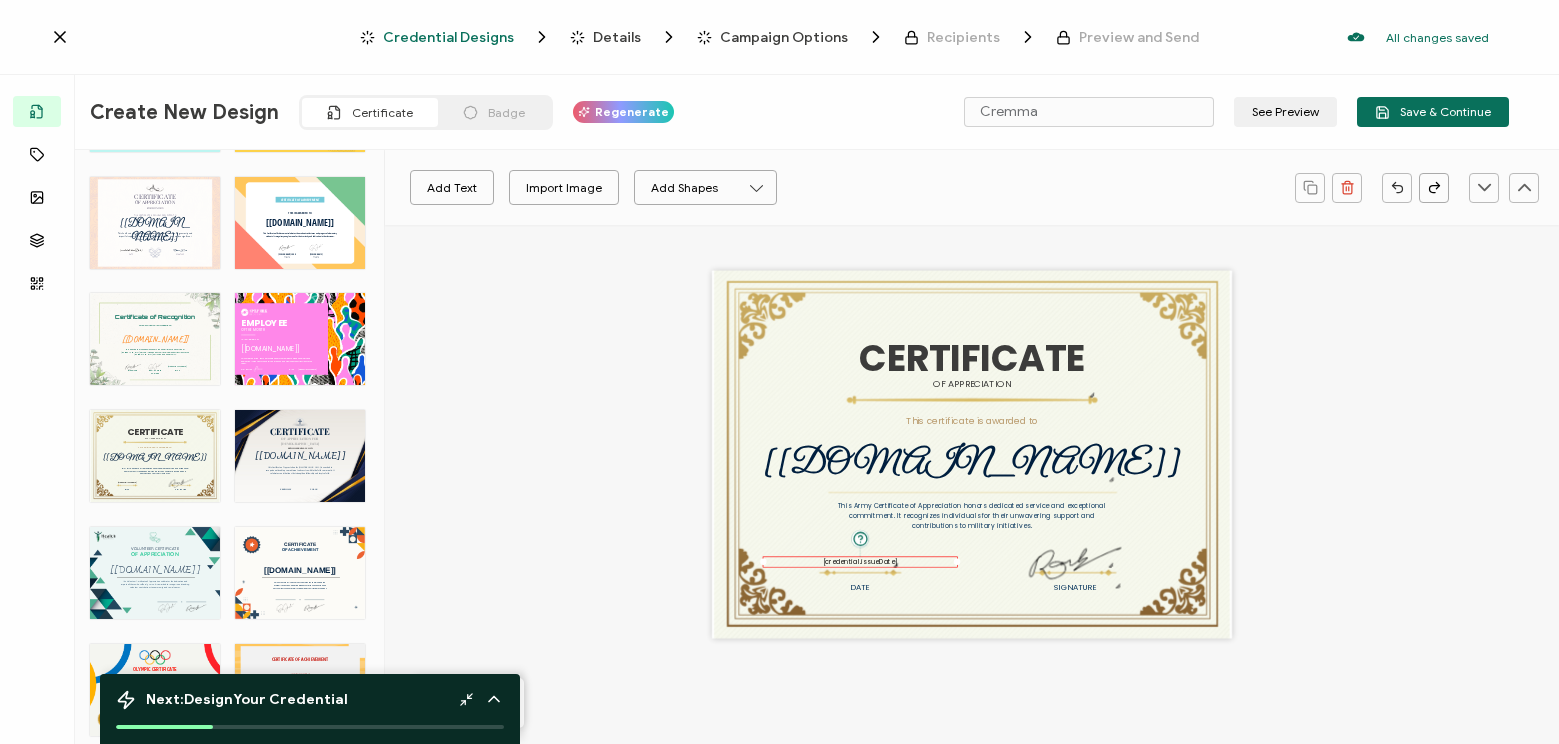 click on "Regenerate" at bounding box center [632, 112] 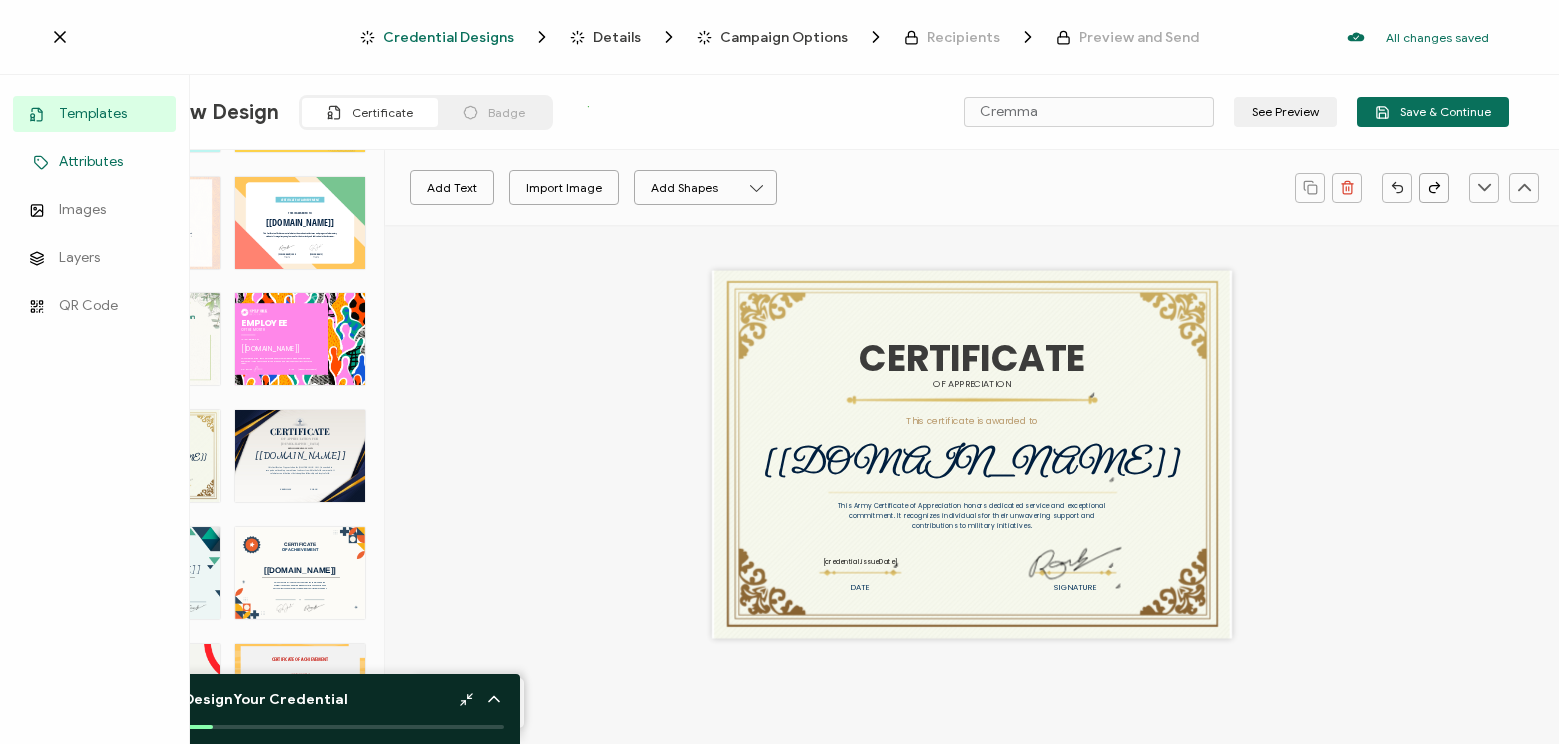 click 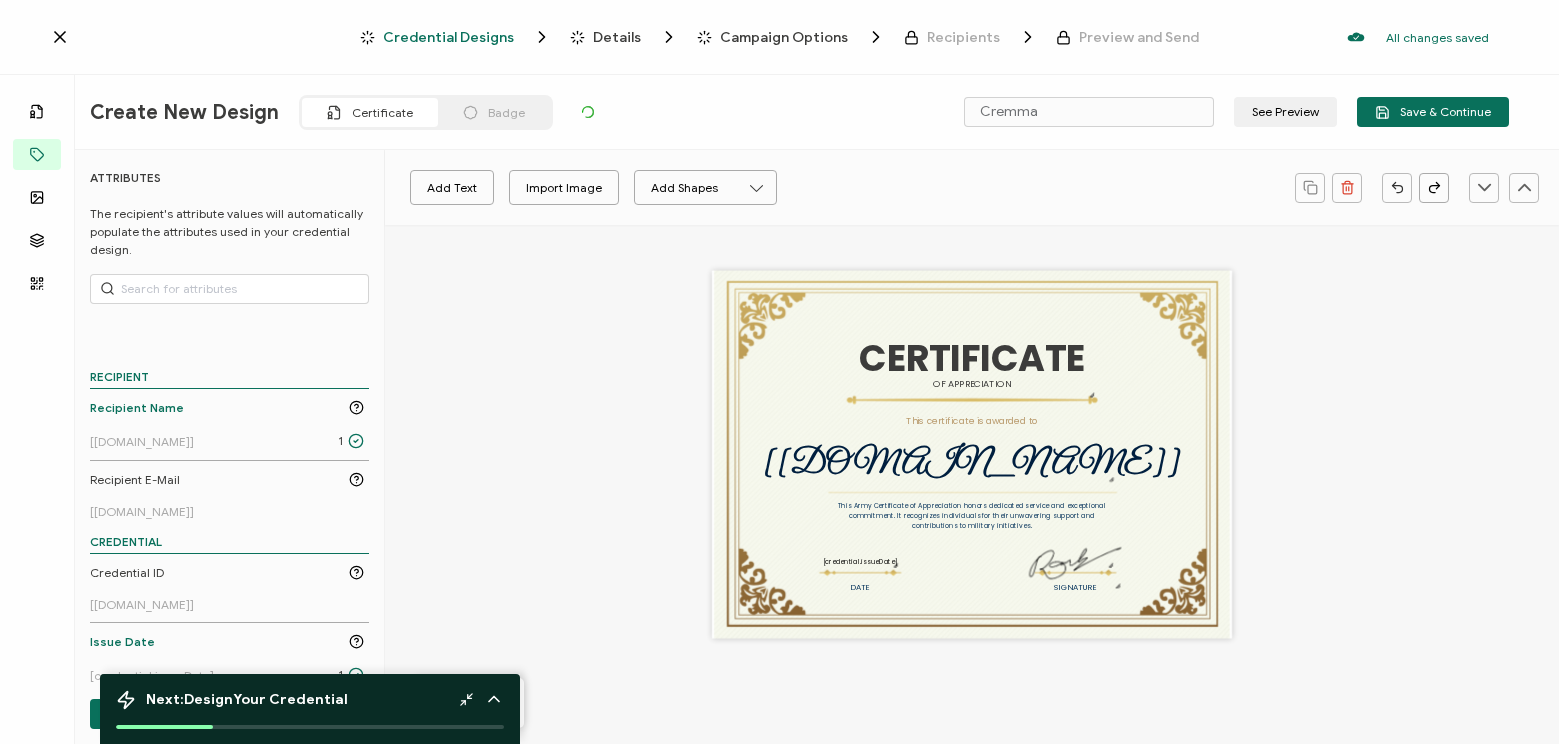 type on "Strouk" 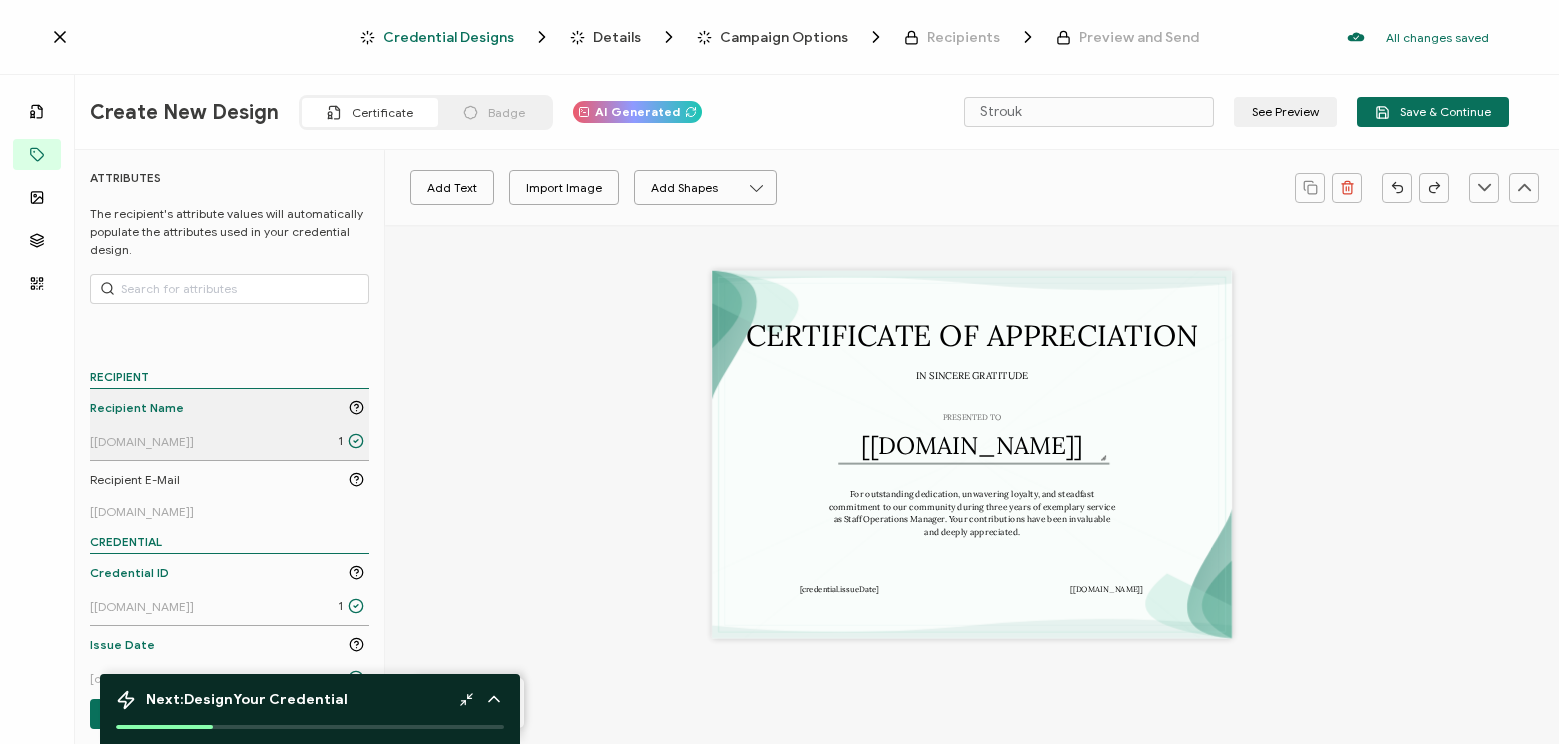 click on "Recipient Name     [[DOMAIN_NAME]]   1" at bounding box center [227, 424] 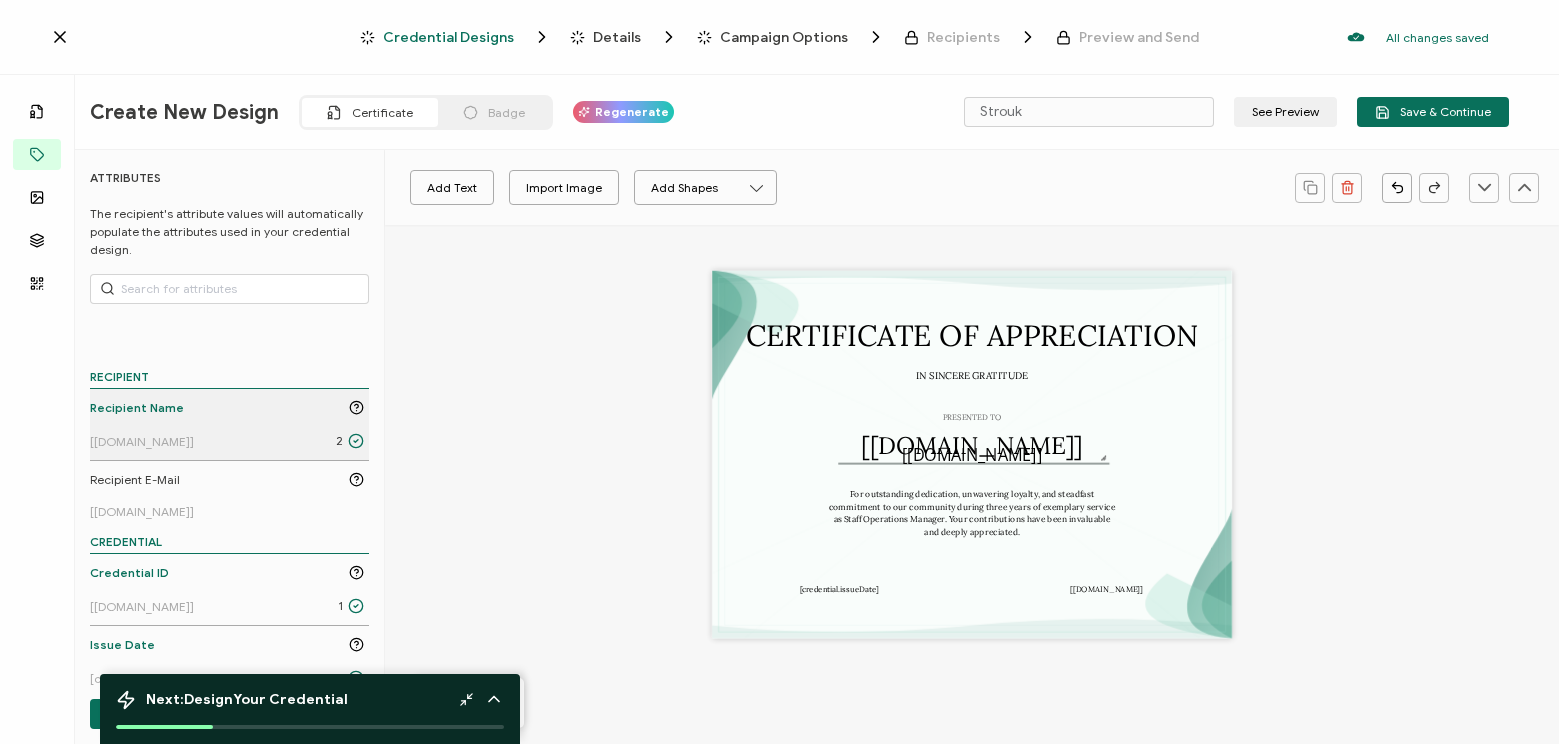 drag, startPoint x: 209, startPoint y: 428, endPoint x: 236, endPoint y: 427, distance: 27.018513 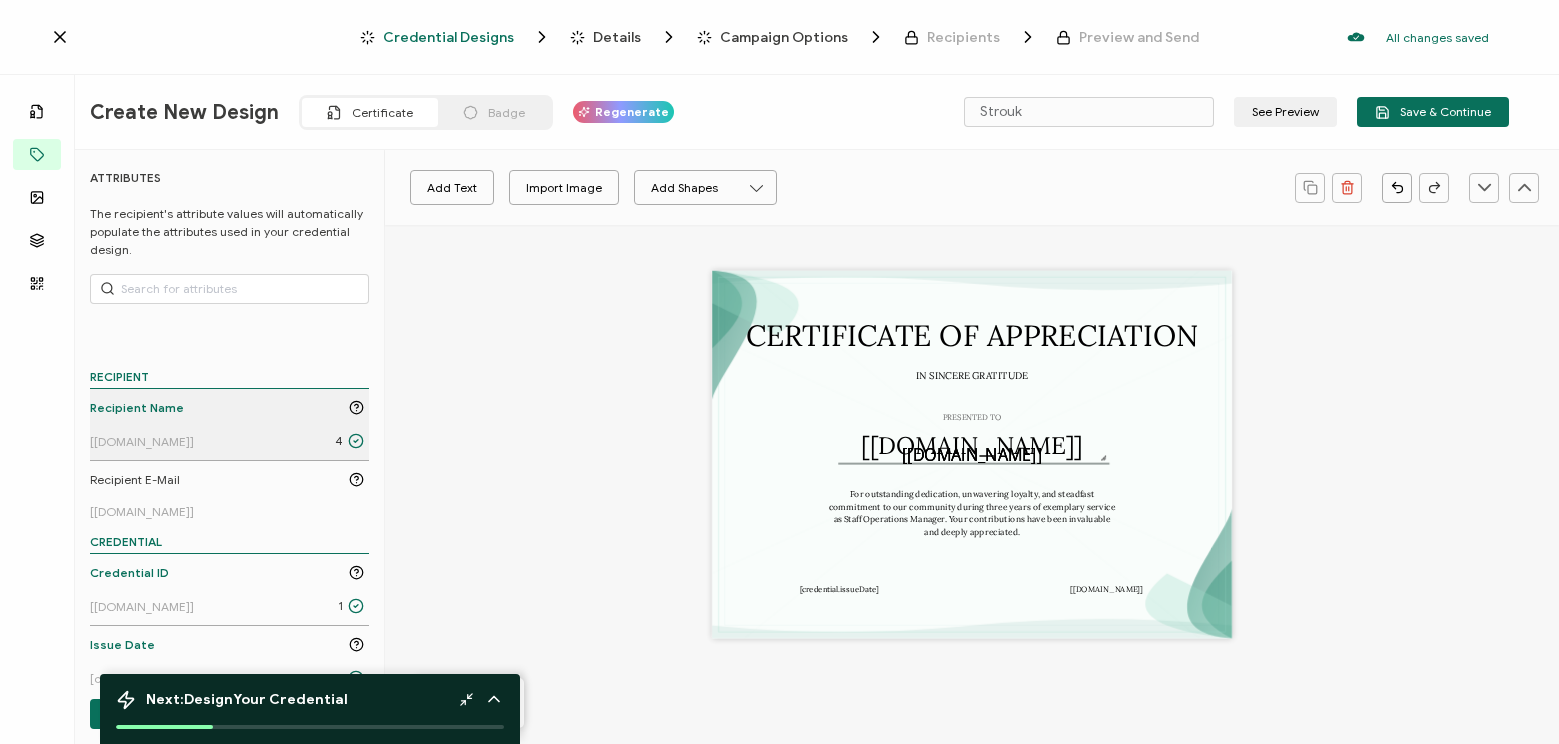 click on "[[DOMAIN_NAME]]" at bounding box center [142, 441] 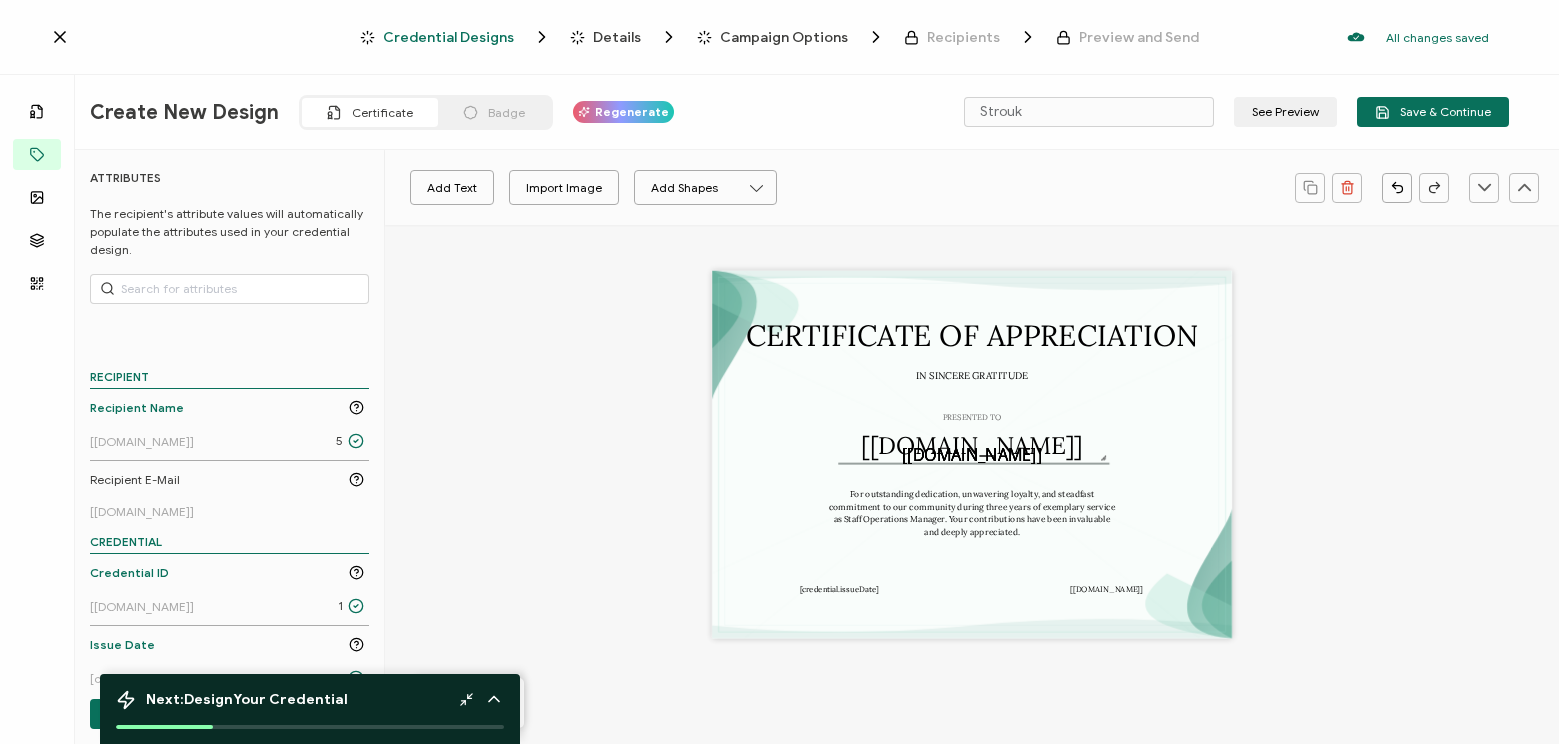 click on "[[DOMAIN_NAME]]" at bounding box center (142, 441) 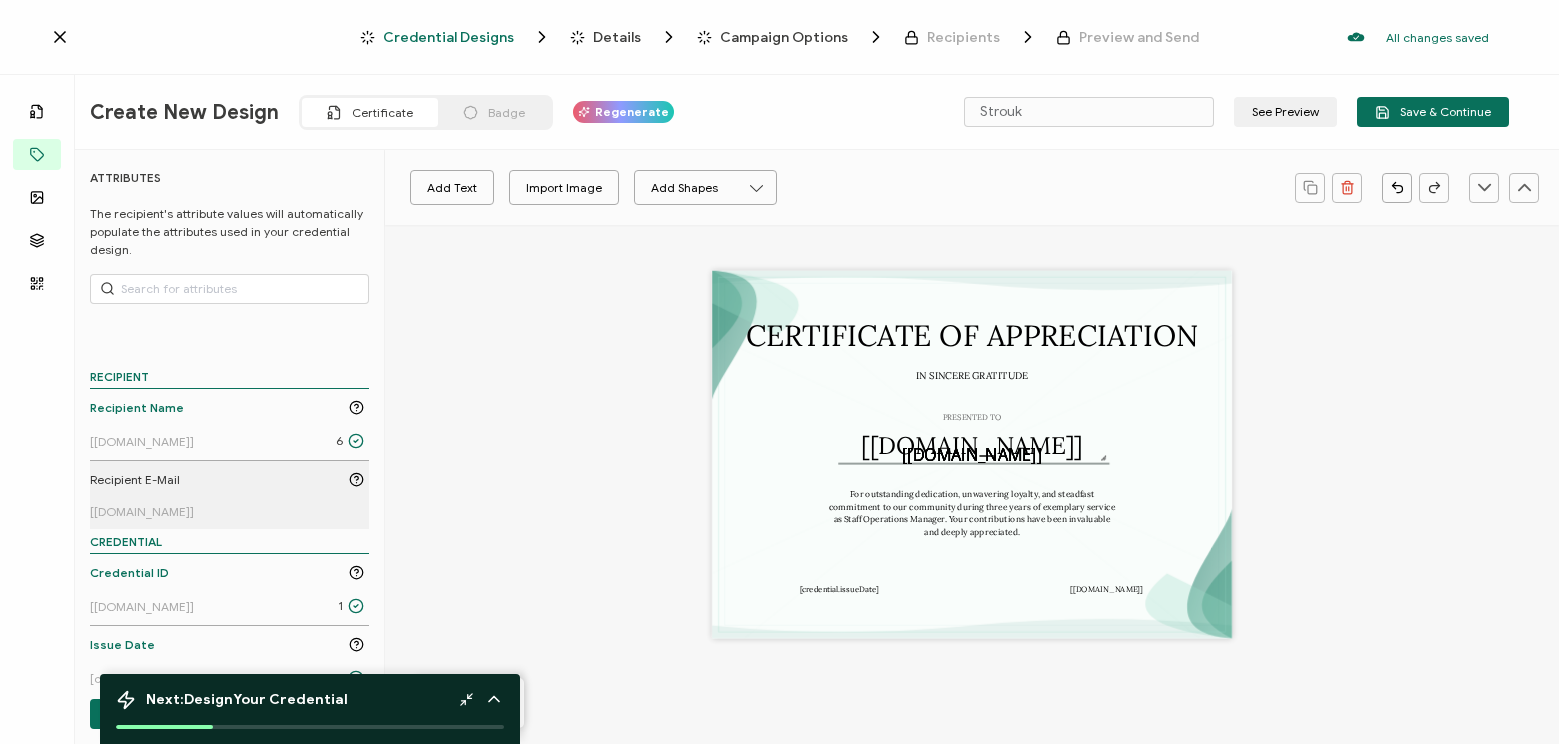 click on "[[DOMAIN_NAME]]" at bounding box center [142, 511] 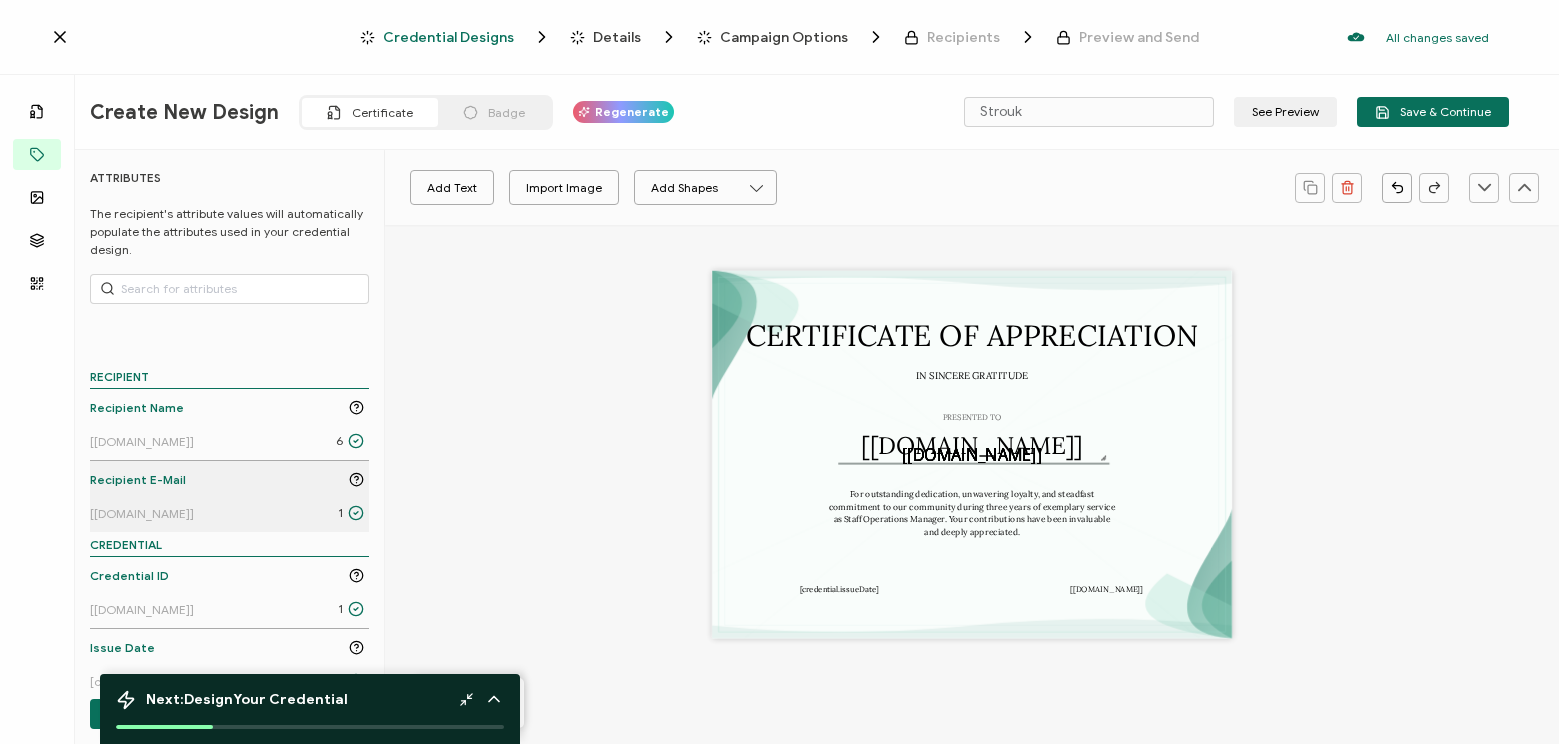 click on "[[DOMAIN_NAME]]   1" at bounding box center (227, 513) 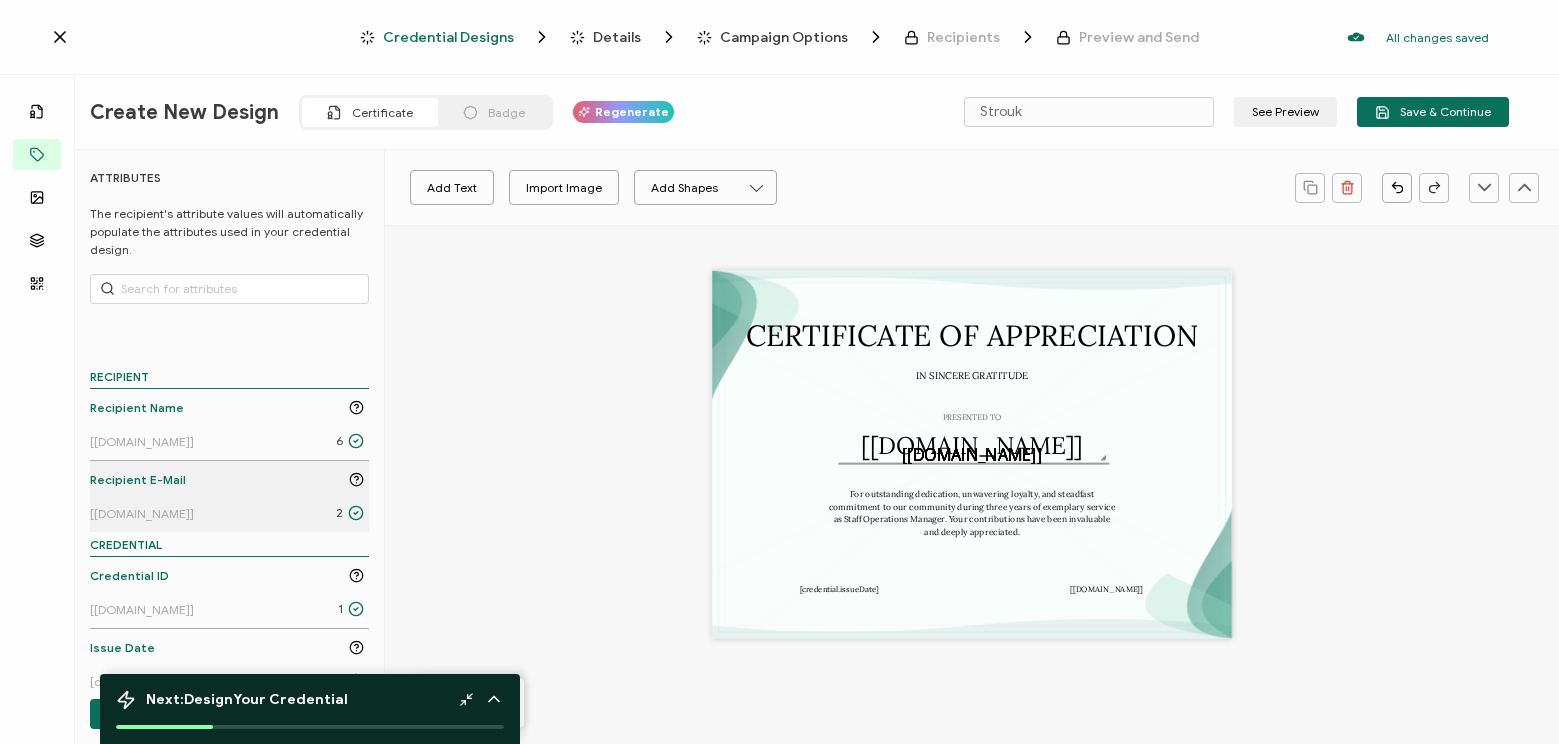 click 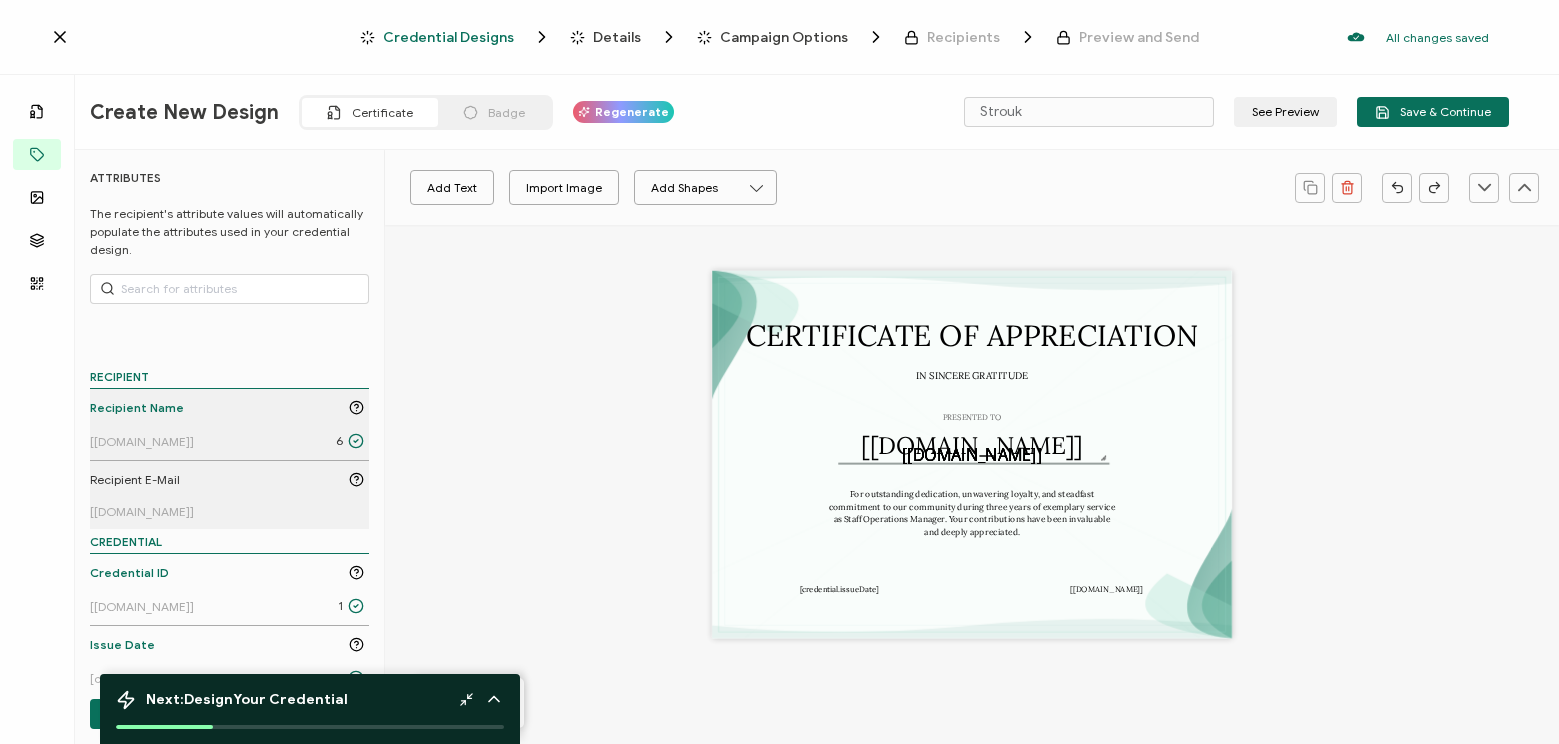 click 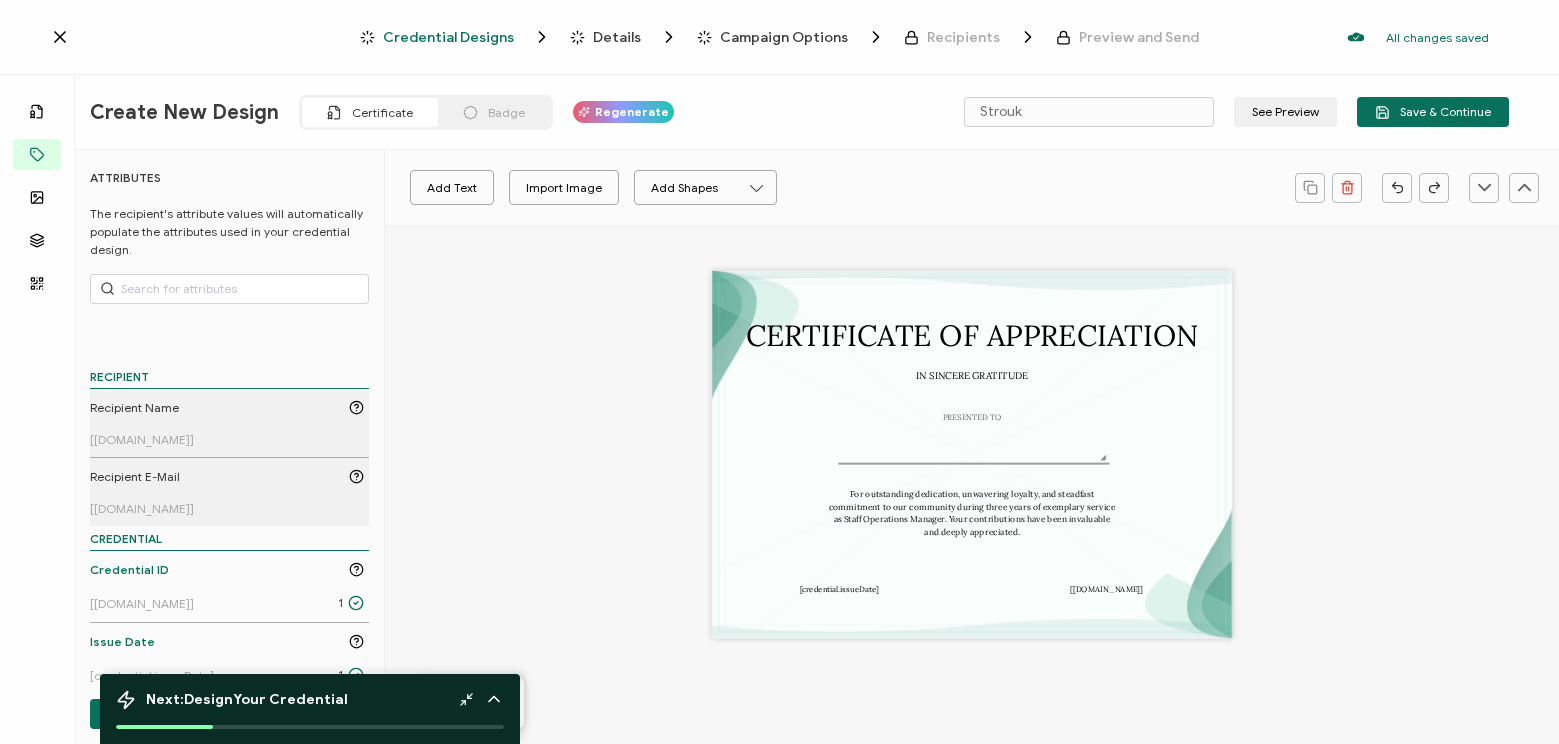 click on "Recipient Name     [[DOMAIN_NAME]]" at bounding box center [227, 423] 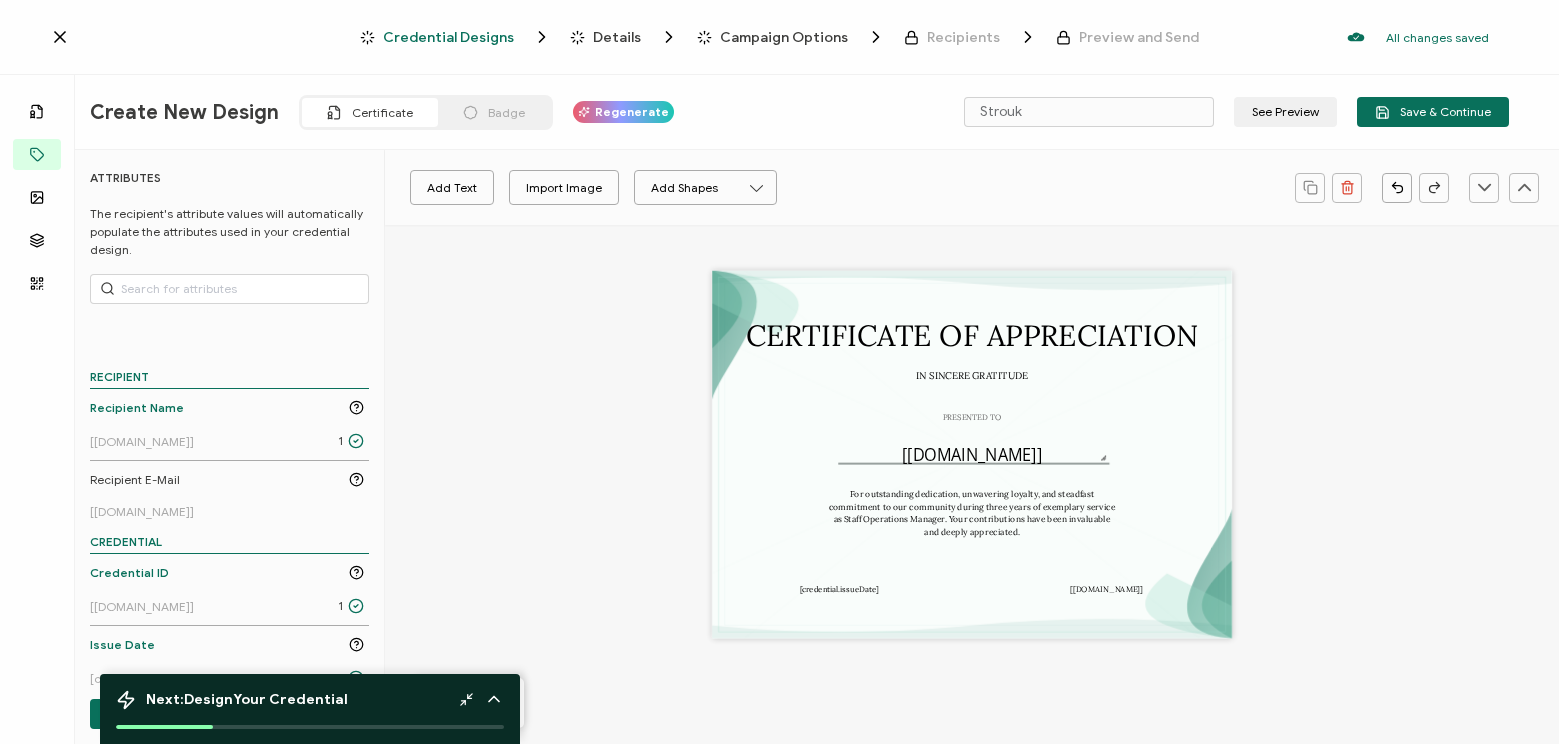 click on "Recipient Name     [[DOMAIN_NAME]]   1" at bounding box center (227, 424) 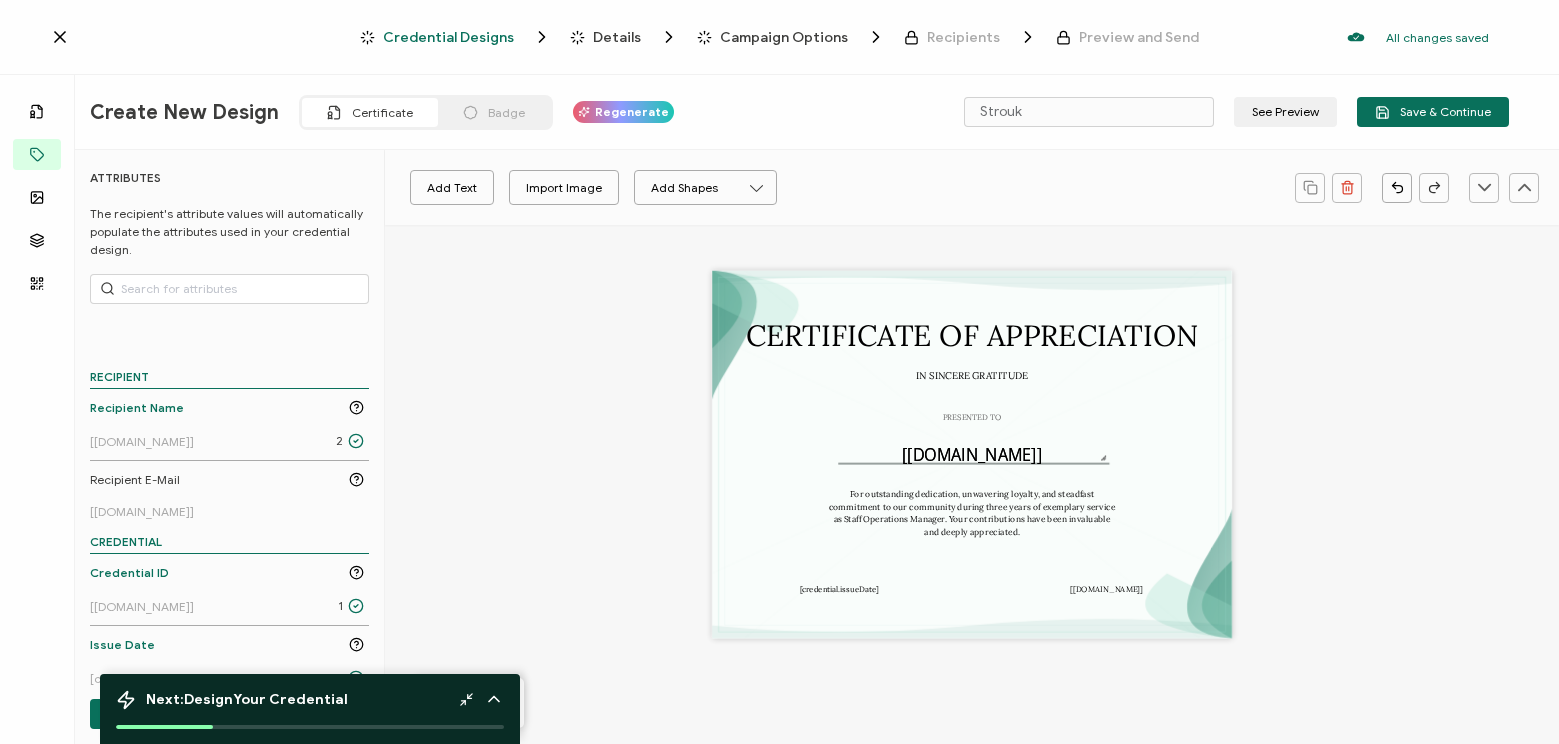 click on "Recipient Name     [[DOMAIN_NAME]]   2" at bounding box center [227, 424] 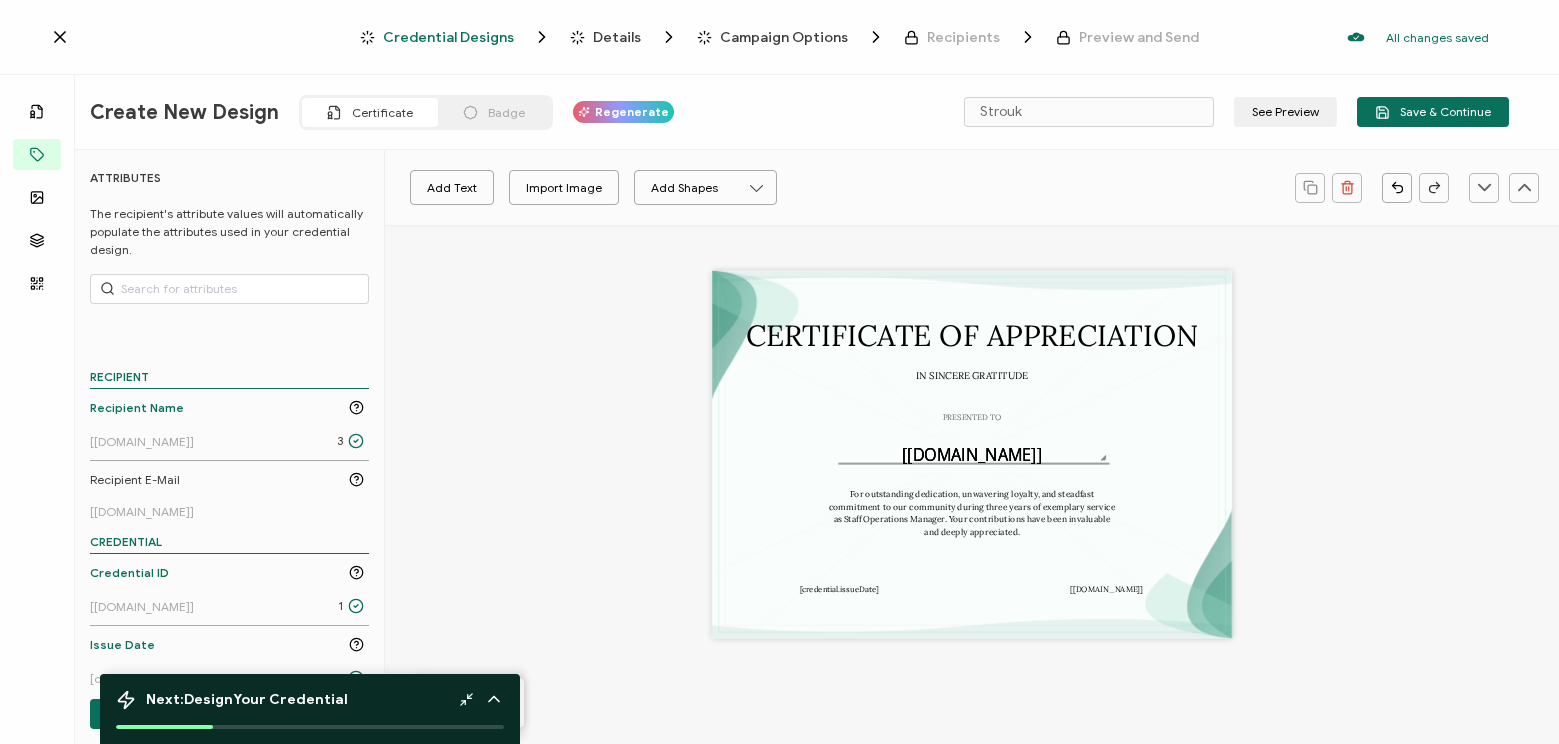 click on "Recipient Name     [[DOMAIN_NAME]]   3" at bounding box center [227, 424] 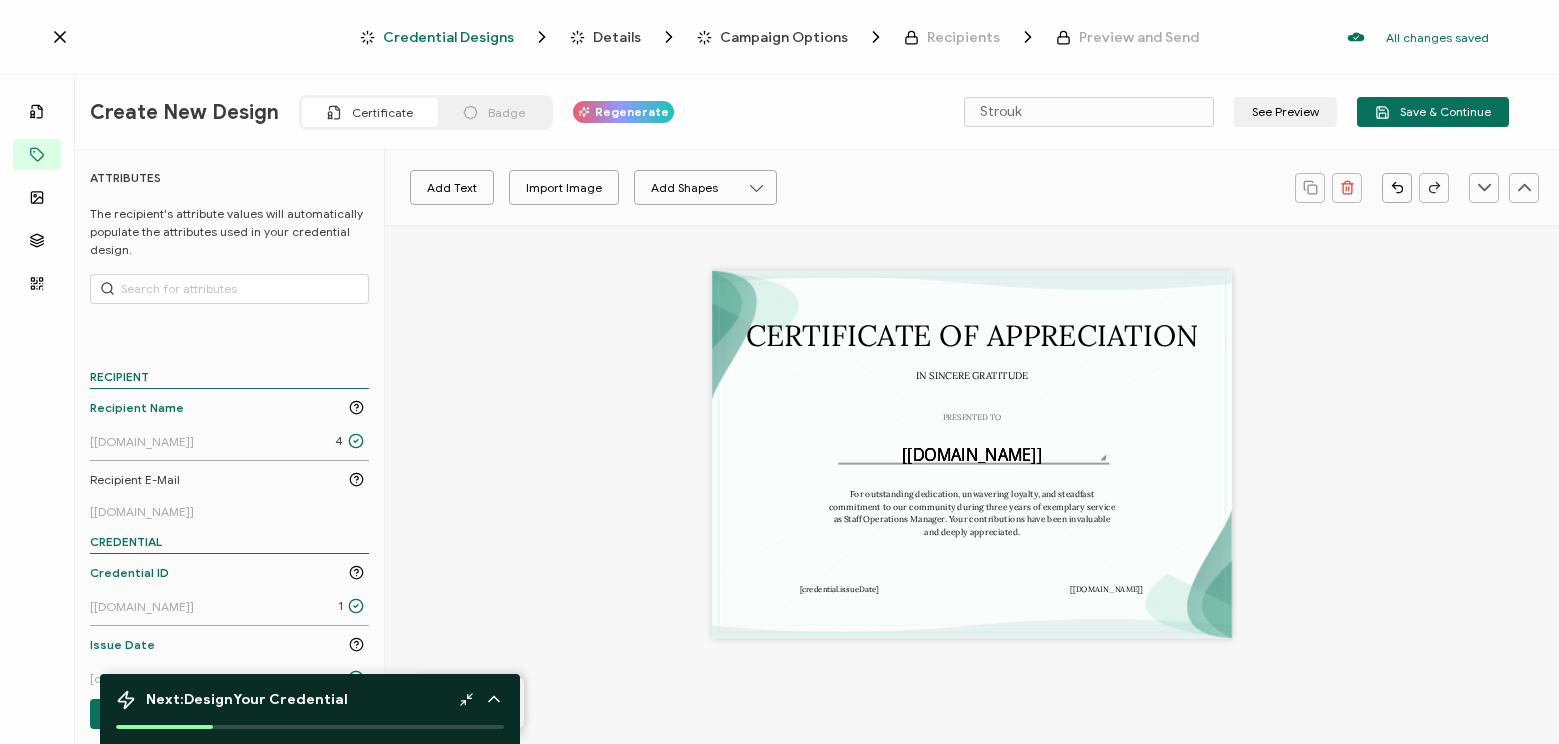 click on "Recipient Name     [[DOMAIN_NAME]]   4" at bounding box center (227, 424) 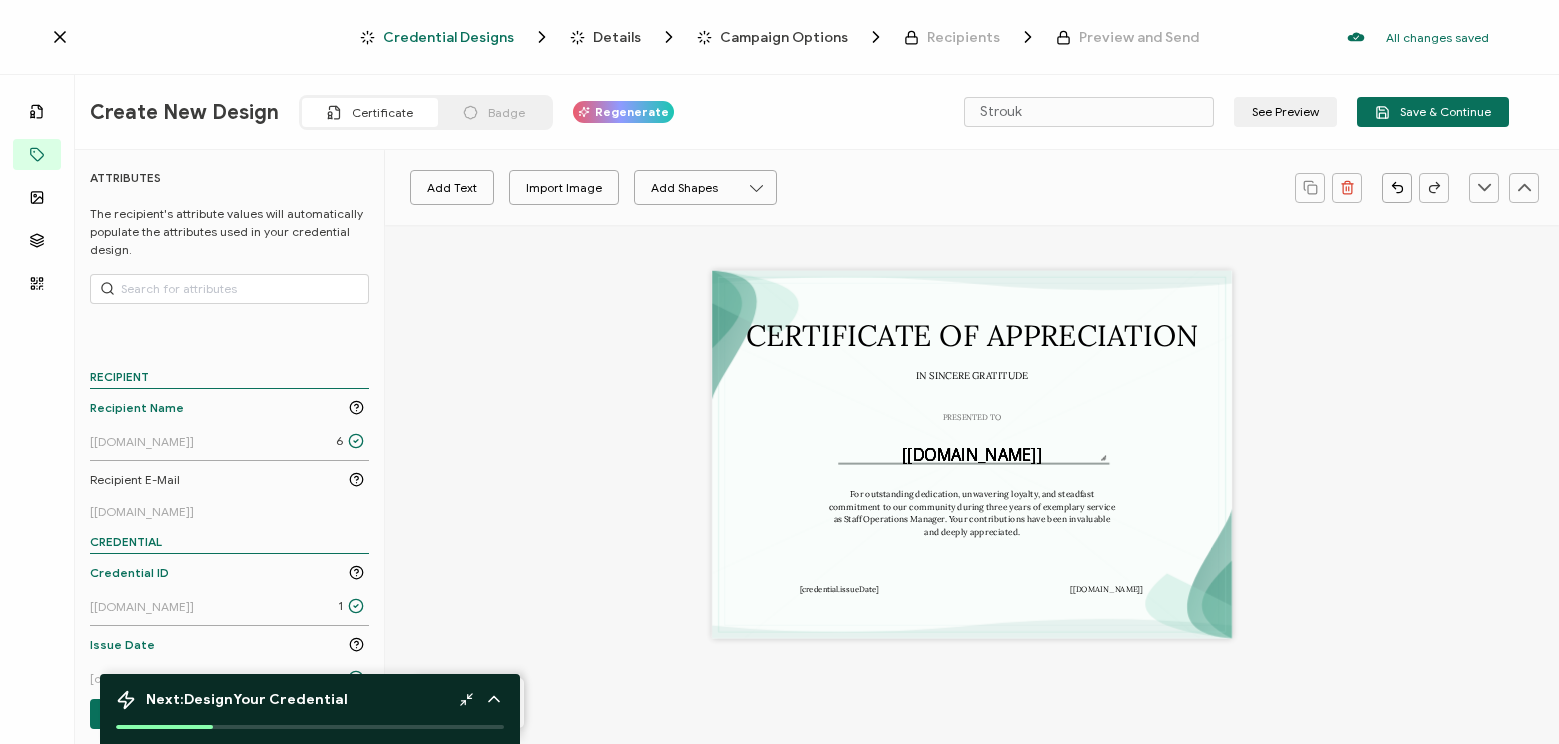 click on "Recipient Name     [[DOMAIN_NAME]]   6" at bounding box center (227, 424) 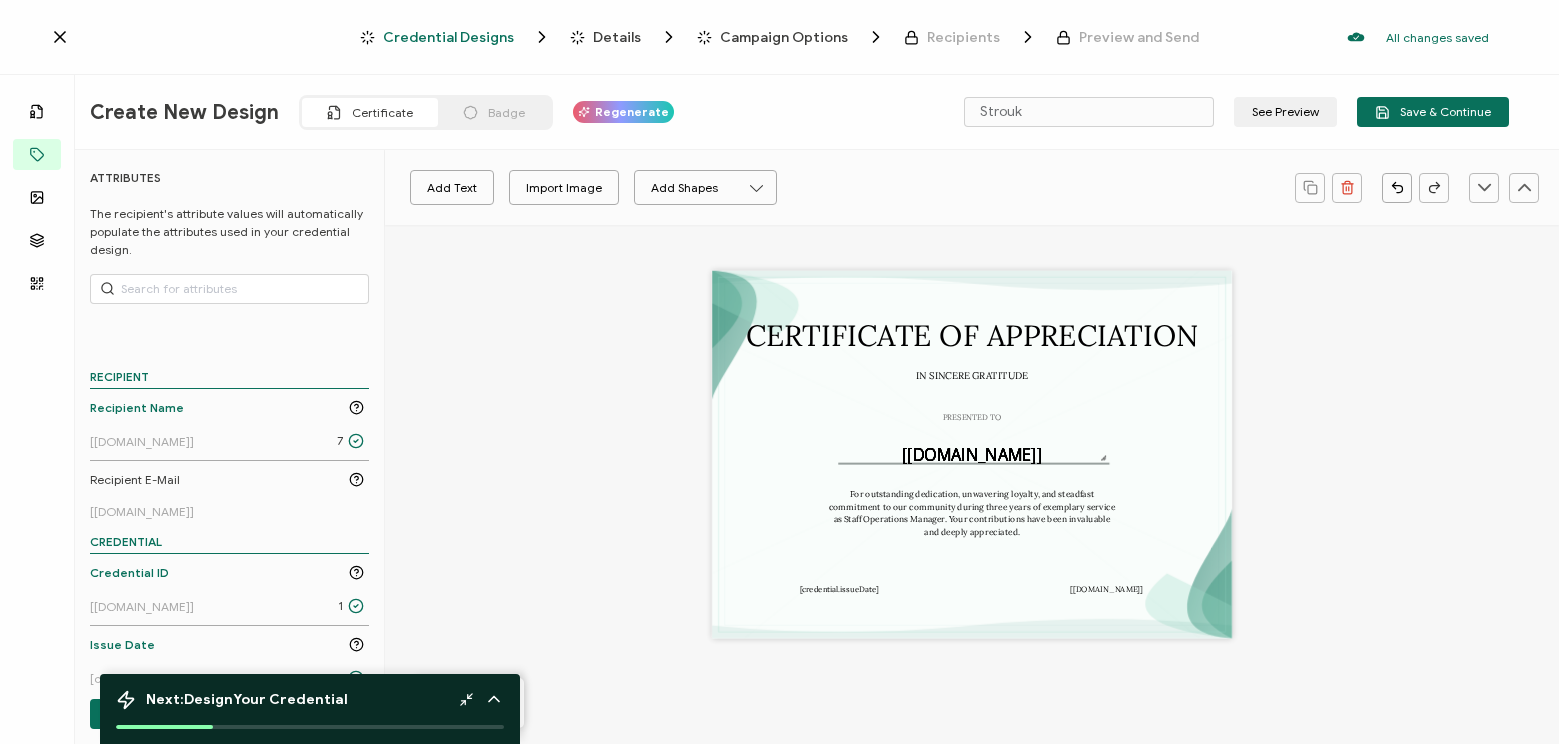 click on "Recipient Name     [[DOMAIN_NAME]]   7" at bounding box center [227, 424] 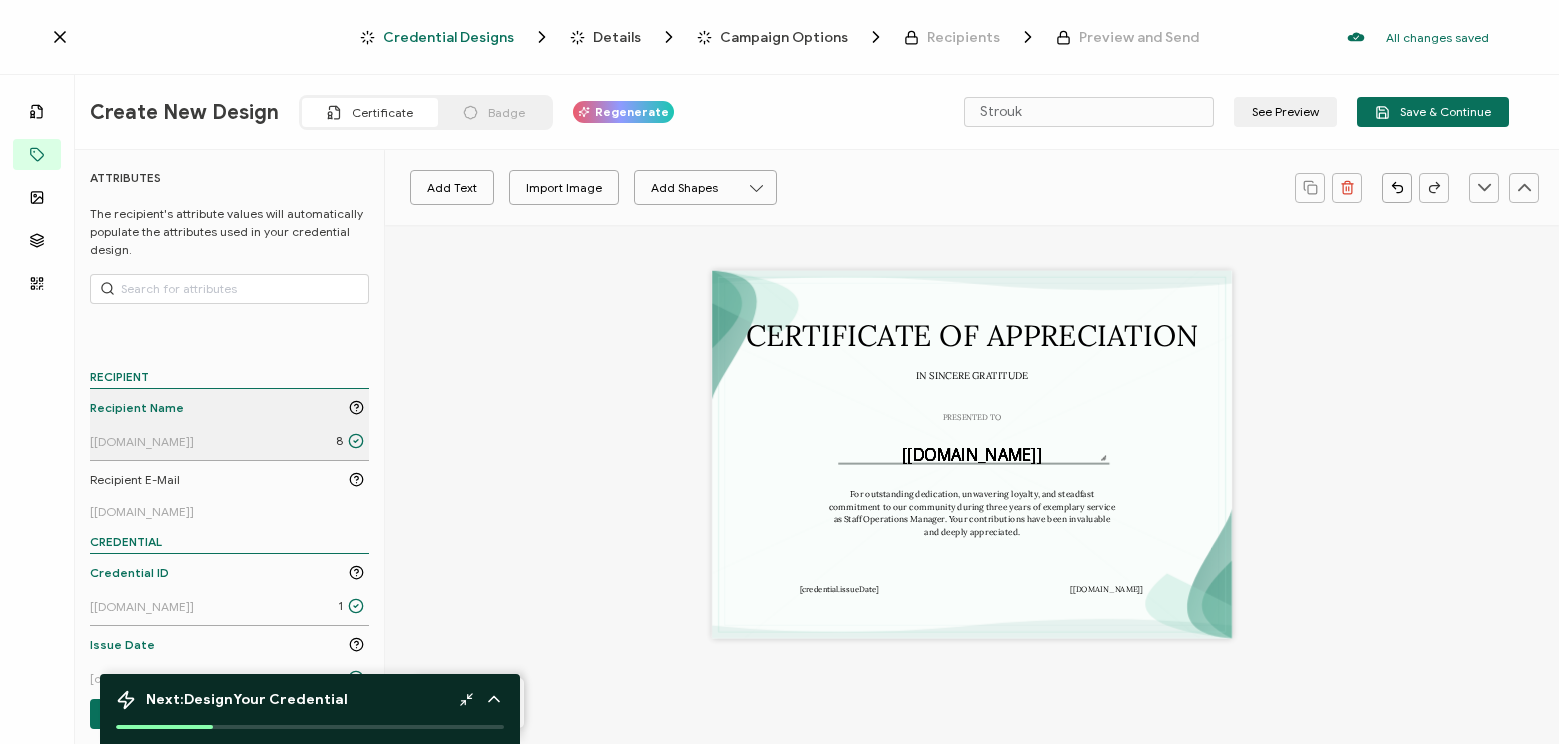 click 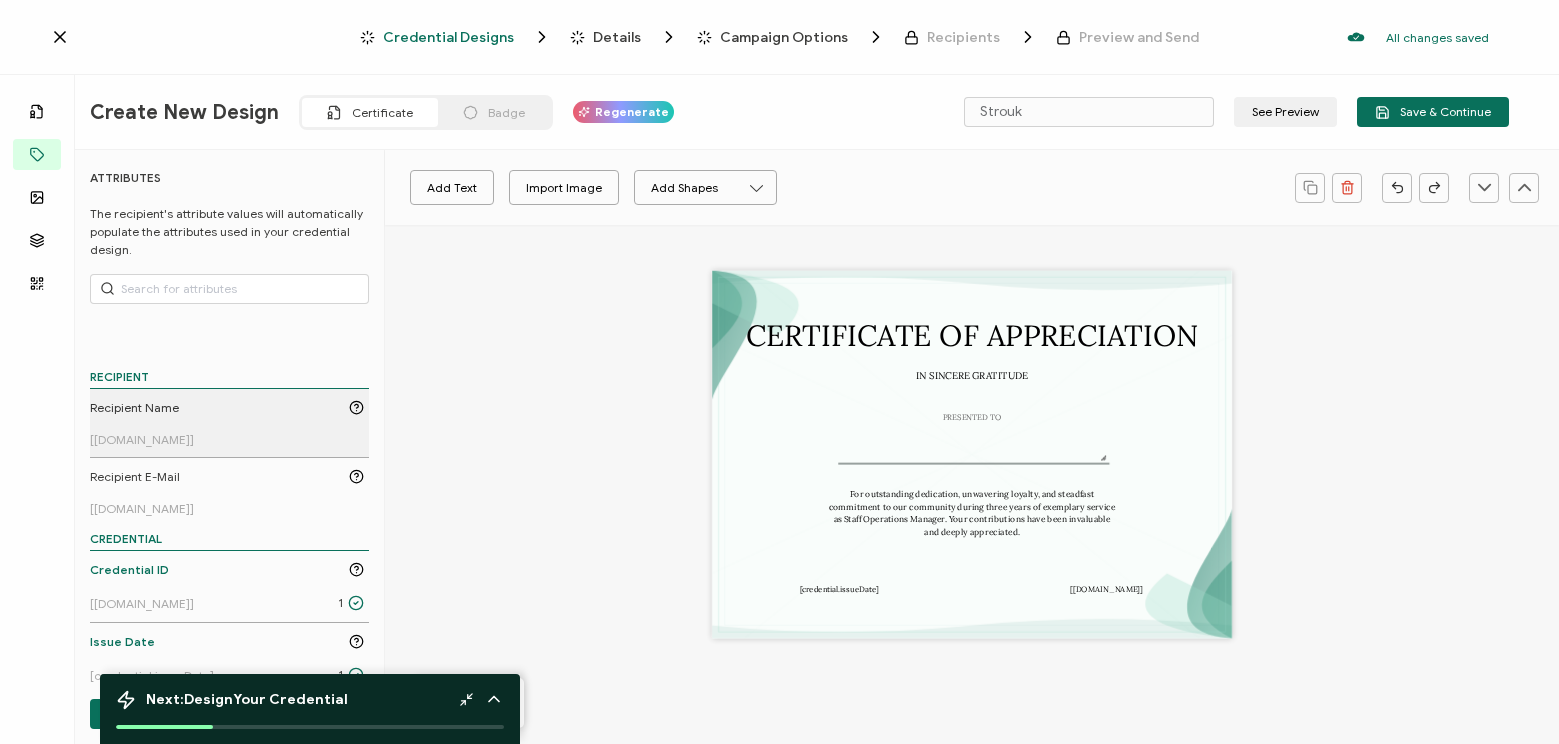 click on "Recipient Name     [[DOMAIN_NAME]]" at bounding box center (227, 423) 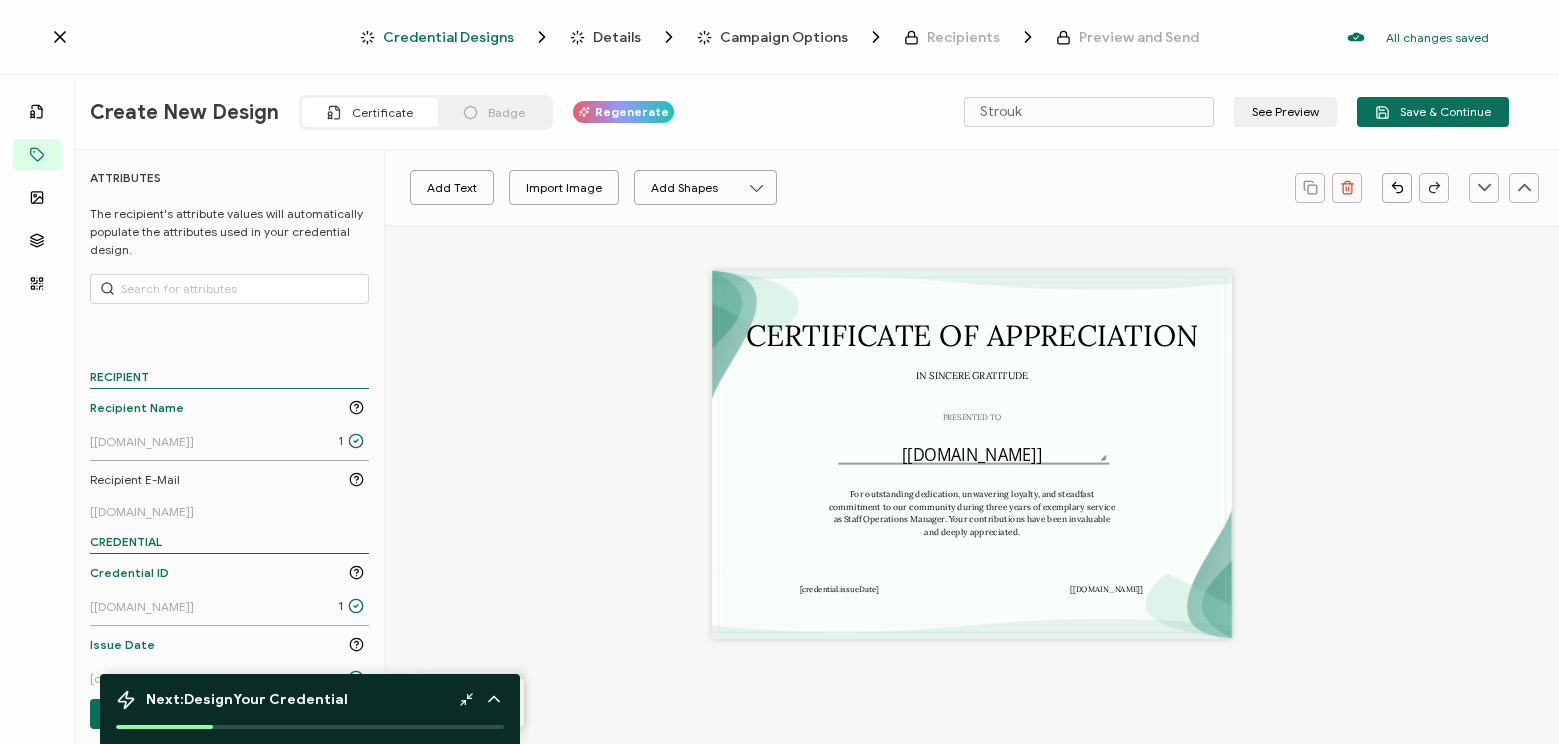drag, startPoint x: 144, startPoint y: 405, endPoint x: 107, endPoint y: 331, distance: 82.73451 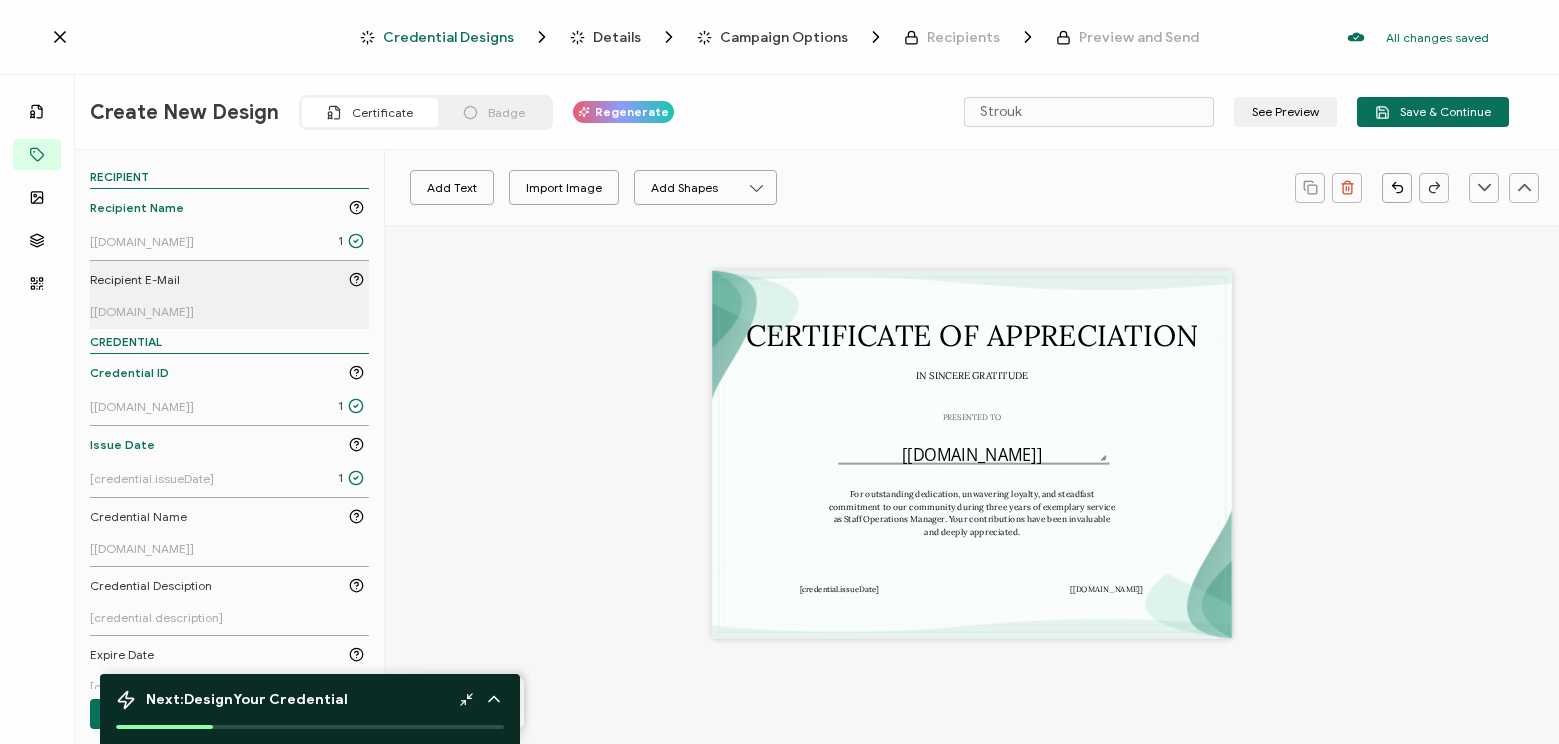 click on "Recipient E-Mail     [[DOMAIN_NAME]]" at bounding box center [227, 295] 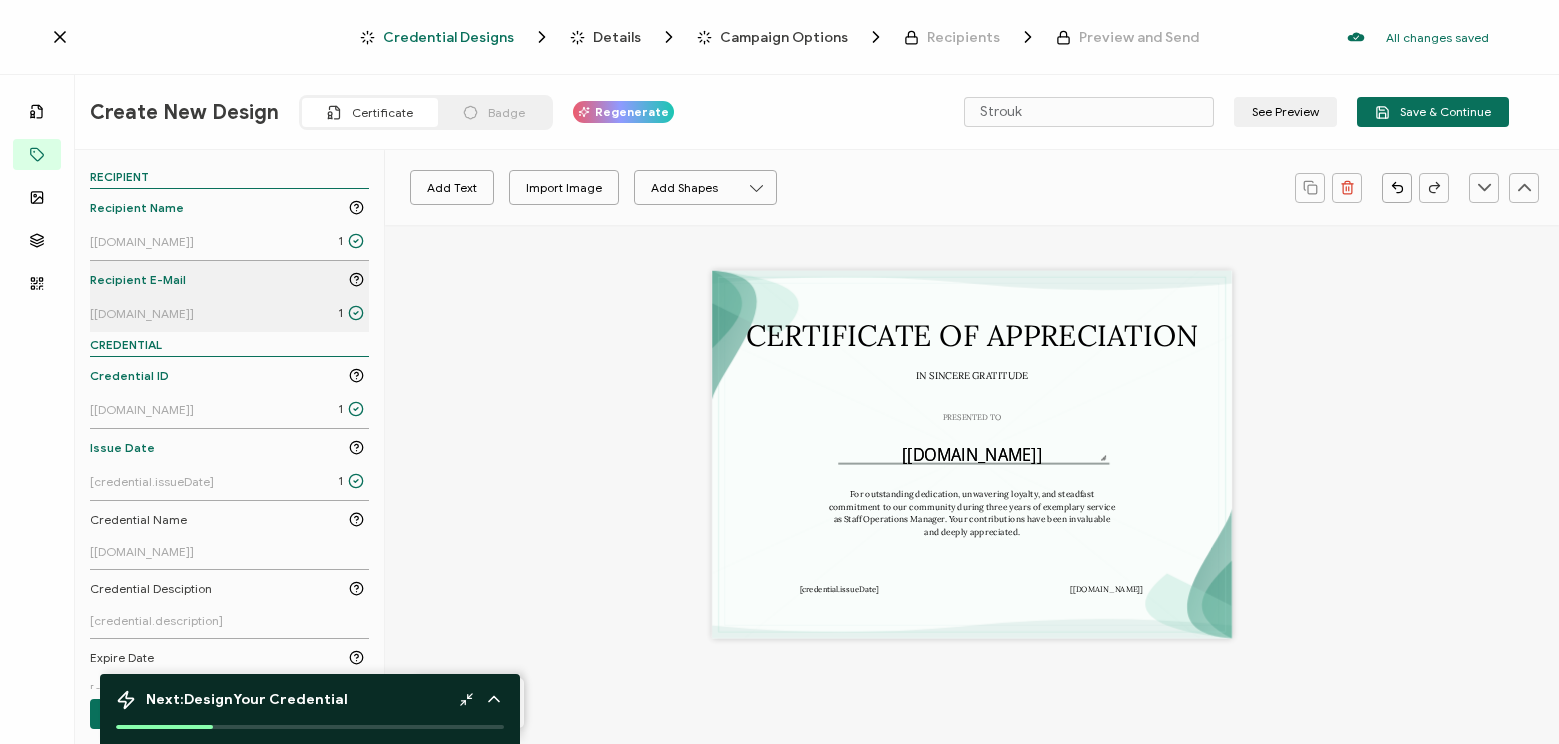 click 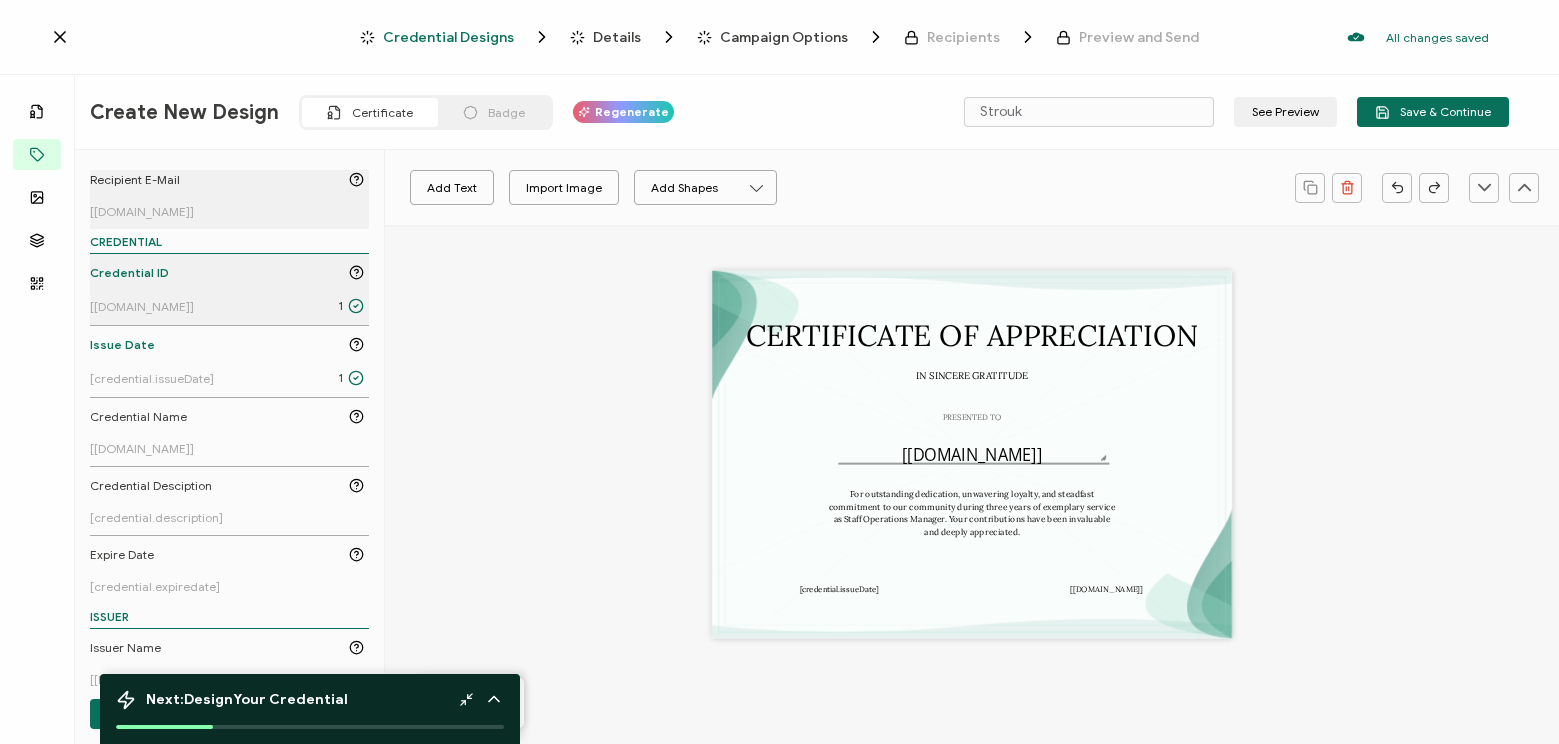 scroll, scrollTop: 308, scrollLeft: 0, axis: vertical 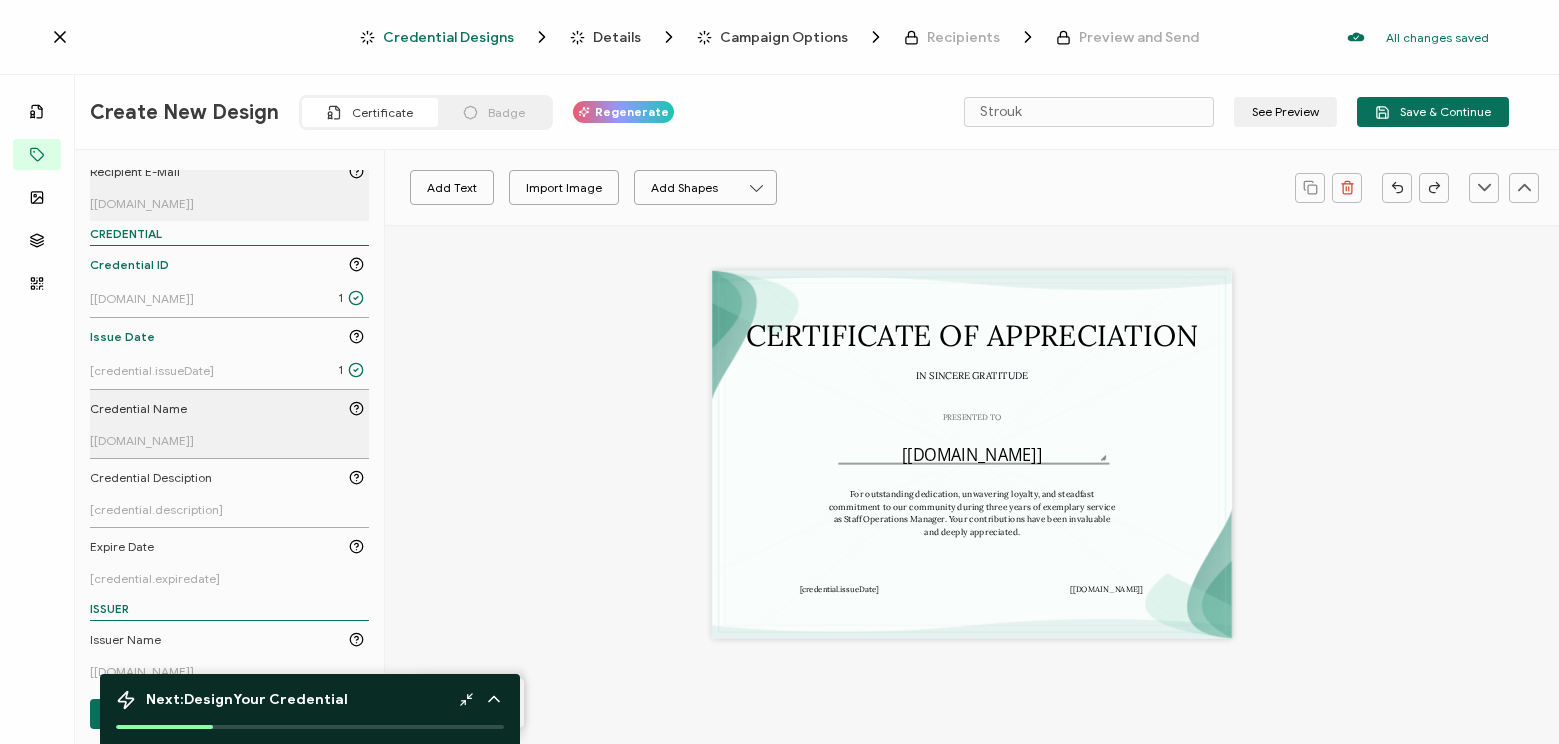 click on "[[DOMAIN_NAME]]" at bounding box center [227, 440] 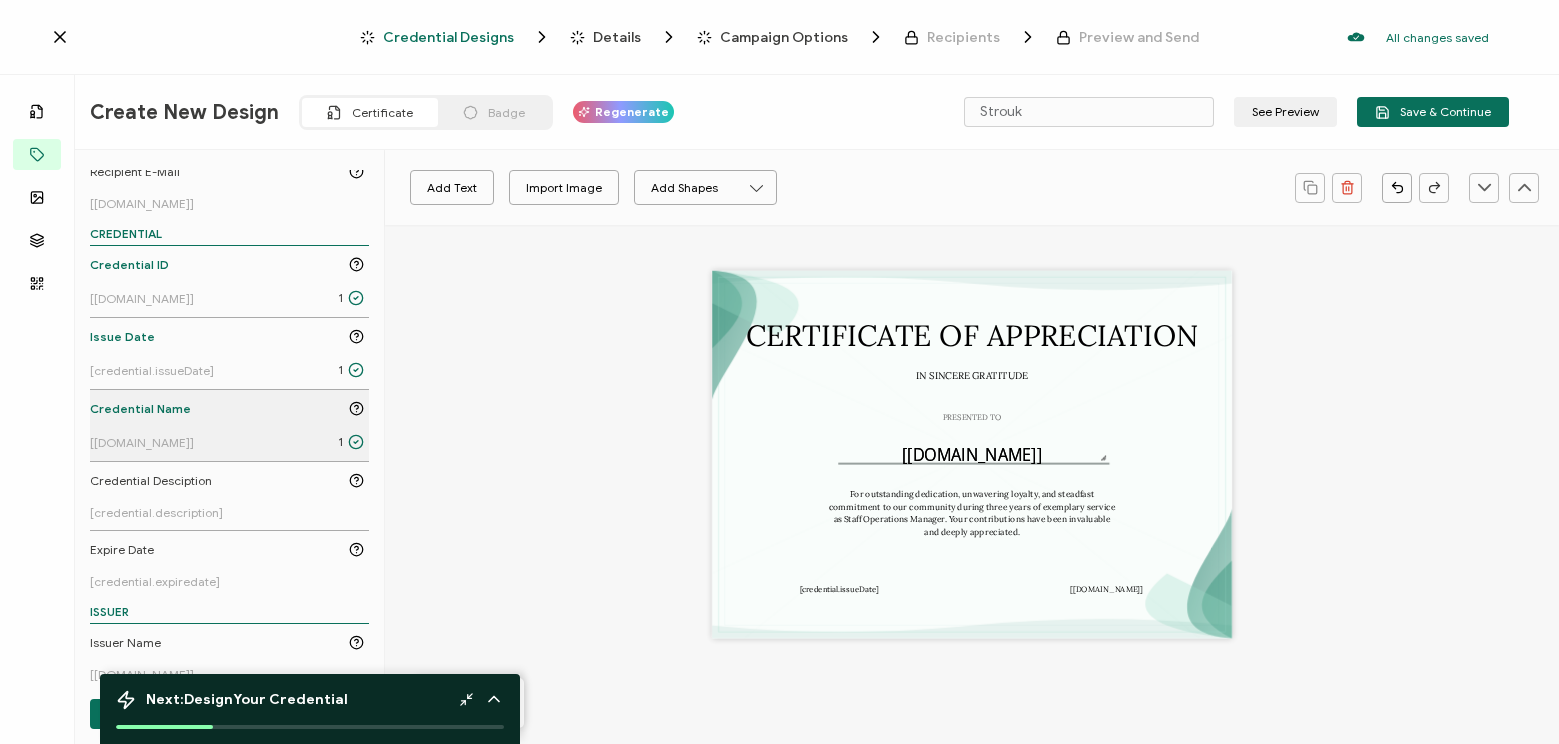 click 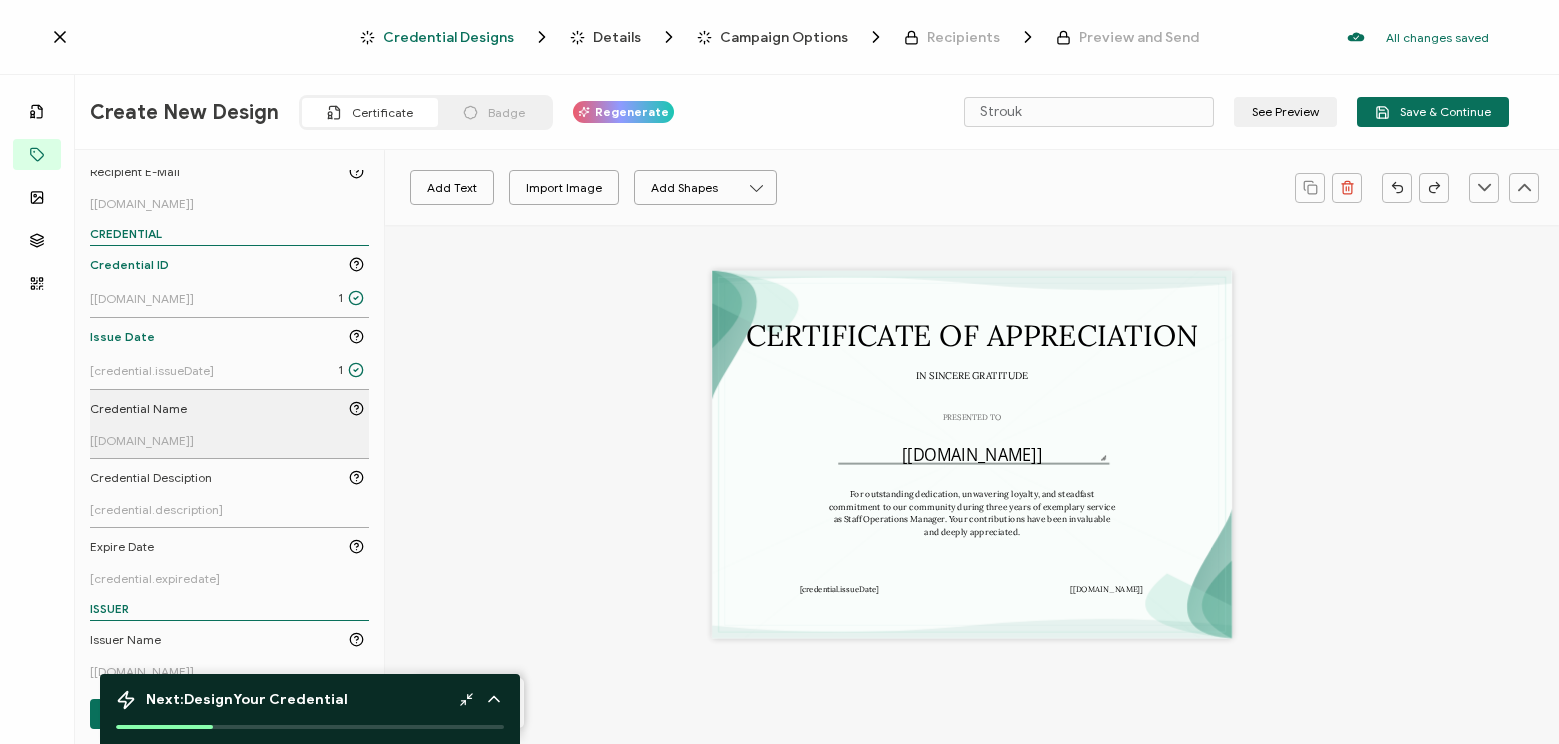 scroll, scrollTop: 0, scrollLeft: 0, axis: both 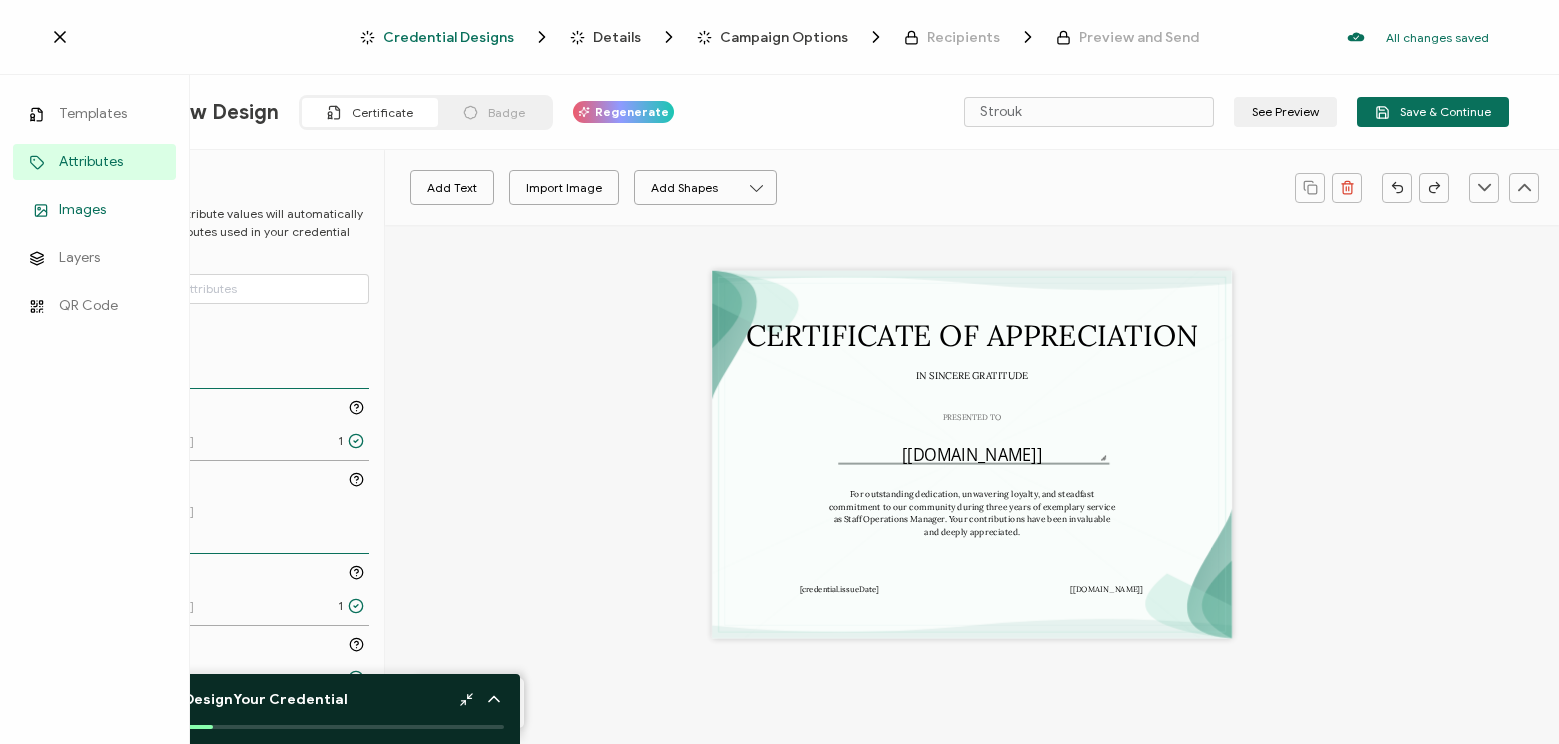 click 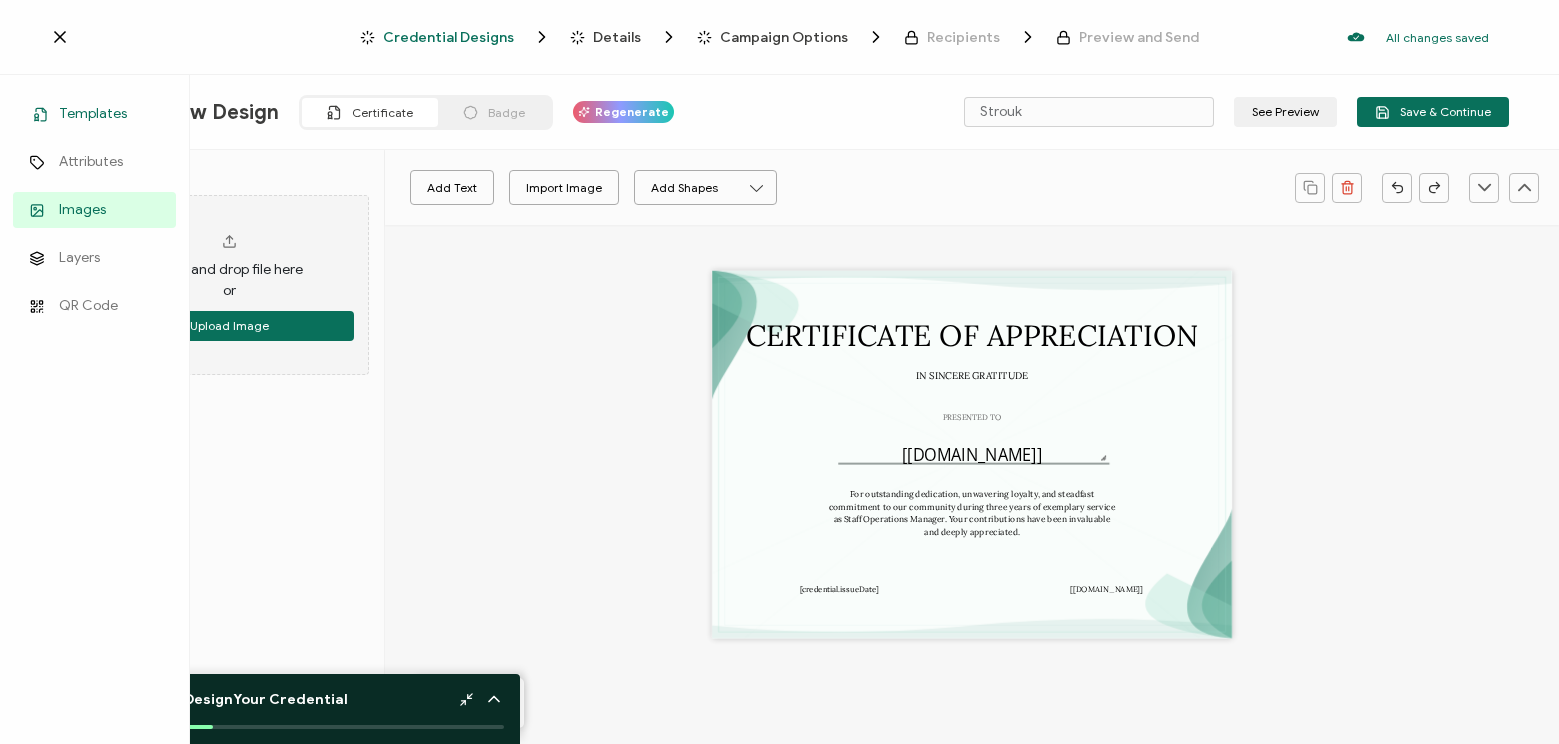 click 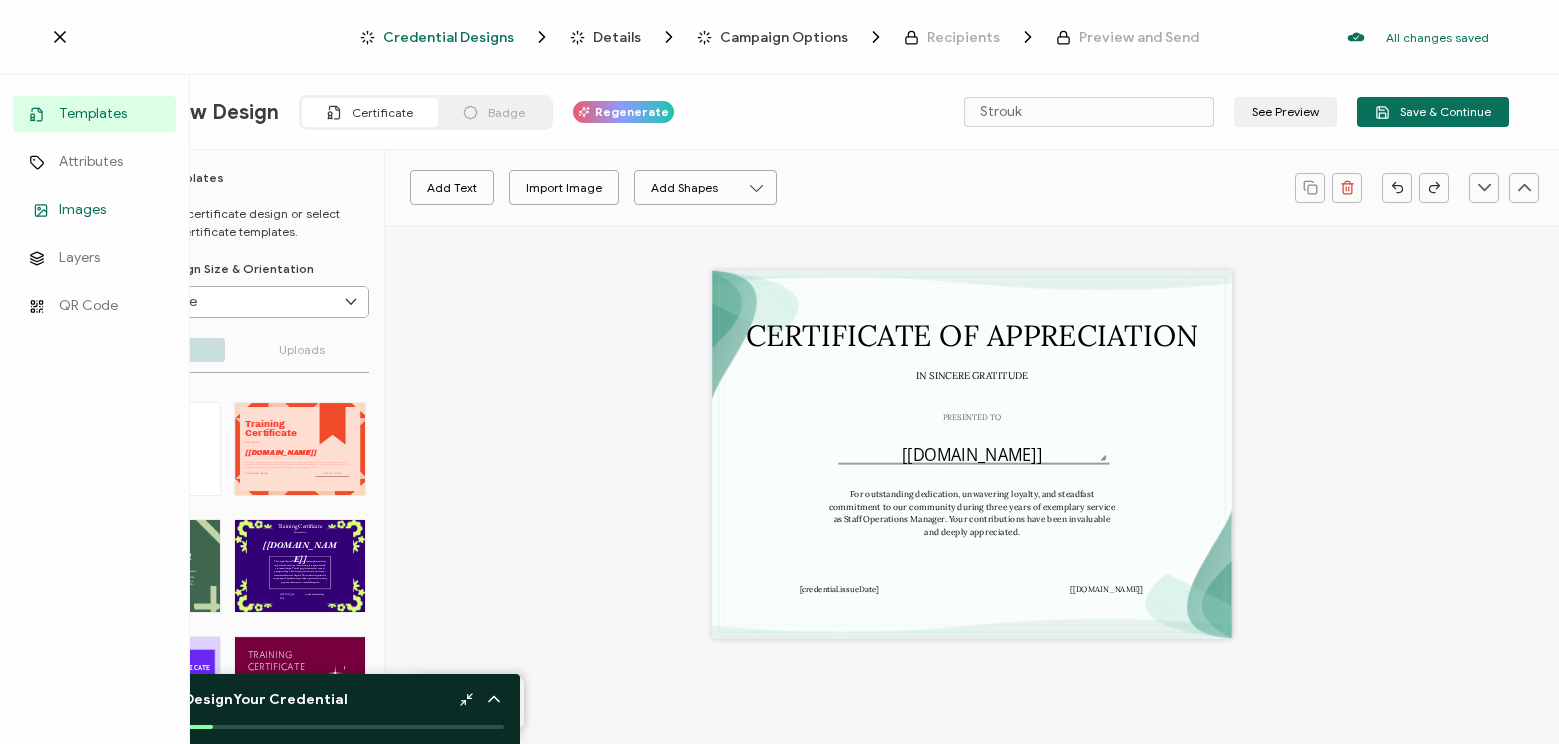 click 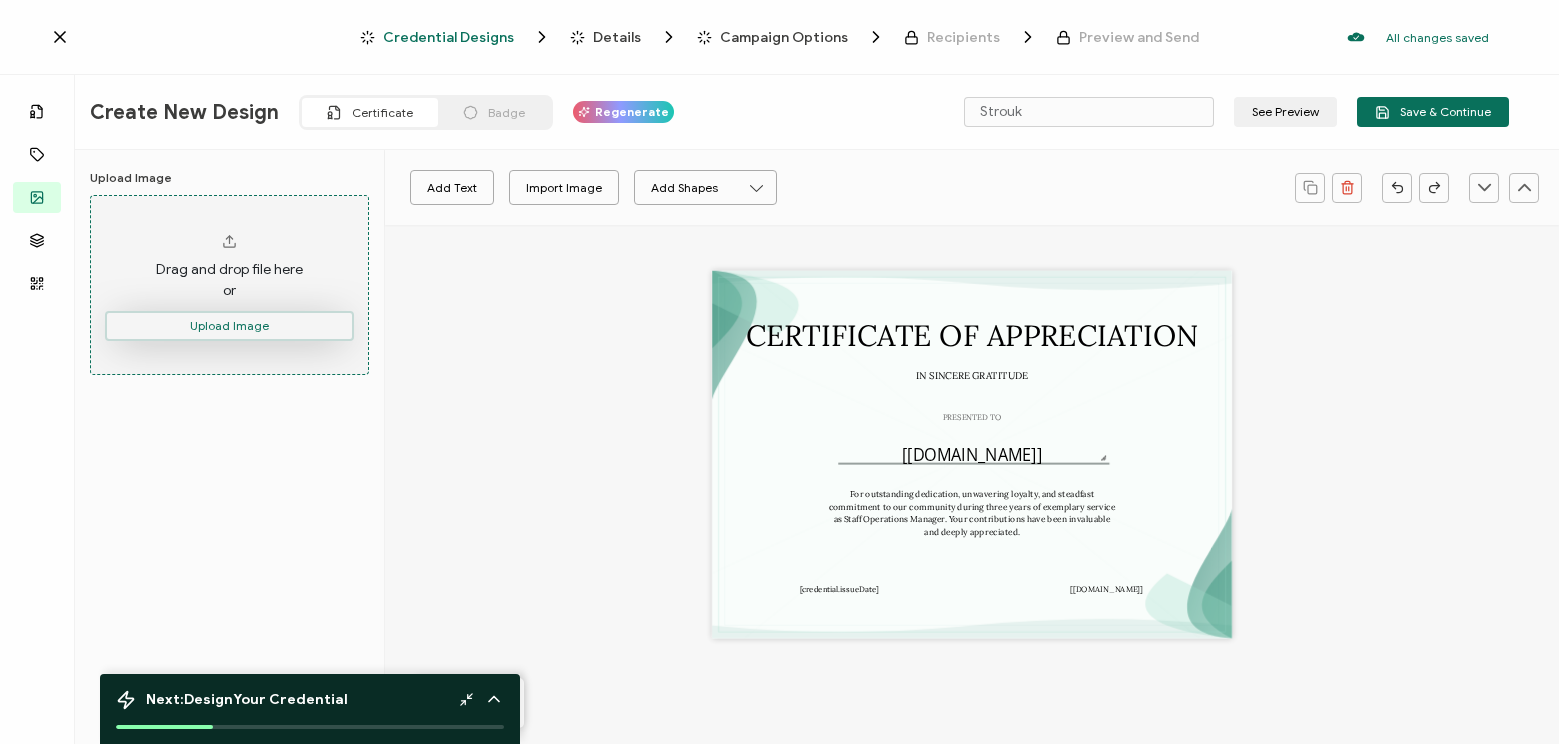click on "Upload Image" at bounding box center (229, 326) 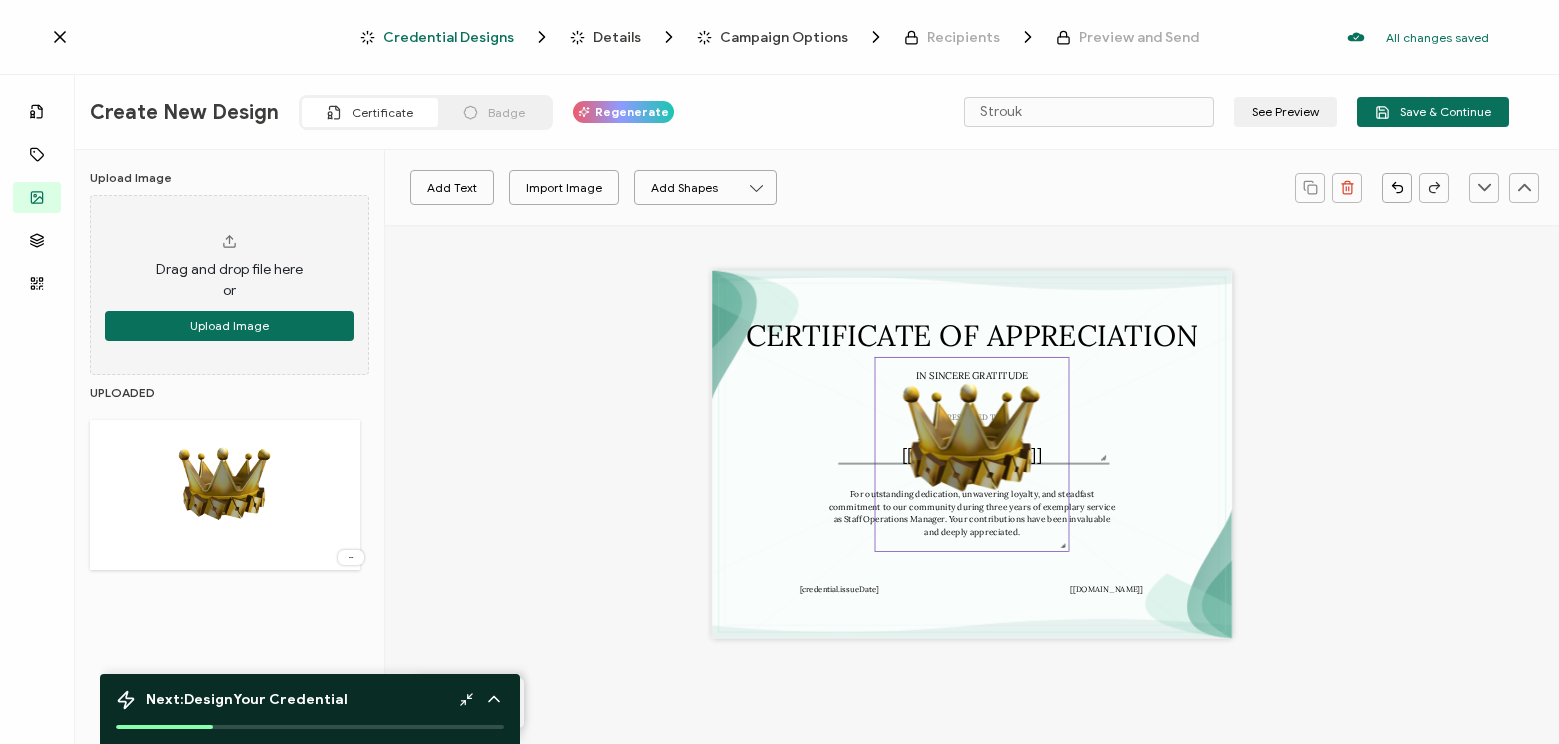 click at bounding box center [972, 455] 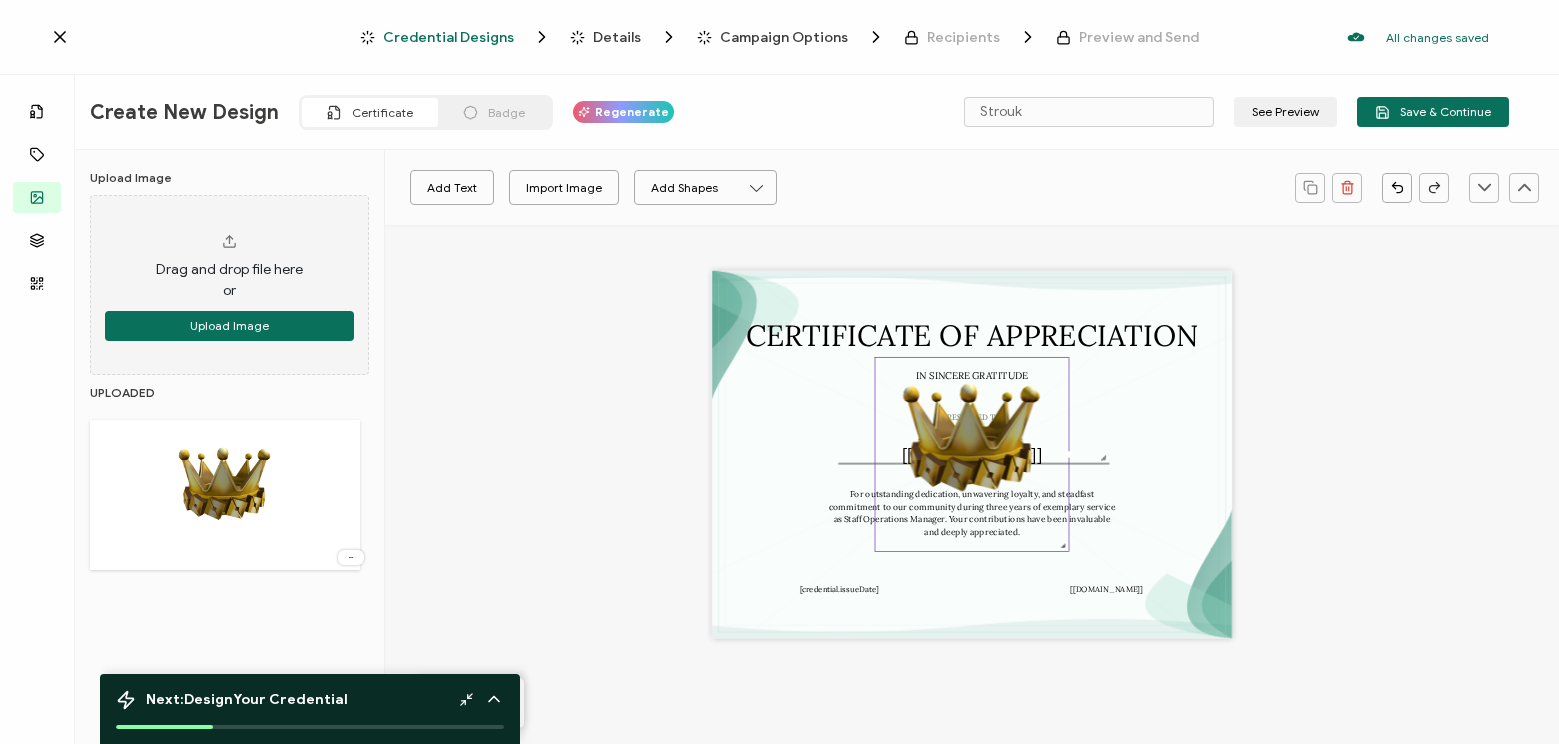 click at bounding box center [972, 455] 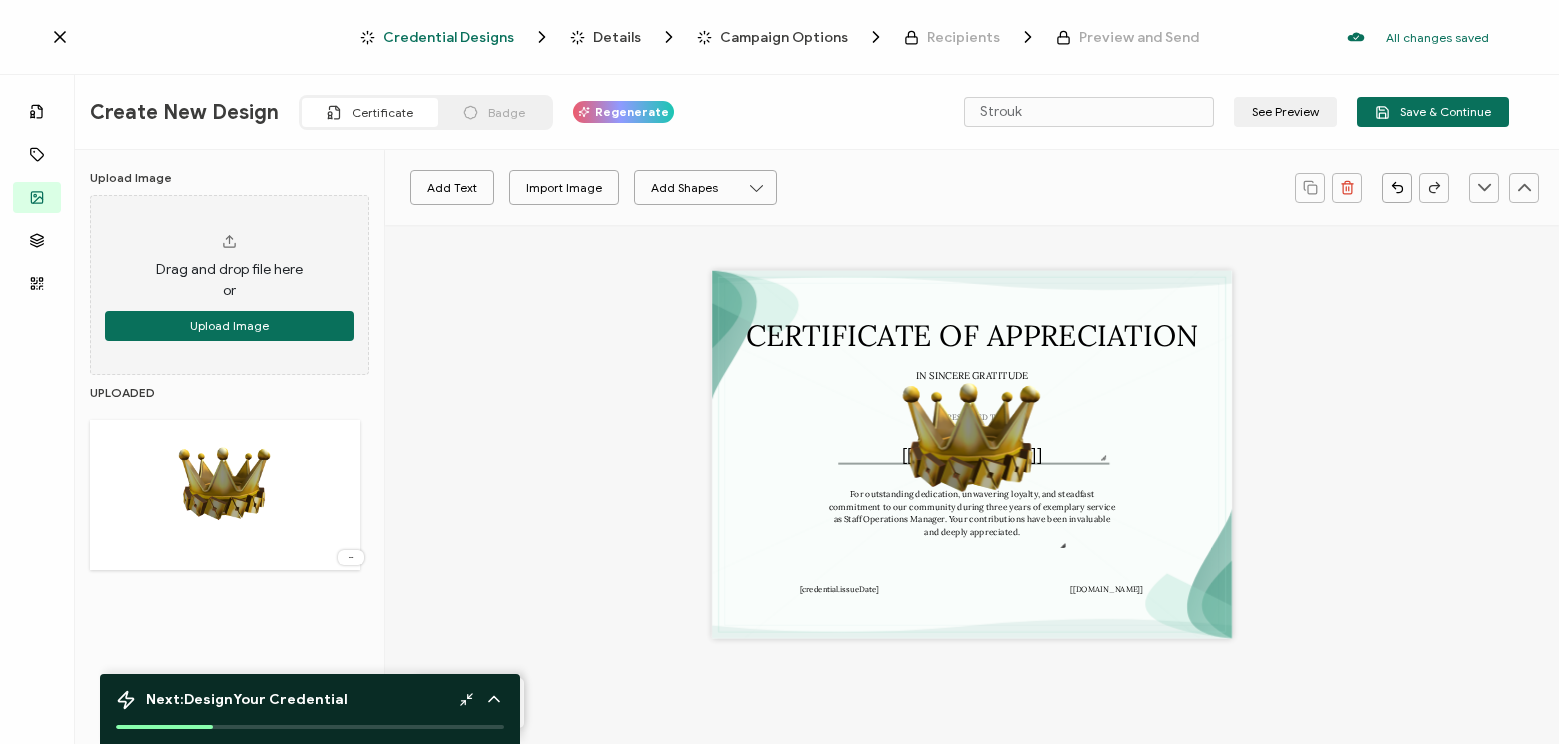 drag, startPoint x: 258, startPoint y: 458, endPoint x: 715, endPoint y: 291, distance: 486.55728 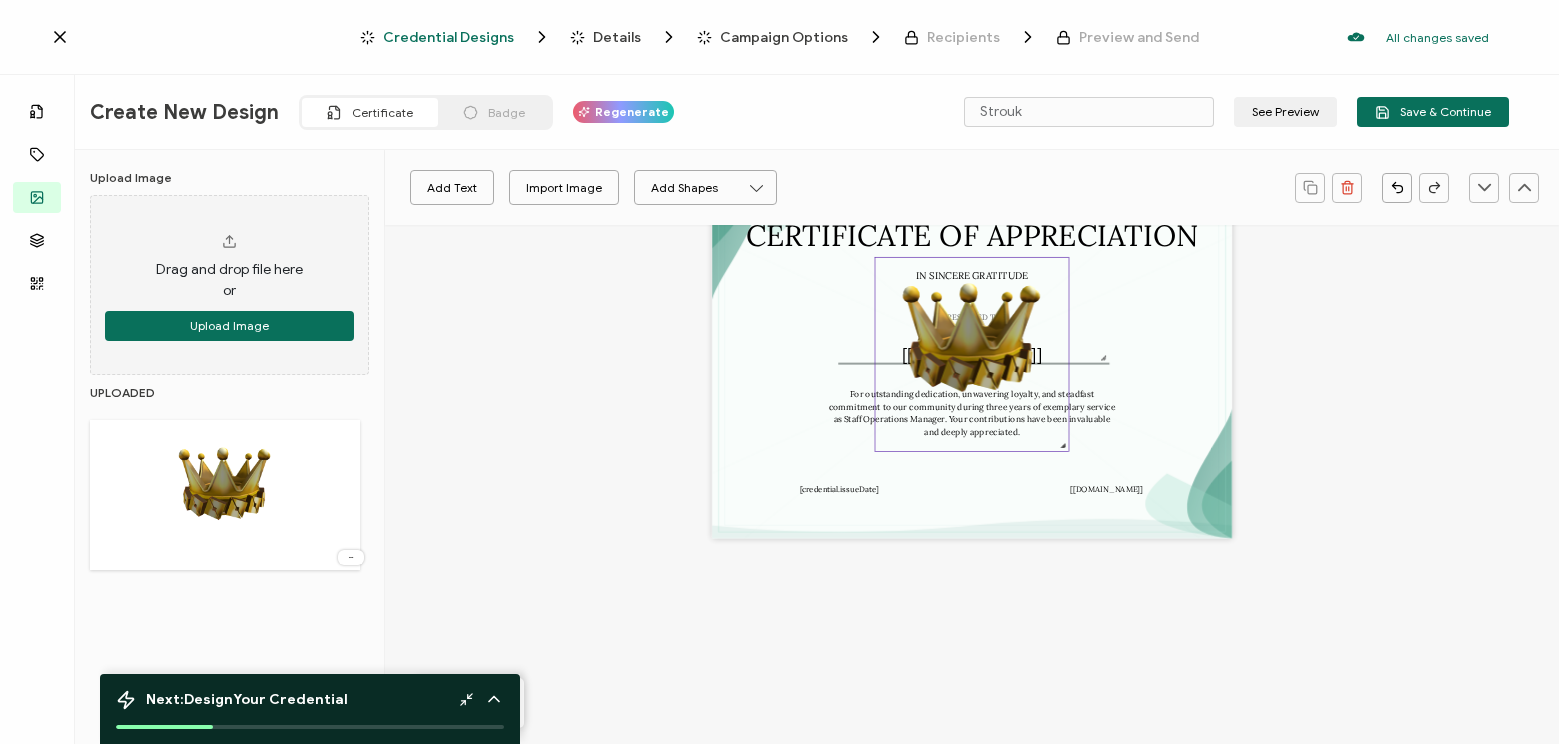 scroll, scrollTop: 0, scrollLeft: 0, axis: both 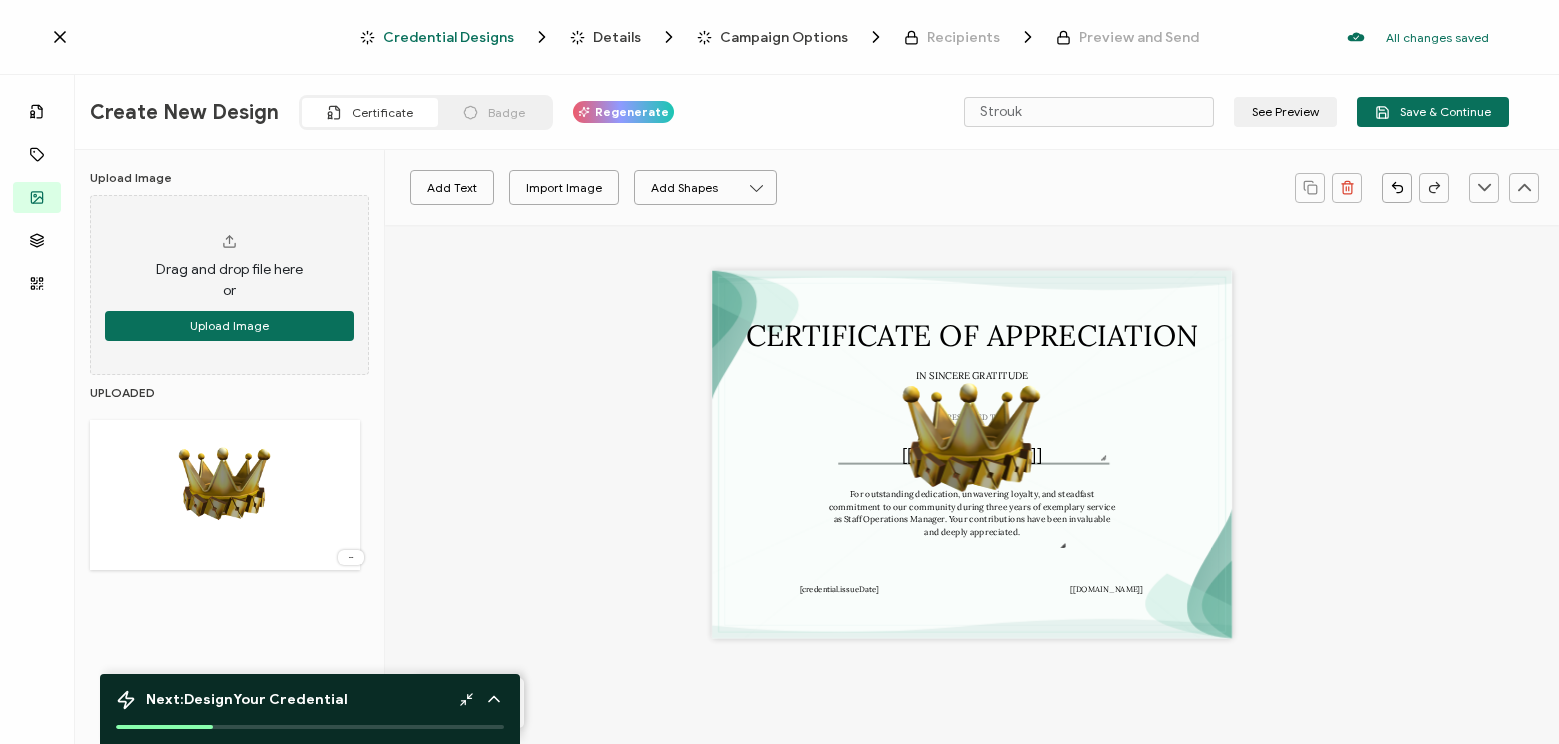 click on "CERTIFICATE OF APPRECIATION         PRESENTED TO               For outstanding dedication, unwavering loyalty, and steadfast commitment to our community during three years of exemplary service as Staff Operations Manager. Your contributions have been invaluable and deeply appreciated.       A unique serial number automatically assigned to each credential by the system. It can be used by users to find and verify their credentials.   [[DOMAIN_NAME]]         IN SINCERE GRATITUDE       The date the credential was issued. This will automatically update to the day the credential is sent.   [credential.issueDate]       The recipient’s full name, which will be automatically filled based on the information uploaded when adding recipients or lists.   [[DOMAIN_NAME]]" at bounding box center [972, 455] 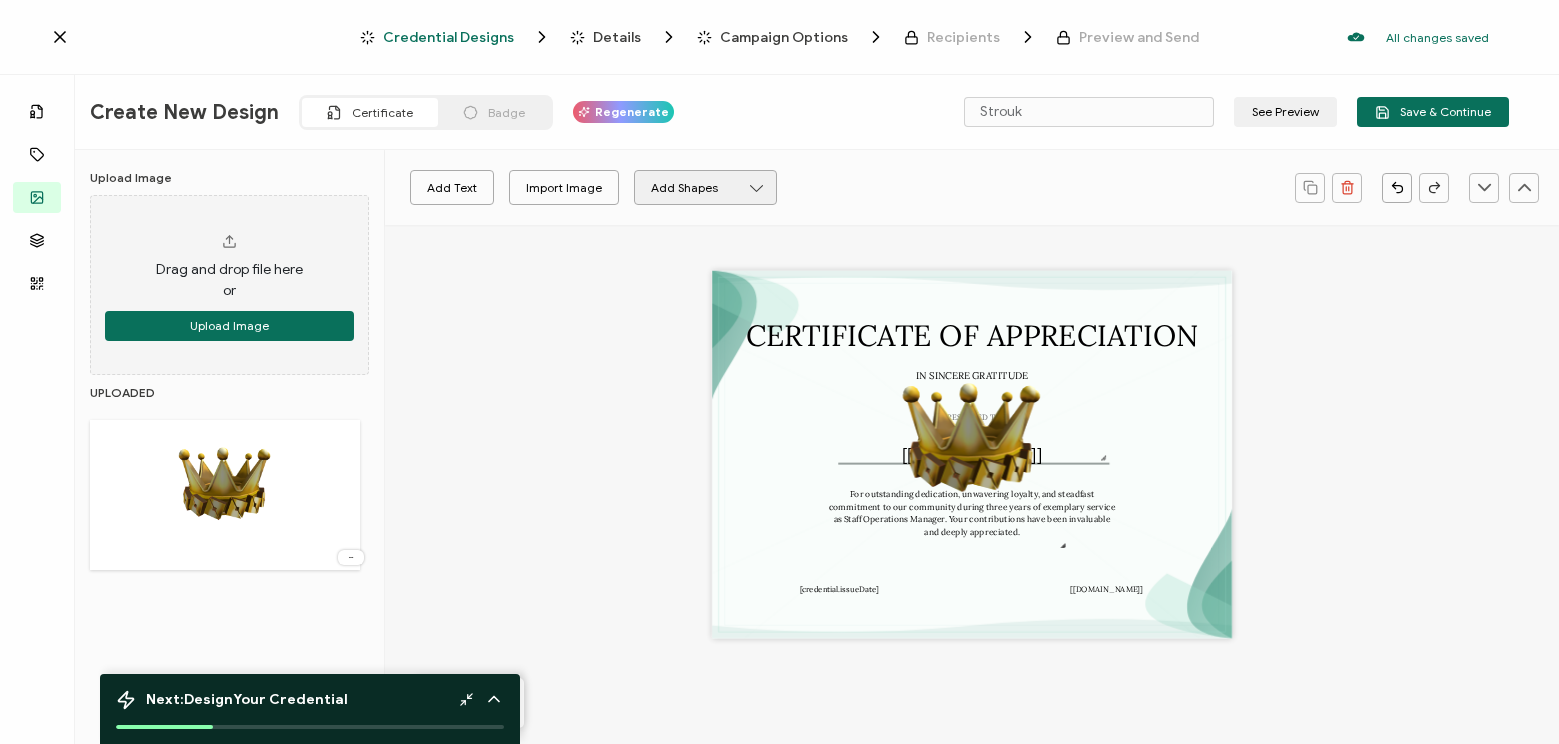 click on "Add Shapes" at bounding box center (705, 187) 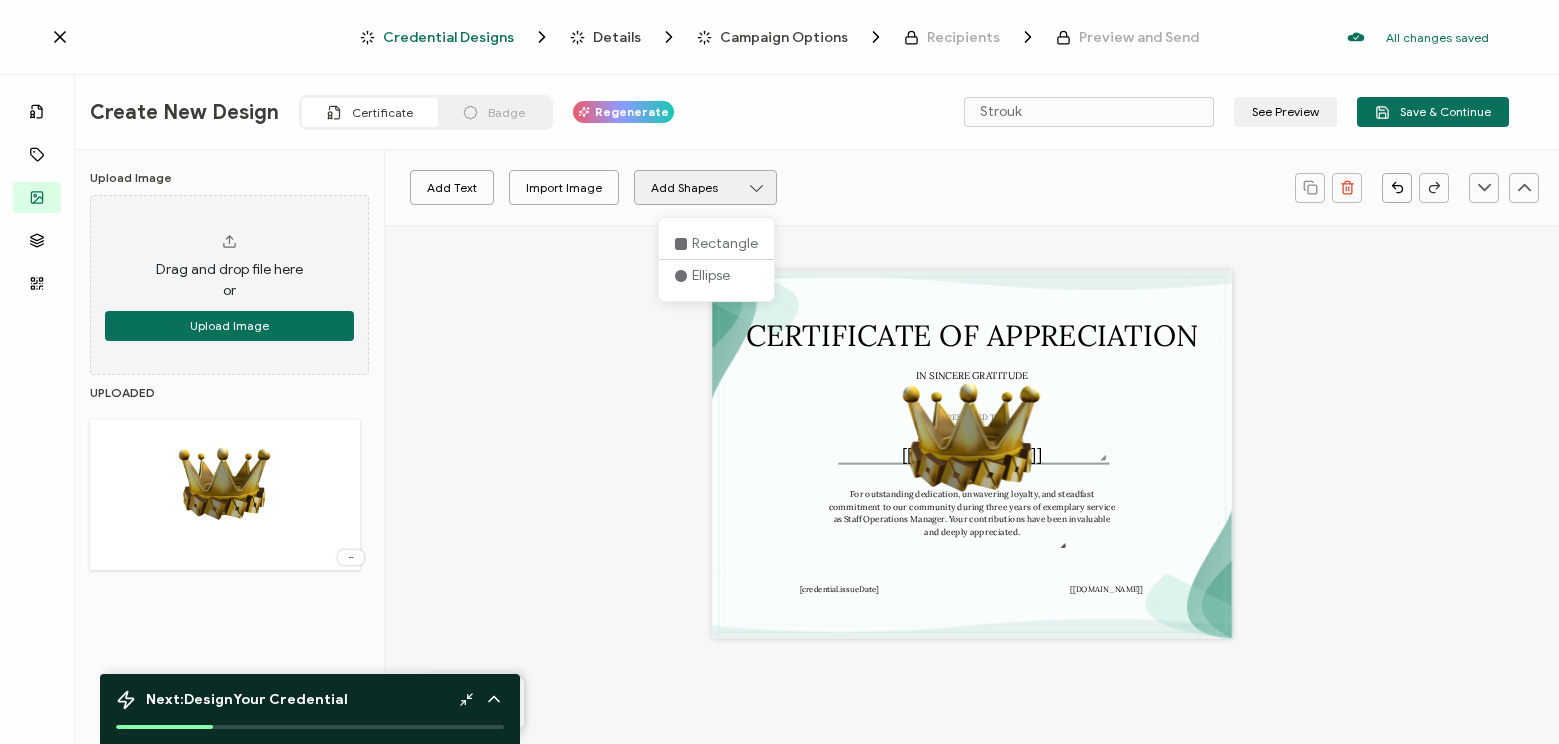 click on "Add Shapes" at bounding box center [705, 187] 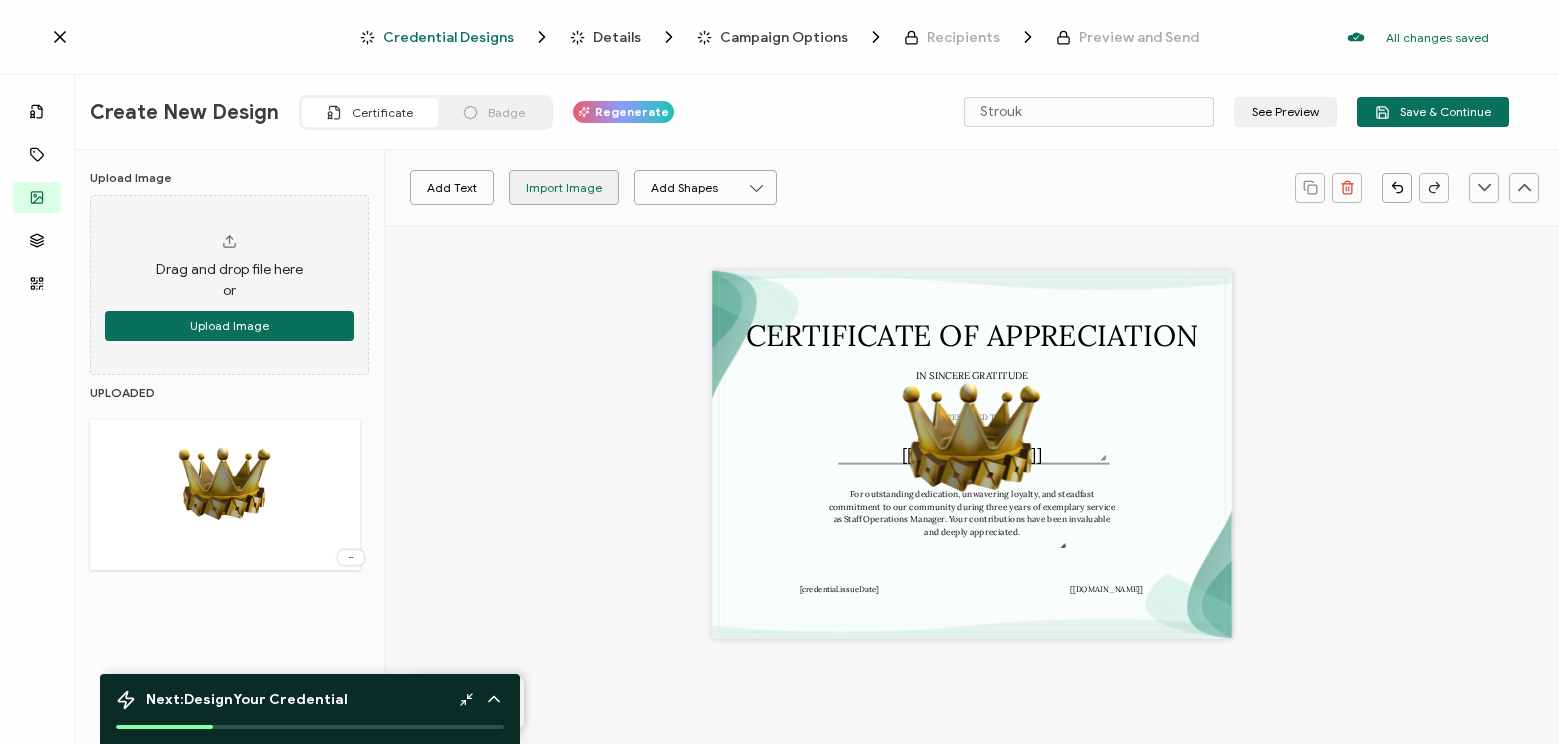 click on "Import Image" at bounding box center [564, 187] 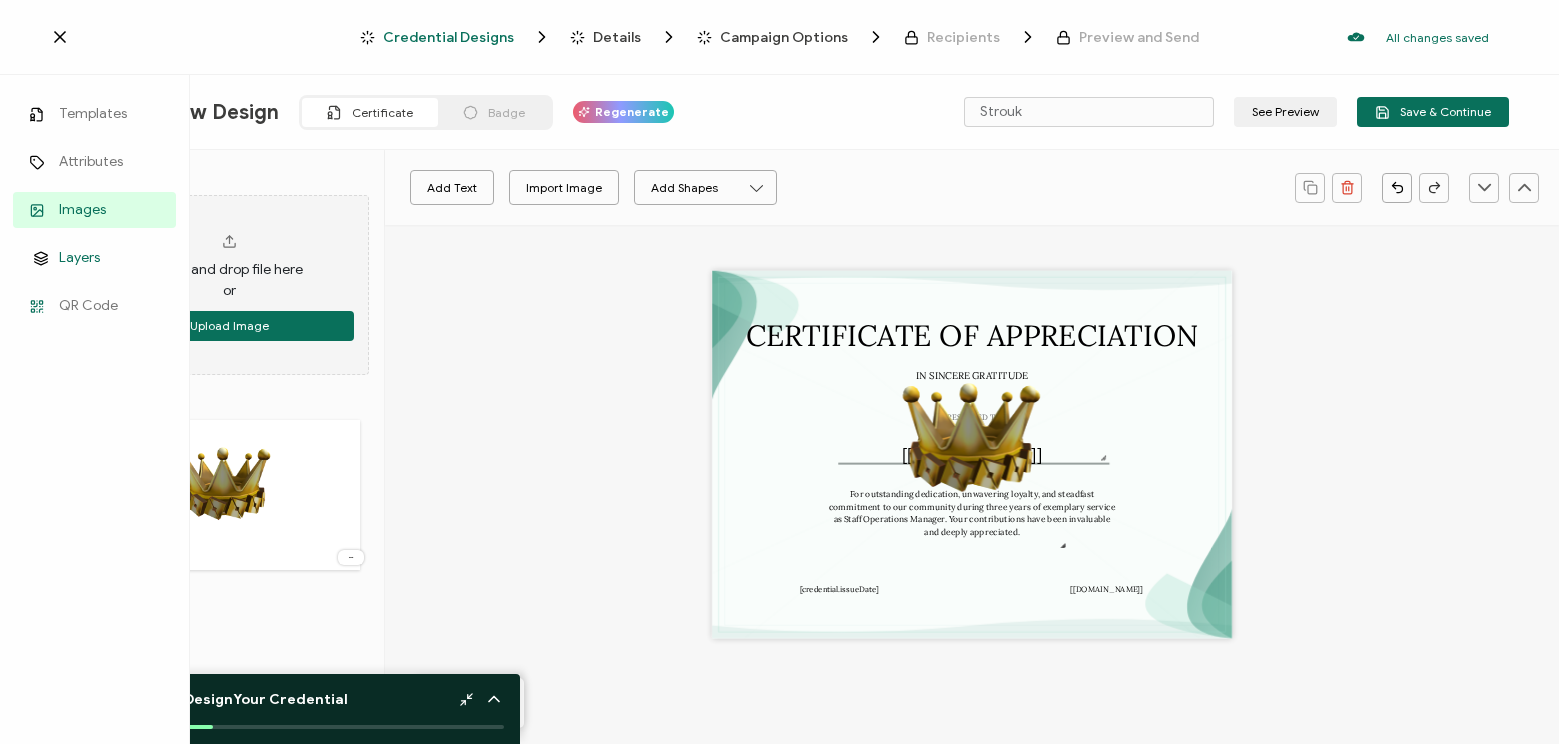 click on "Layers" at bounding box center (79, 258) 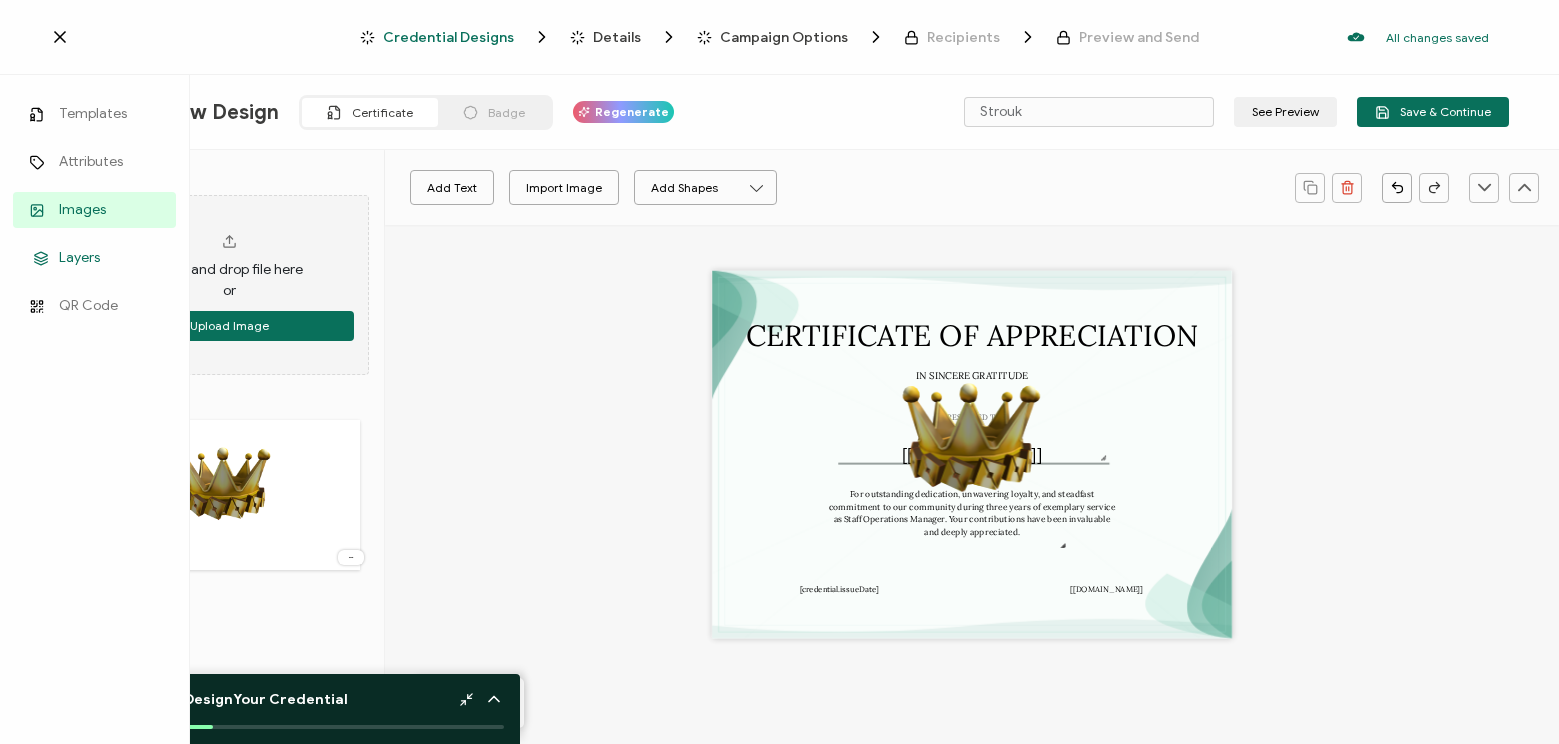 click on "Layers" at bounding box center (79, 258) 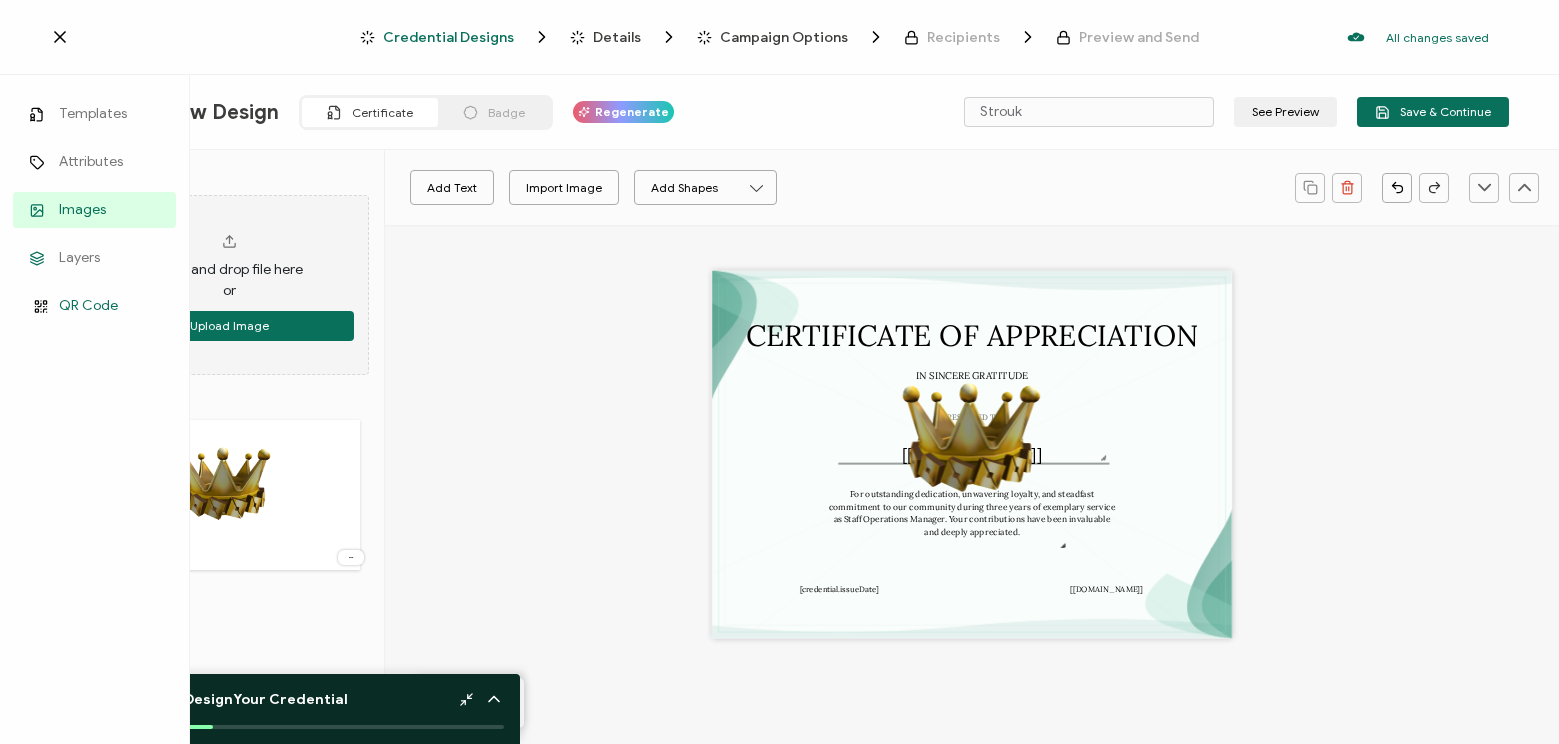 click 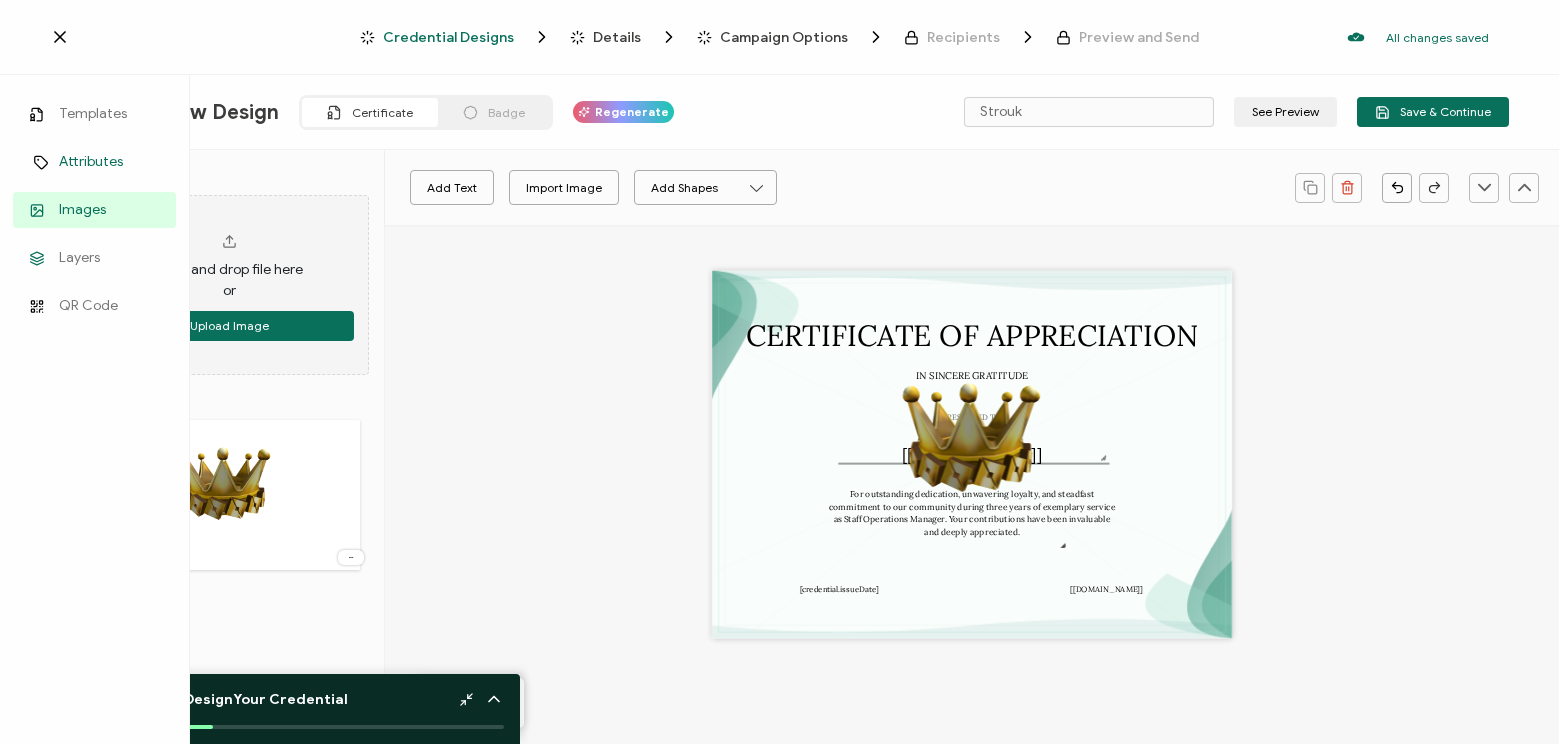click on "Attributes" at bounding box center (91, 162) 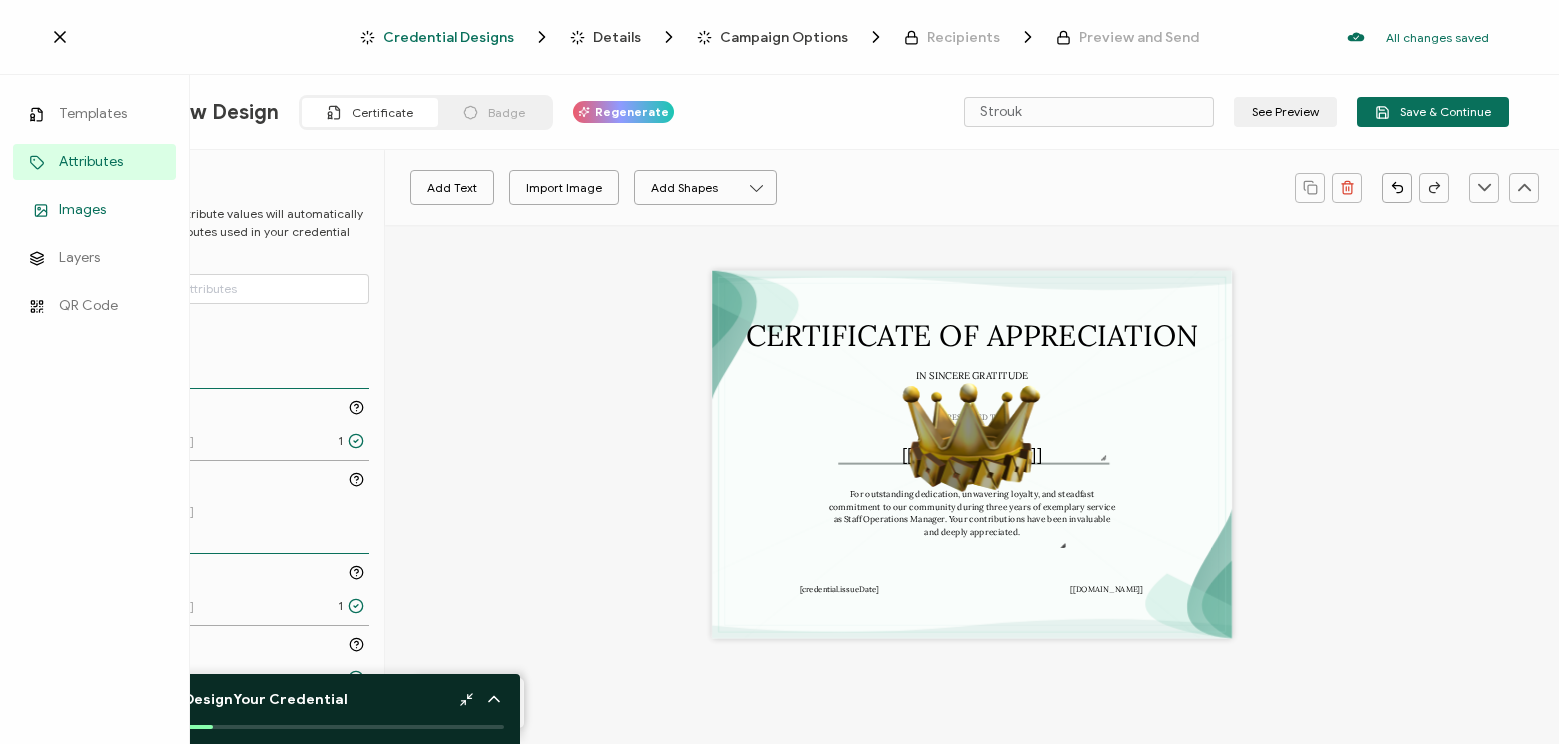 click on "Images" at bounding box center [94, 210] 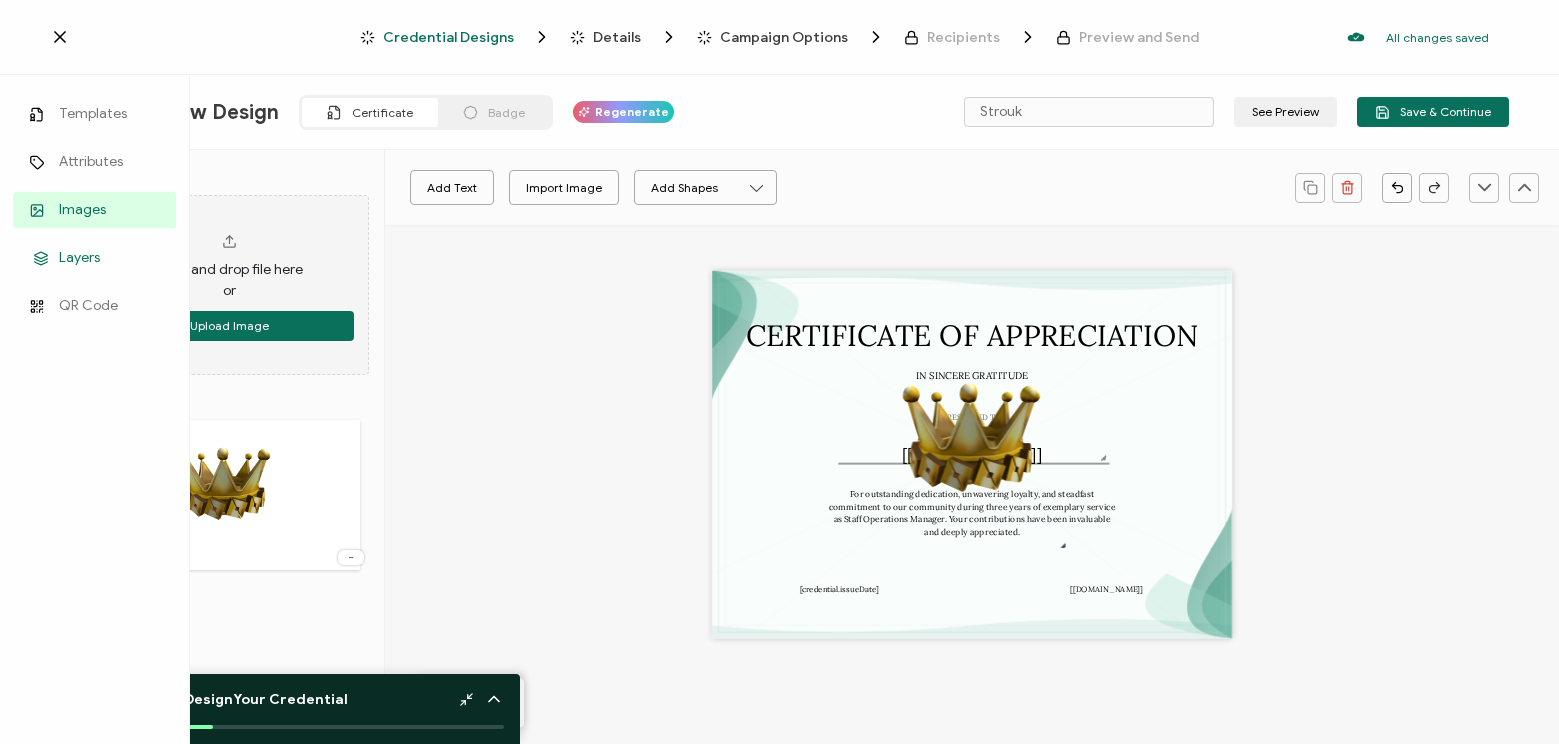 click on "Layers" at bounding box center [79, 258] 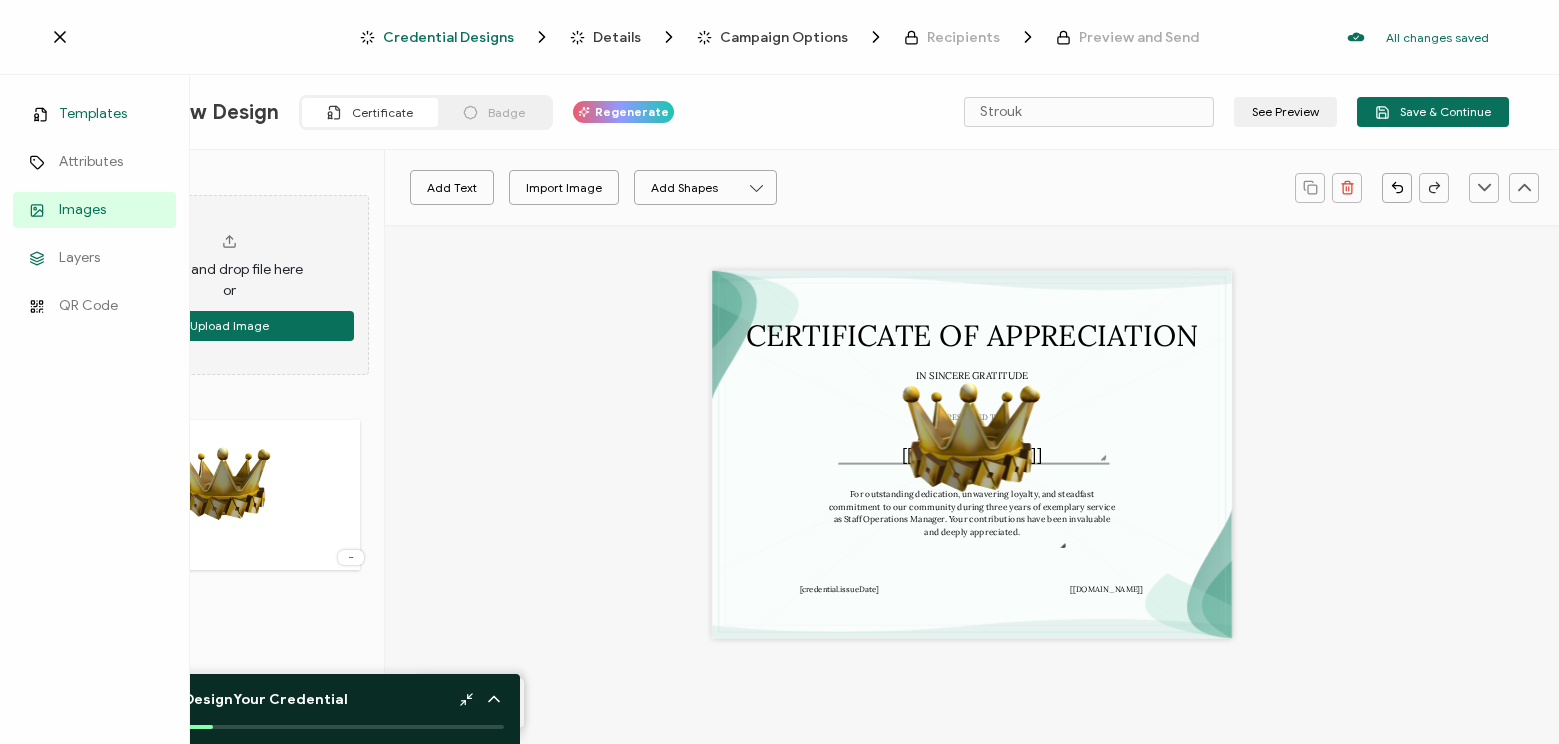 click on "Templates" at bounding box center (93, 114) 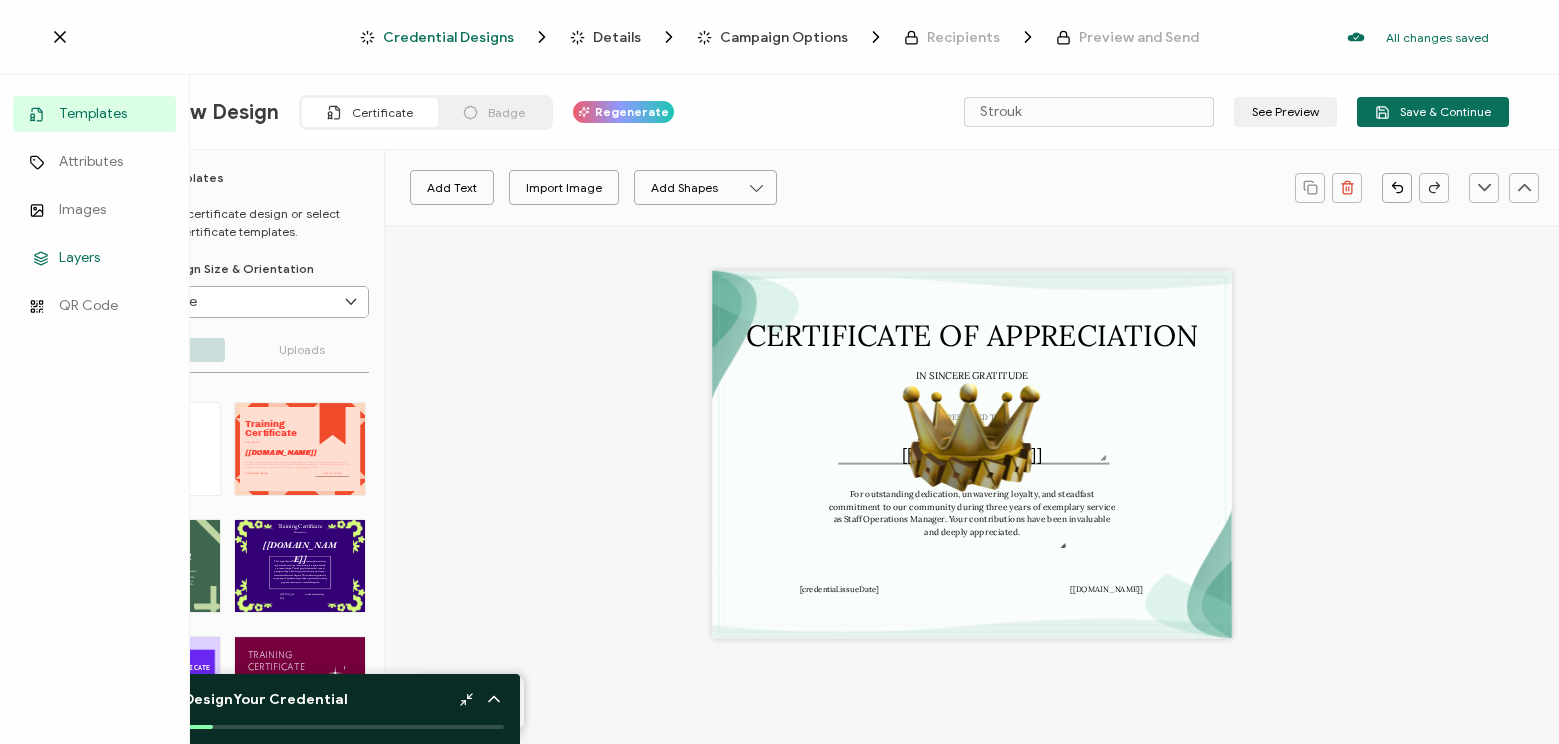 click on "Layers" at bounding box center [79, 258] 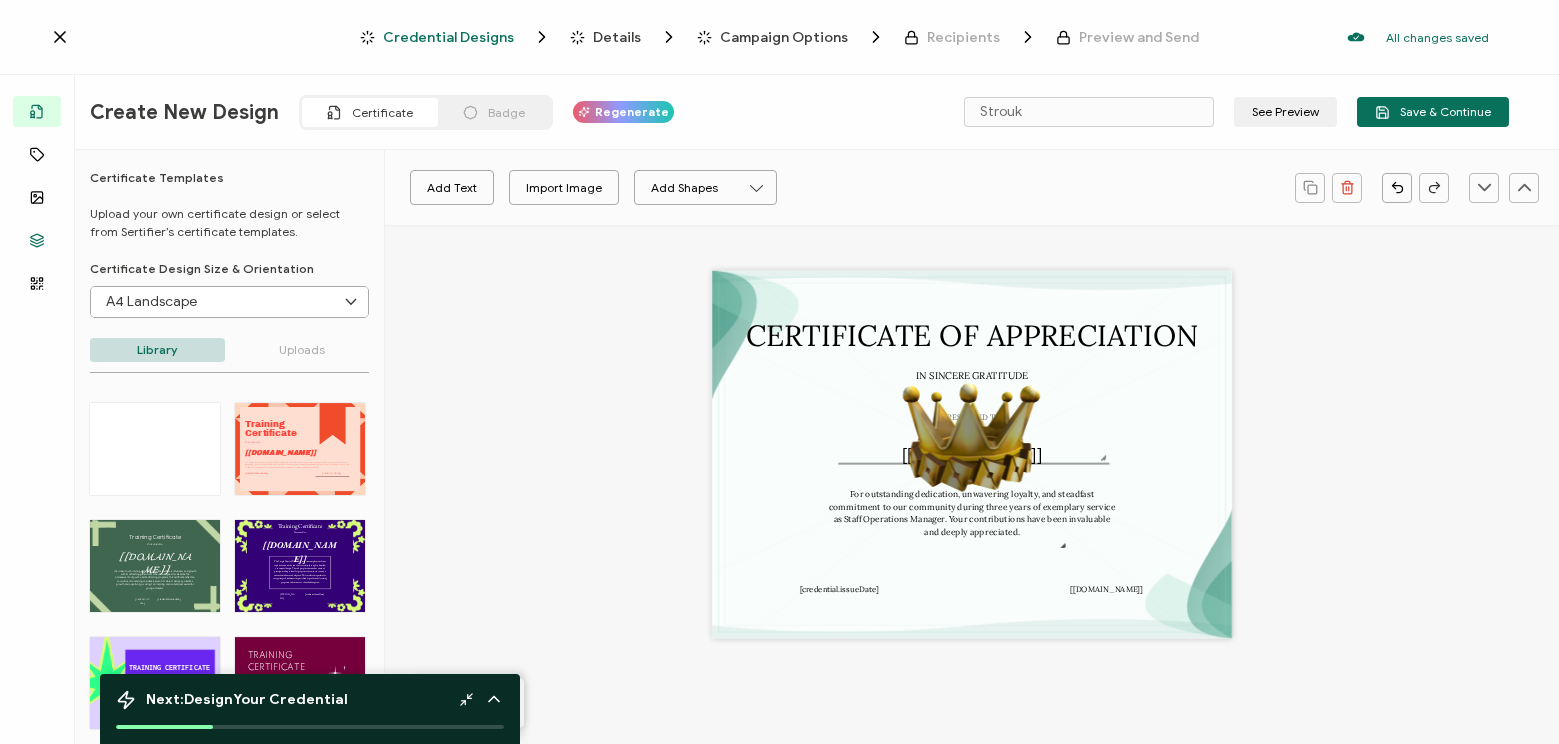 click 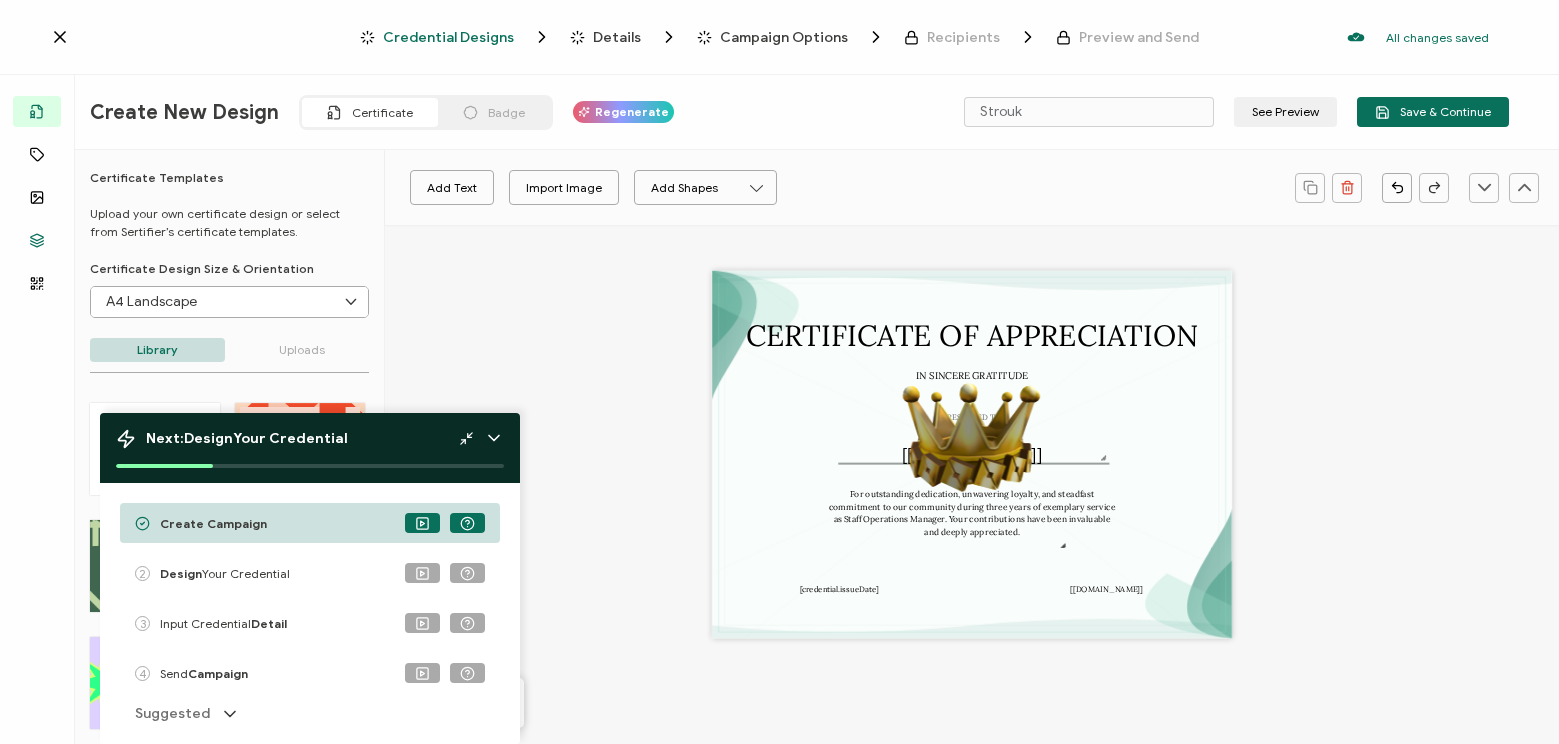 click 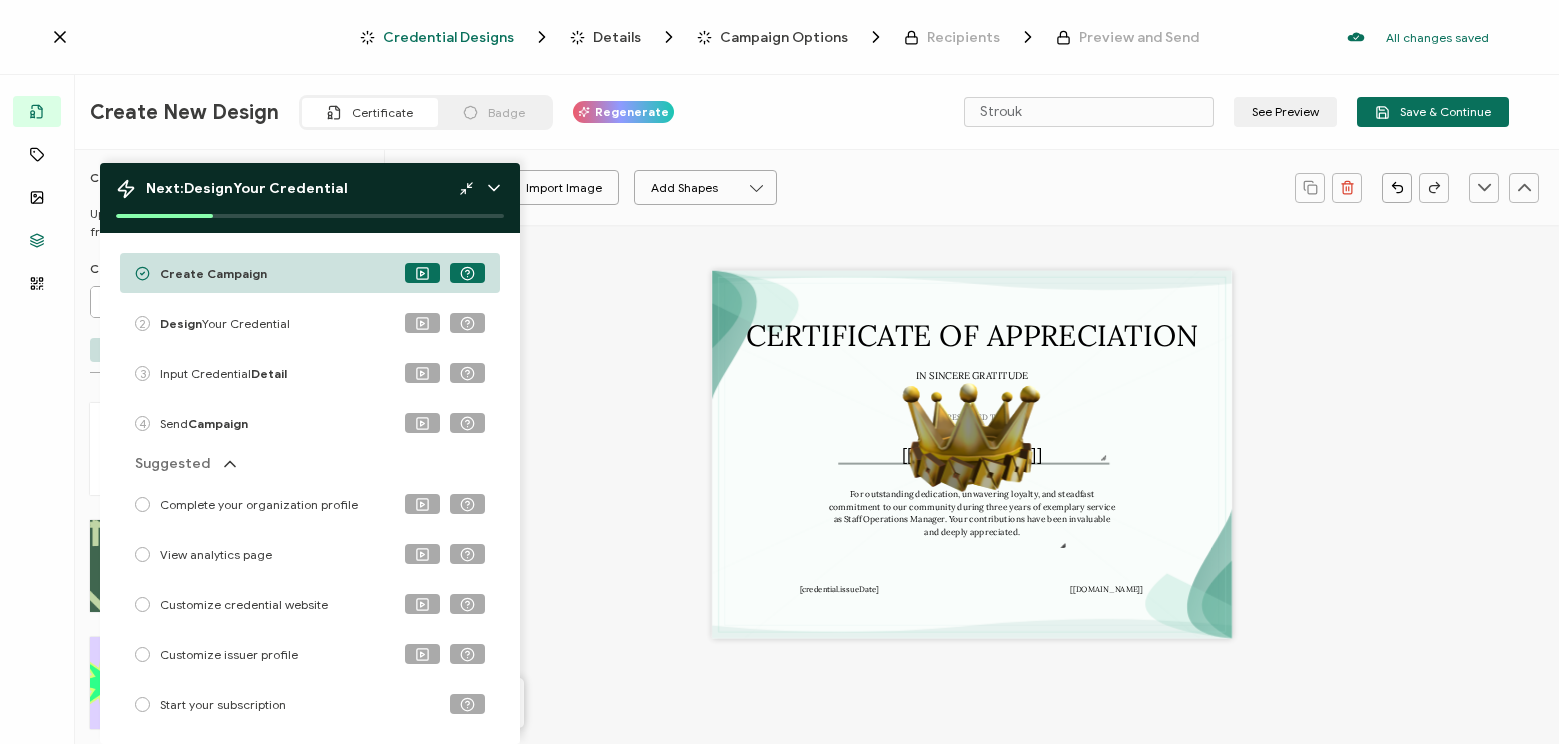 click 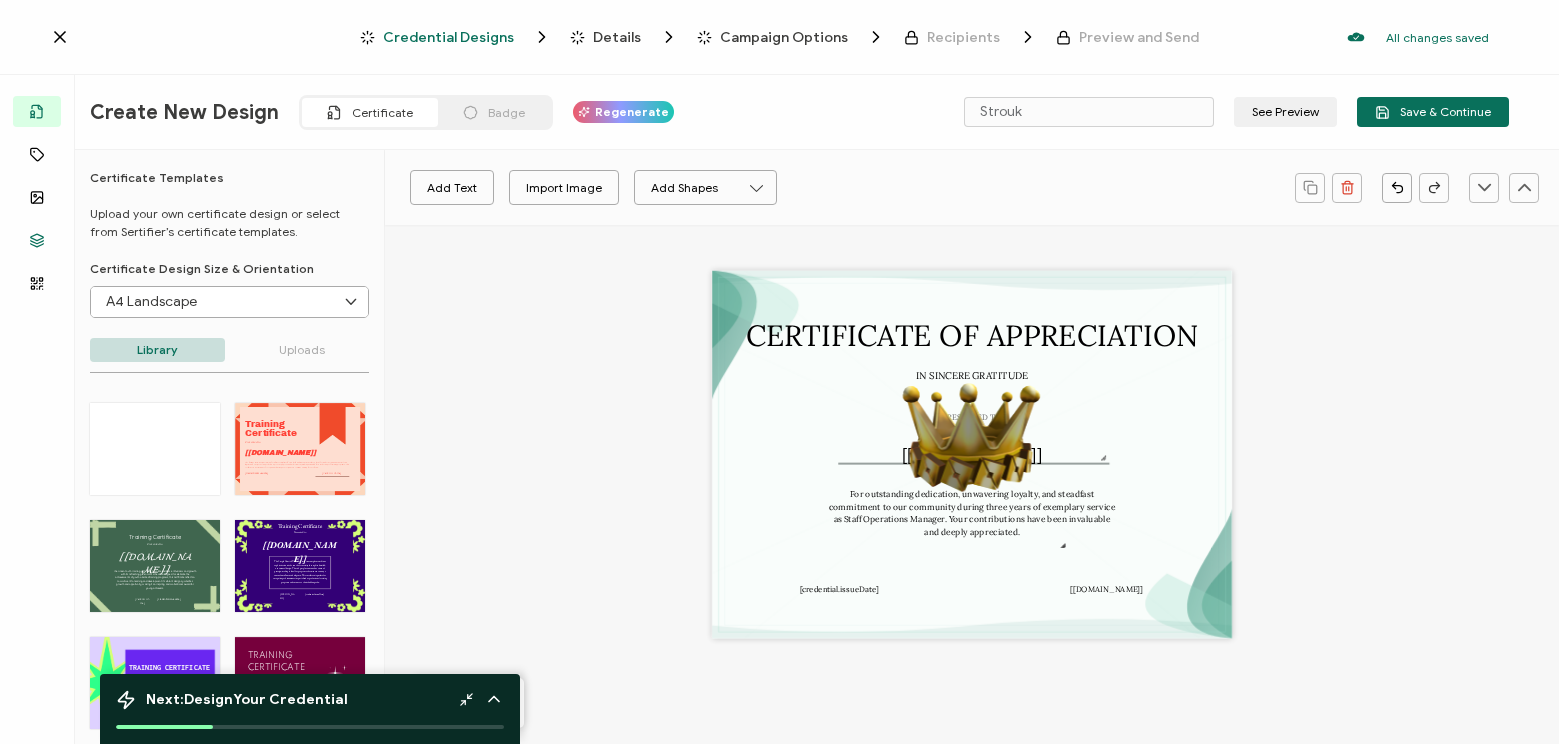 drag, startPoint x: 360, startPoint y: 694, endPoint x: 1174, endPoint y: 620, distance: 817.3567 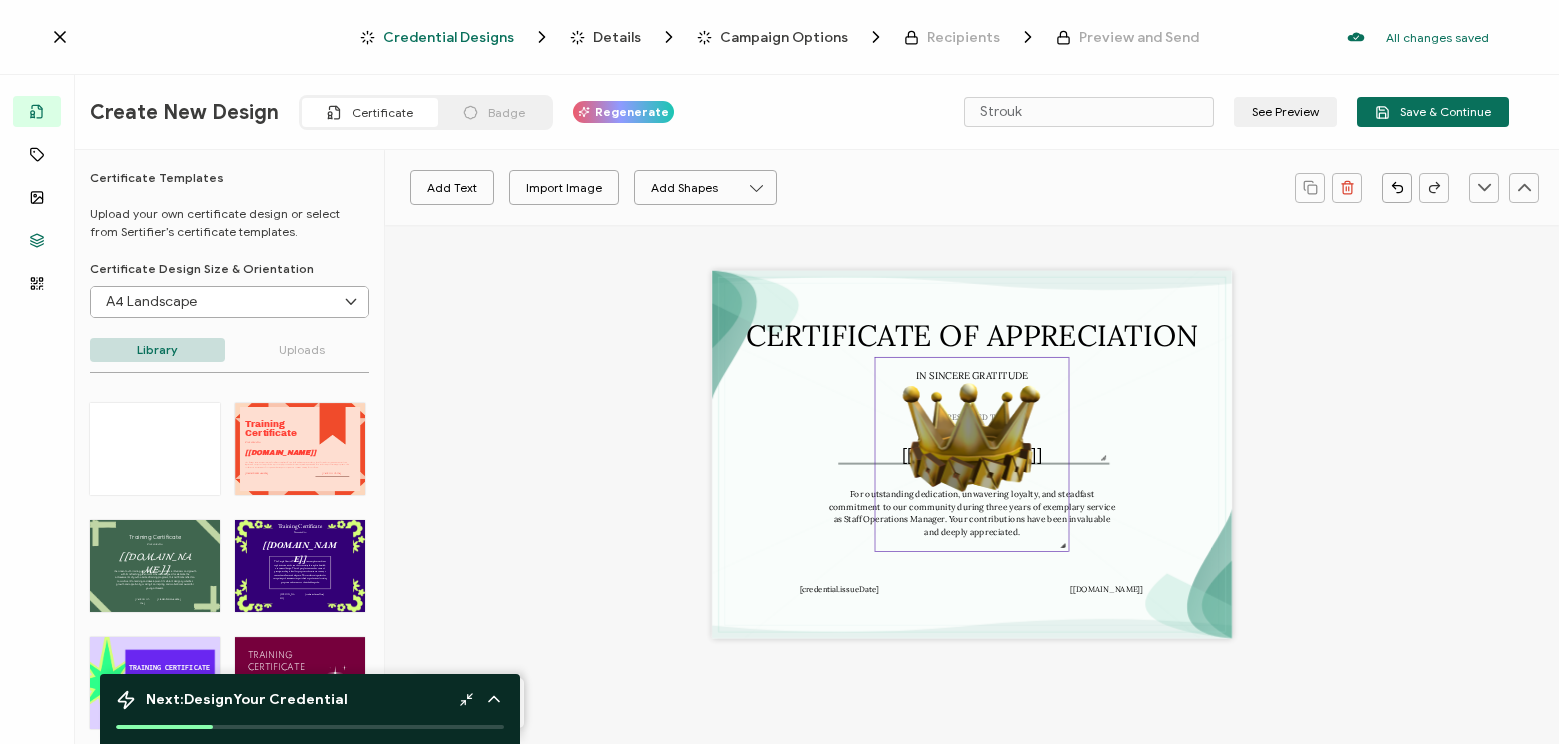 click at bounding box center [972, 455] 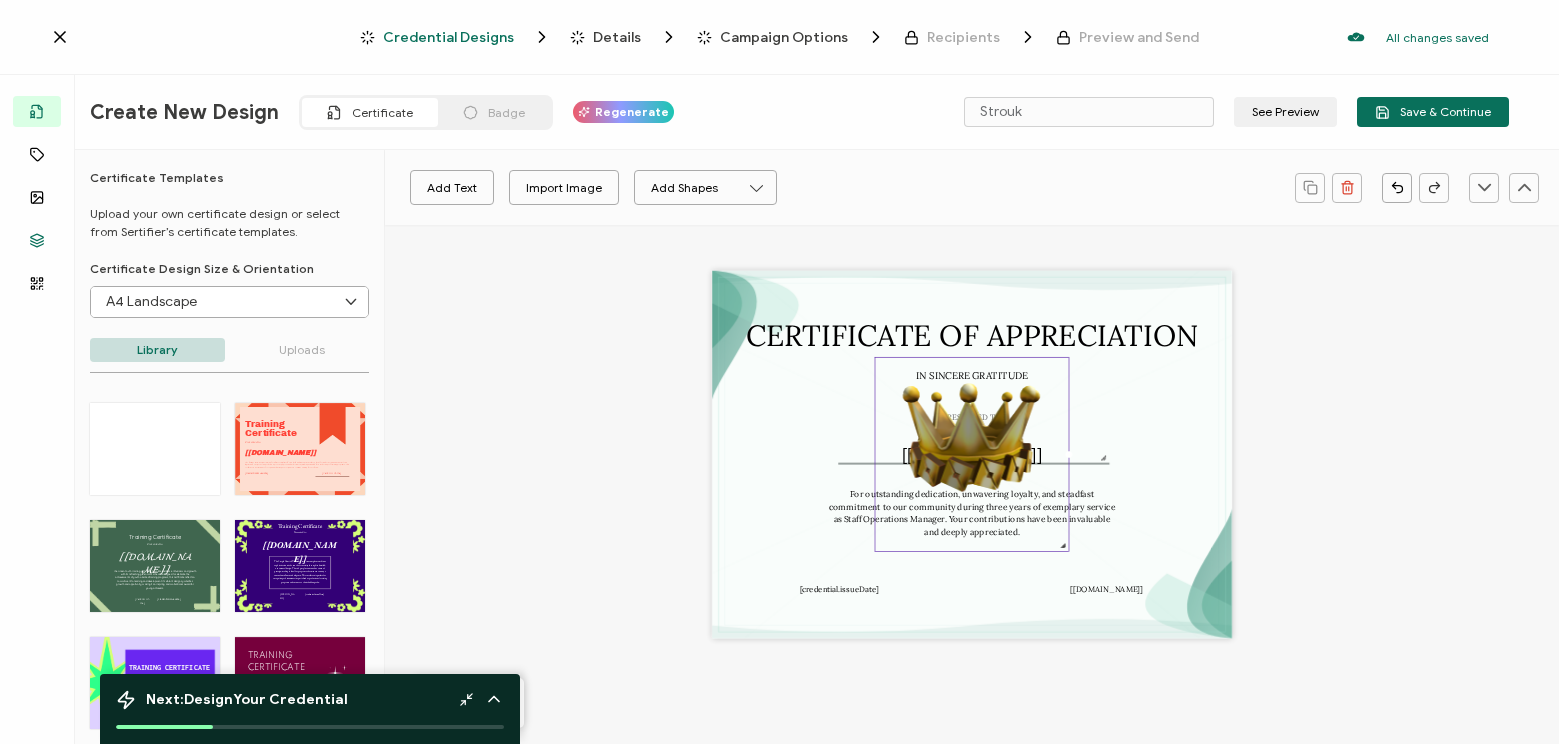 drag, startPoint x: 969, startPoint y: 464, endPoint x: 922, endPoint y: 465, distance: 47.010635 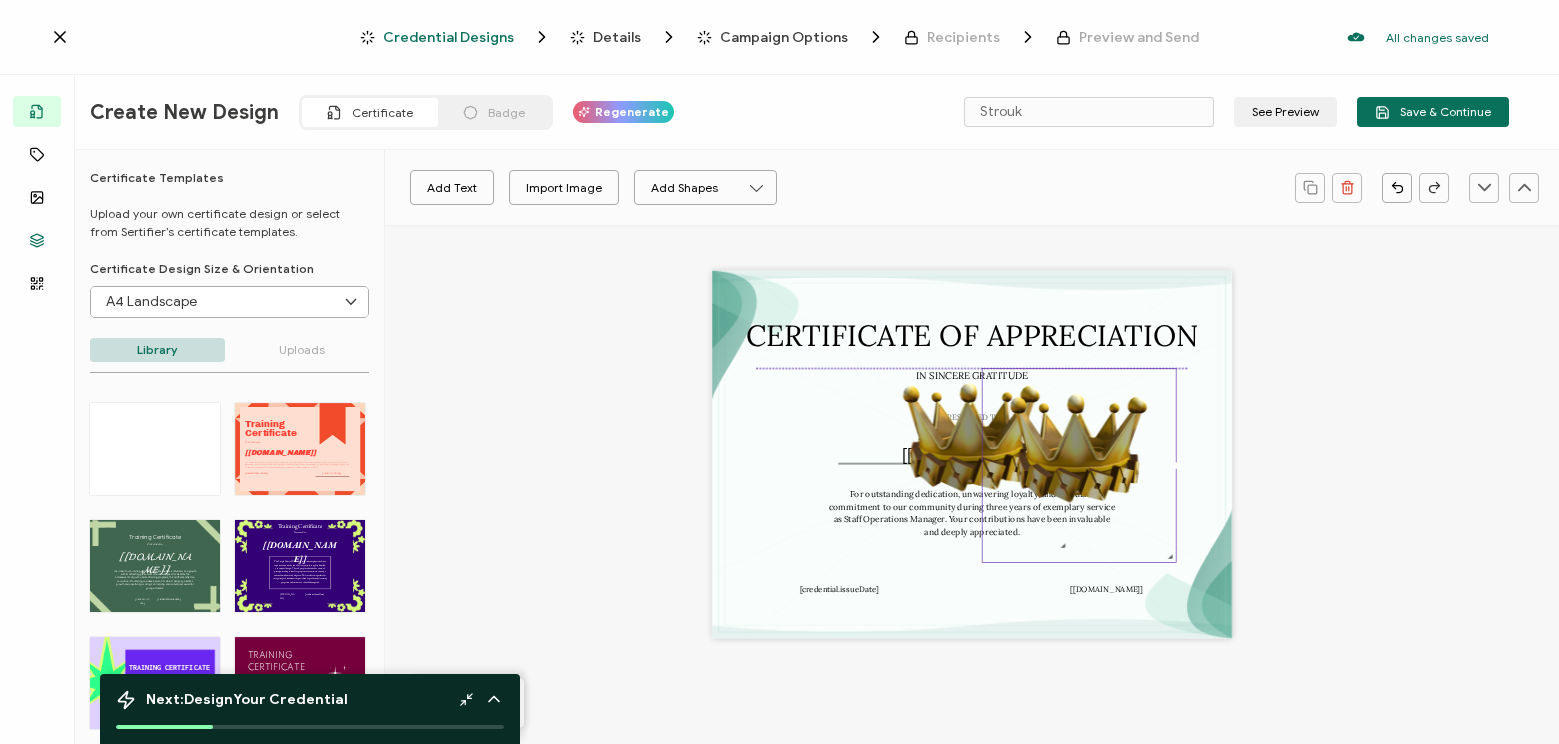 drag, startPoint x: 948, startPoint y: 461, endPoint x: 1075, endPoint y: 481, distance: 128.56516 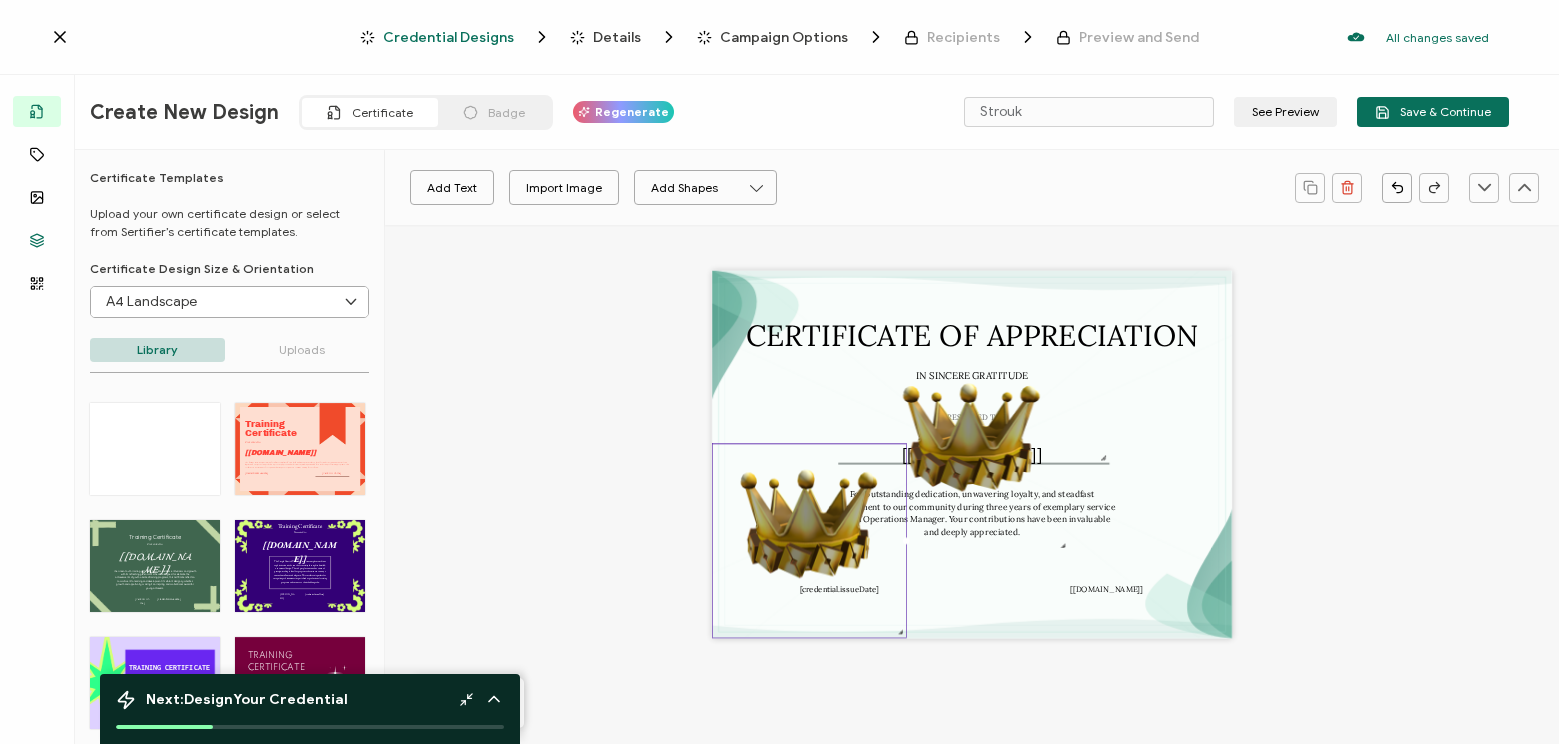 drag, startPoint x: 1113, startPoint y: 471, endPoint x: 690, endPoint y: 535, distance: 427.8142 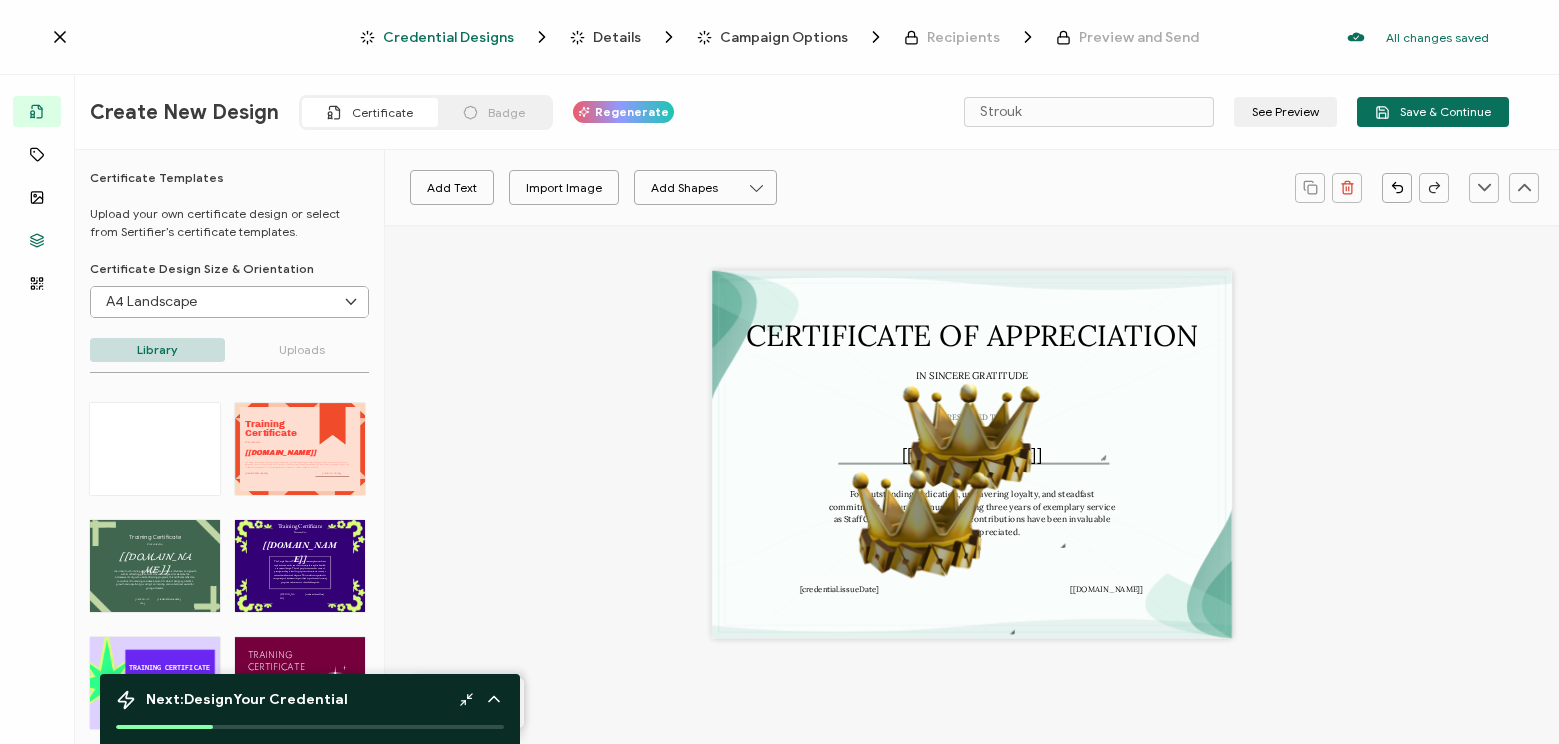 drag, startPoint x: 951, startPoint y: 447, endPoint x: 1128, endPoint y: 552, distance: 205.80087 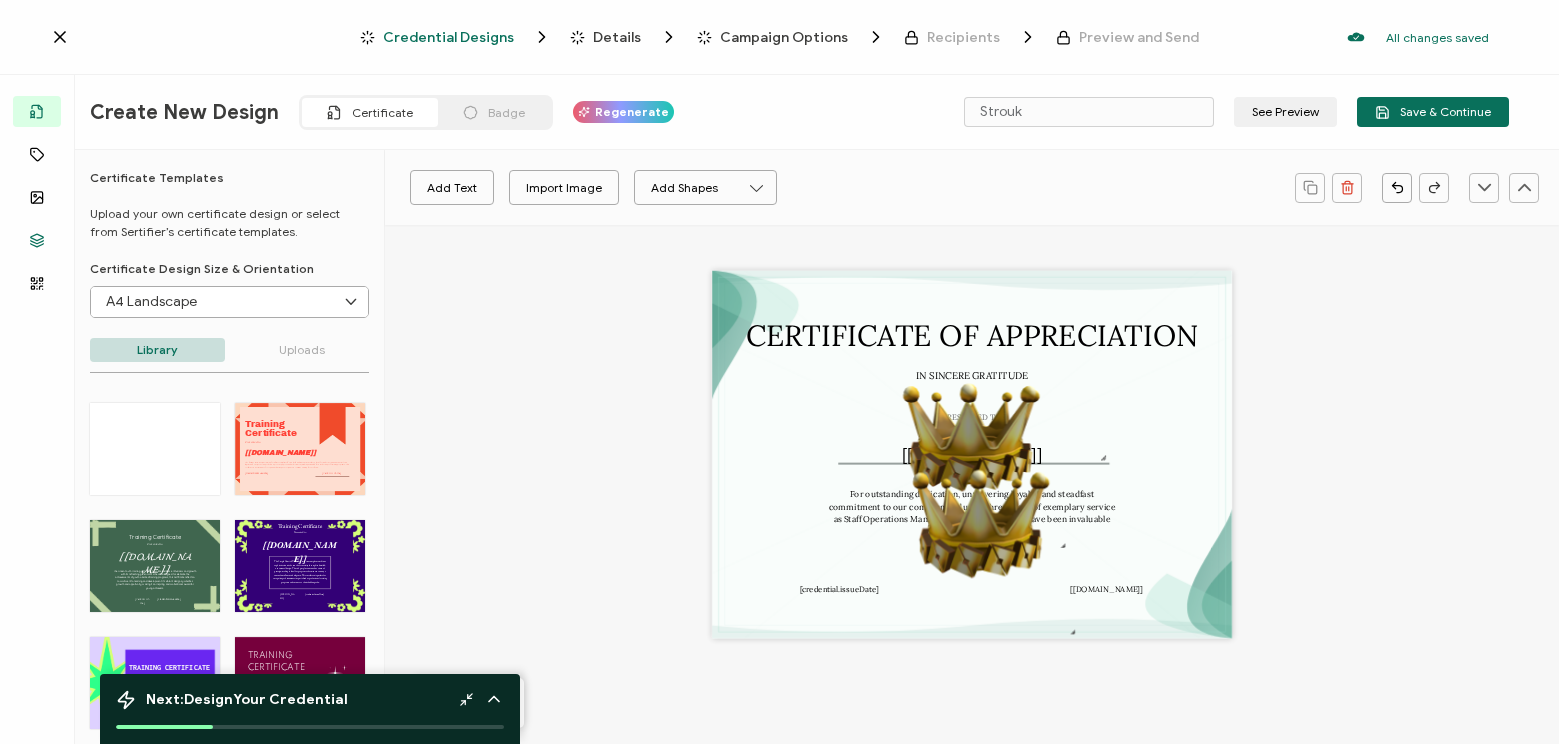 click on "CERTIFICATE OF APPRECIATION         PRESENTED TO               For outstanding dedication, unwavering loyalty, and steadfast commitment to our community during three years of exemplary service as Staff Operations Manager. Your contributions have been invaluable and deeply appreciated.       A unique serial number automatically assigned to each credential by the system. It can be used by users to find and verify their credentials.   [[DOMAIN_NAME]]         IN SINCERE GRATITUDE       The date the credential was issued. This will automatically update to the day the credential is sent.   [credential.issueDate]       The recipient’s full name, which will be automatically filled based on the information uploaded when adding recipients or lists.   [[DOMAIN_NAME]]" at bounding box center (971, 477) 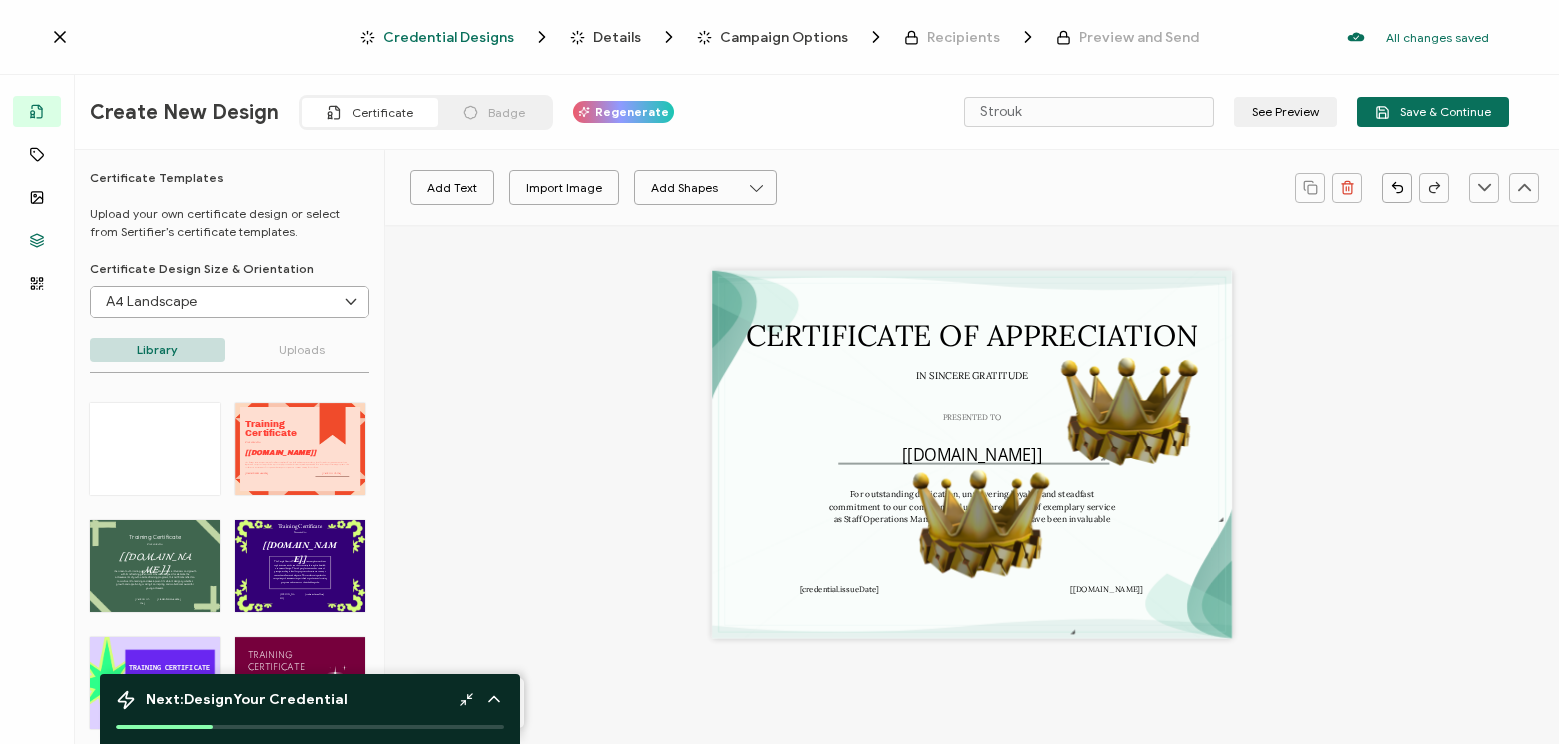 drag, startPoint x: 1012, startPoint y: 421, endPoint x: 1174, endPoint y: 405, distance: 162.78821 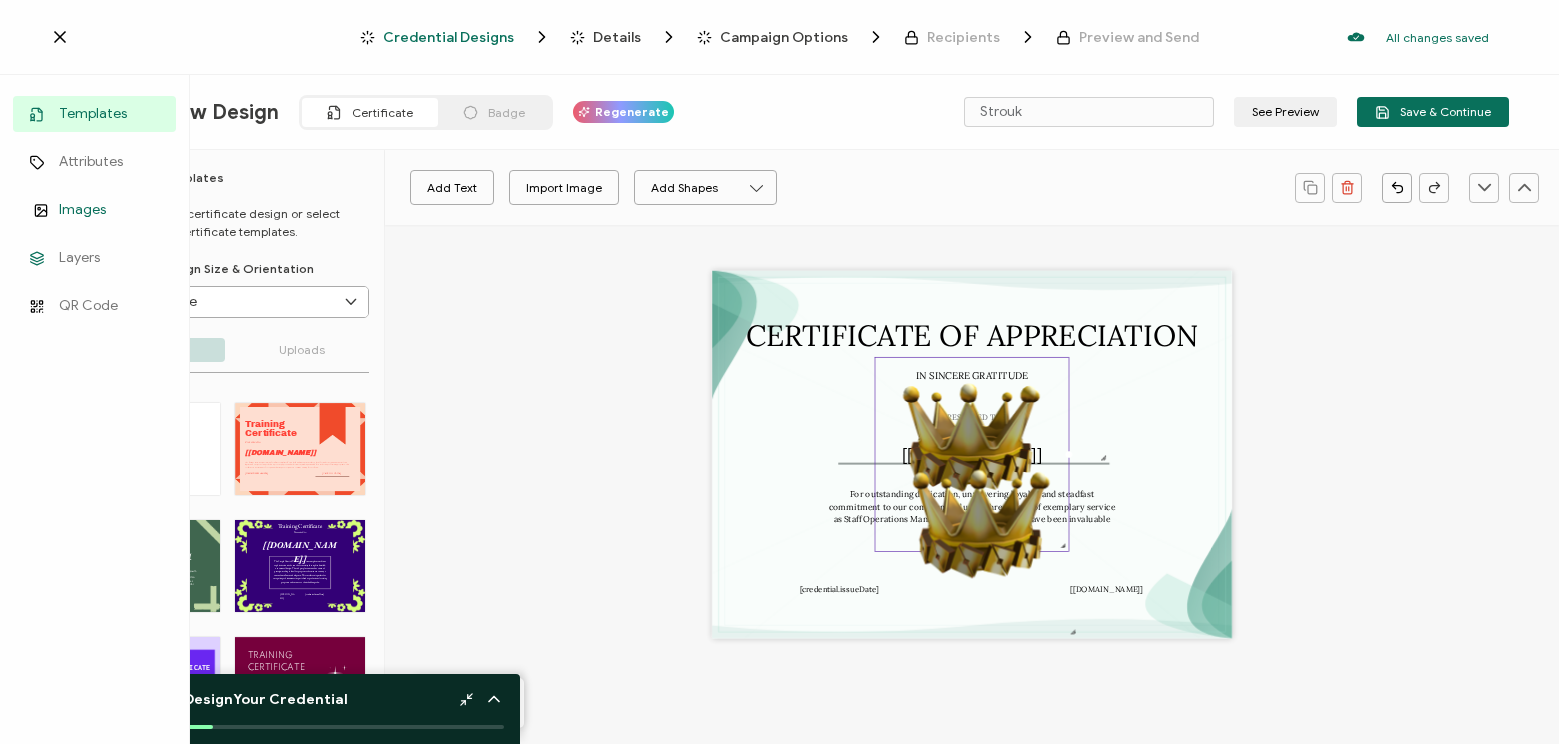 click on "Images" at bounding box center [82, 210] 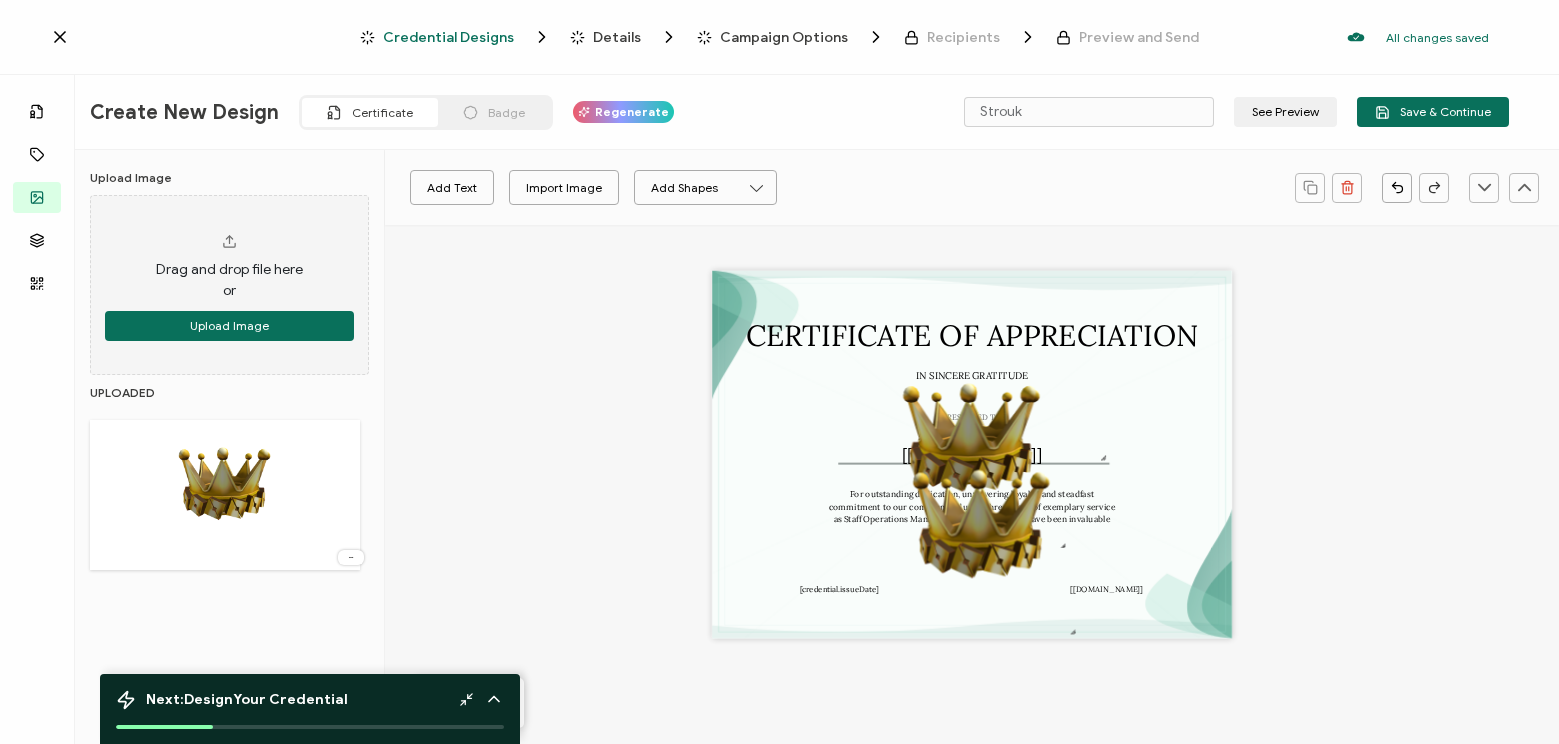 click at bounding box center (225, 495) 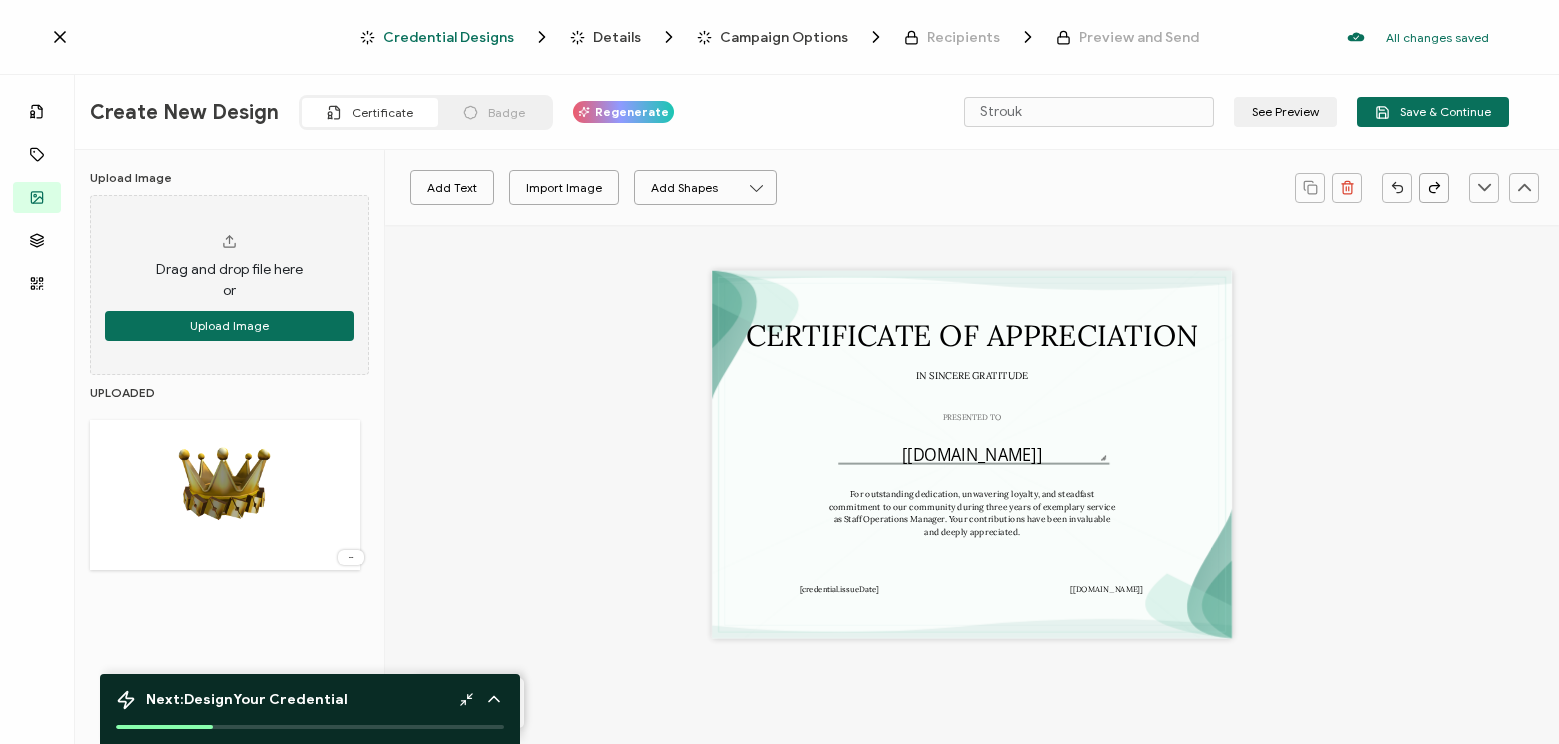 click at bounding box center (225, 495) 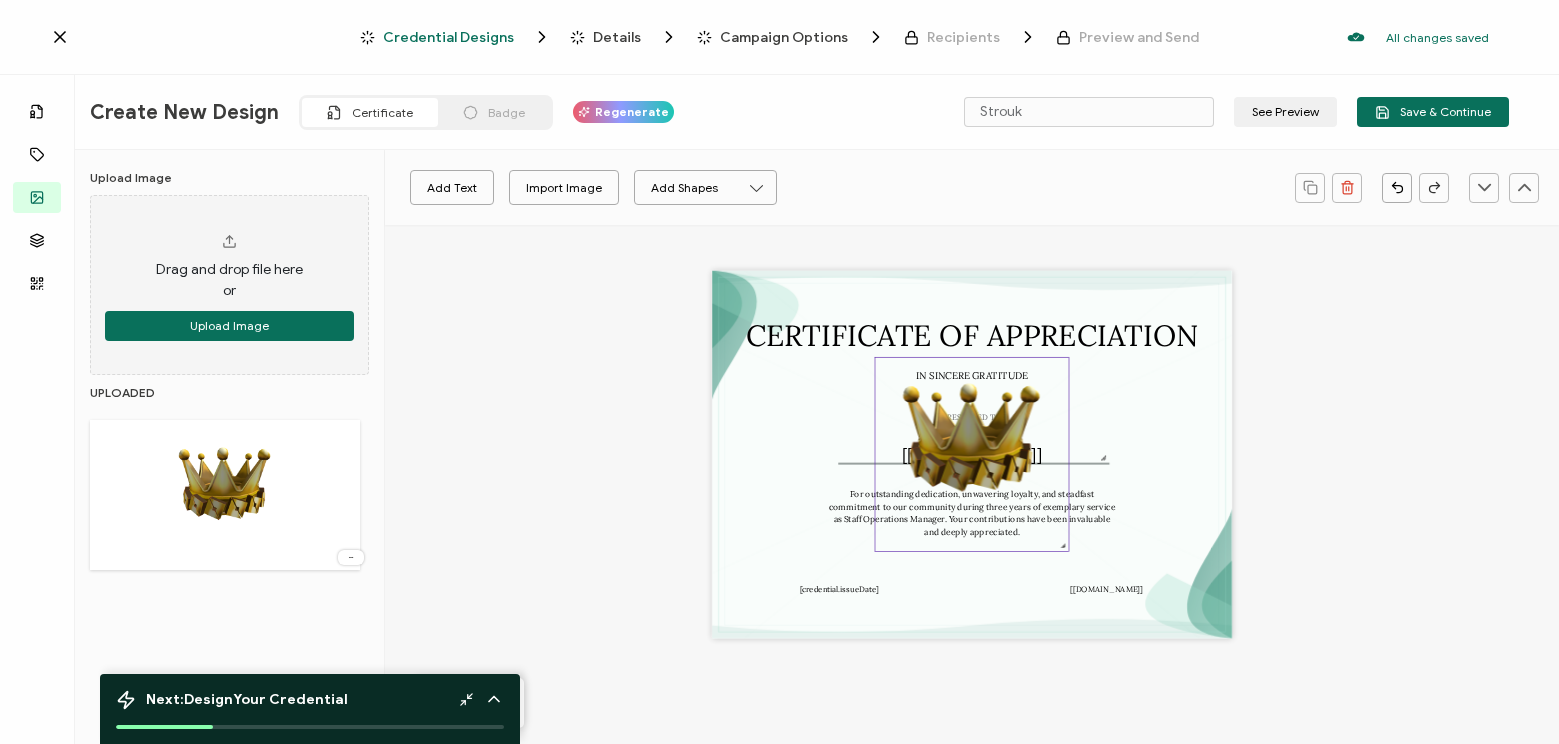 click at bounding box center (972, 455) 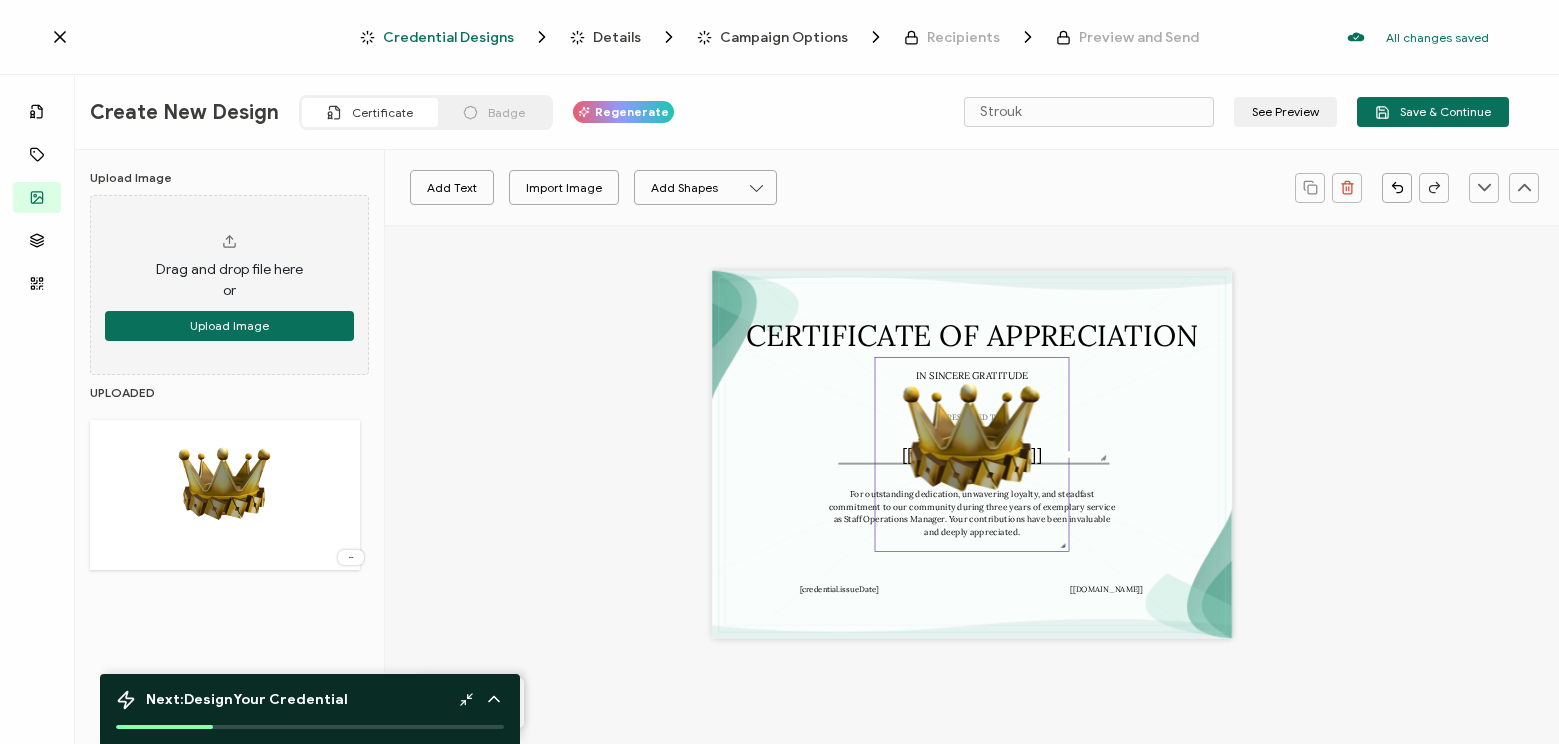 click on "Details" at bounding box center (624, 37) 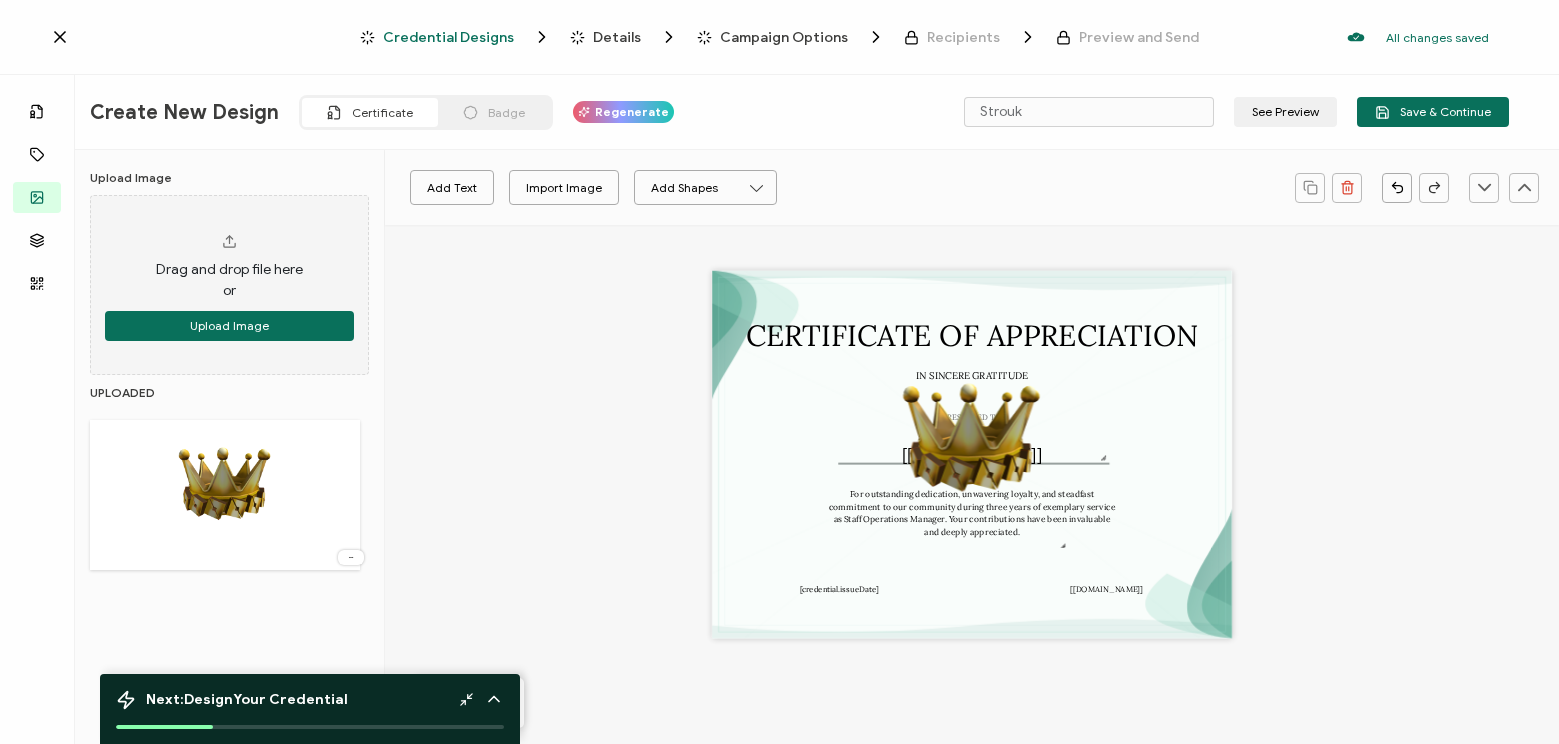 click 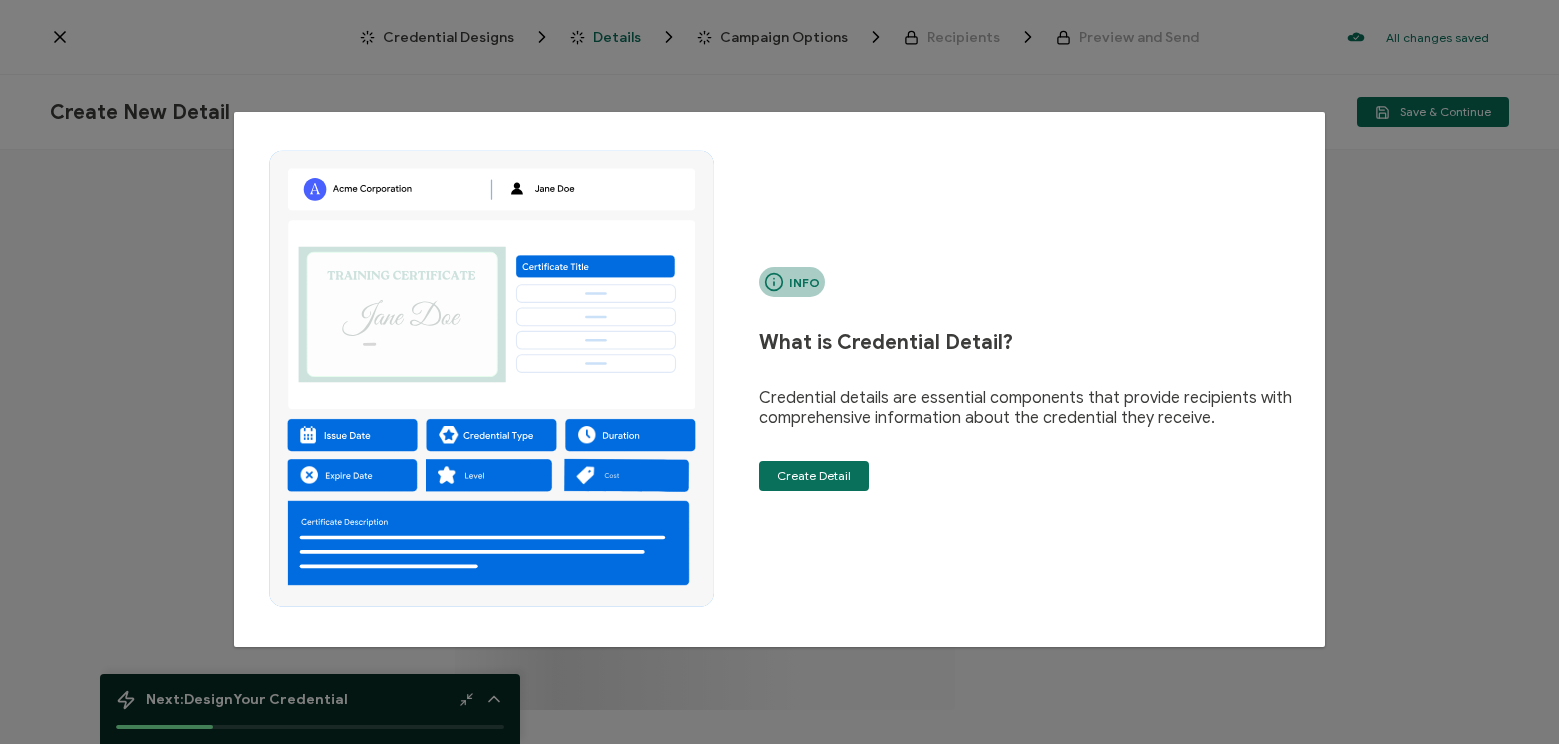 click on "Info
What is Credential Detail?
Credential details are essential components that provide recipients with comprehensive information about the credential they receive.
Create Detail" at bounding box center [779, 372] 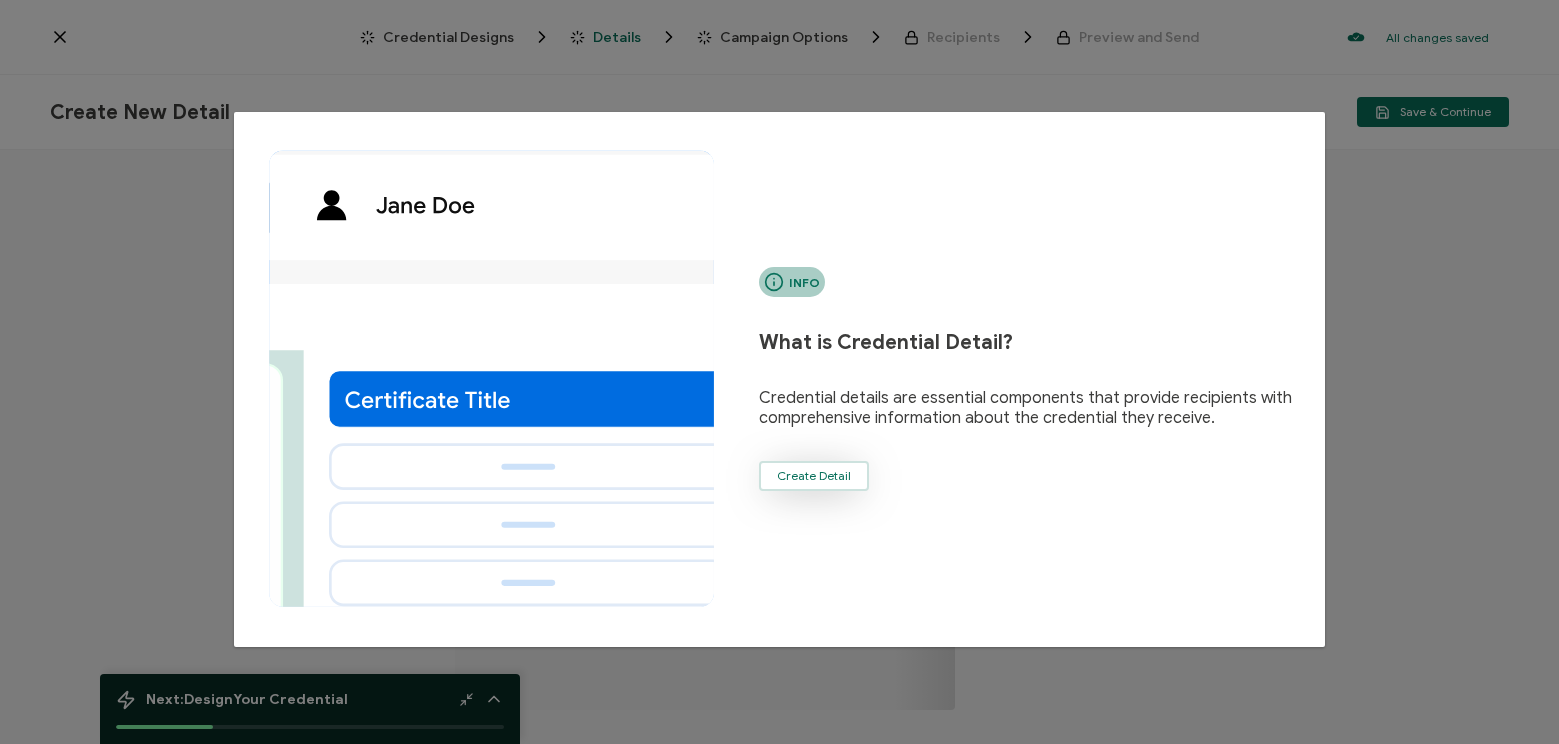 click on "Create Detail" at bounding box center [814, 476] 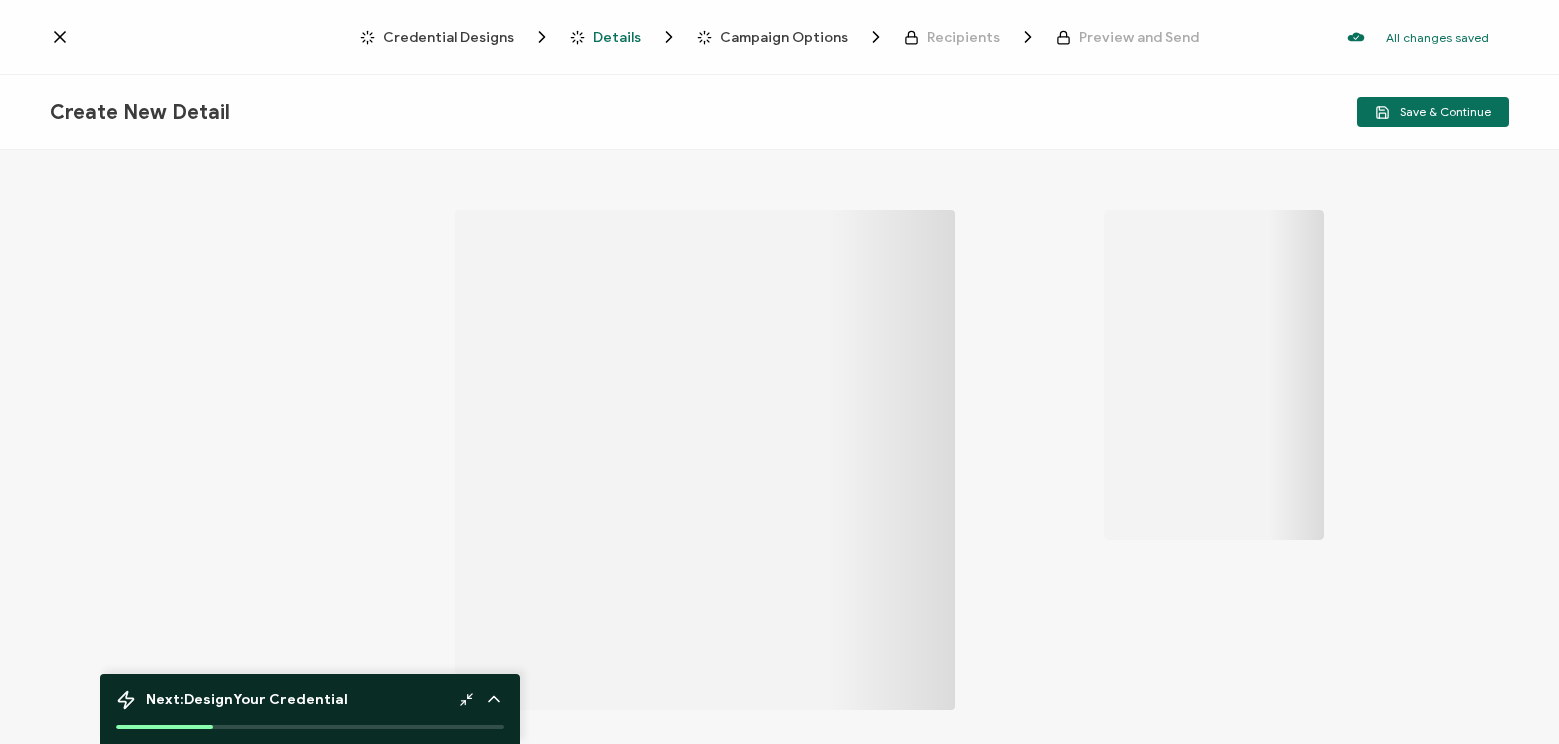 click 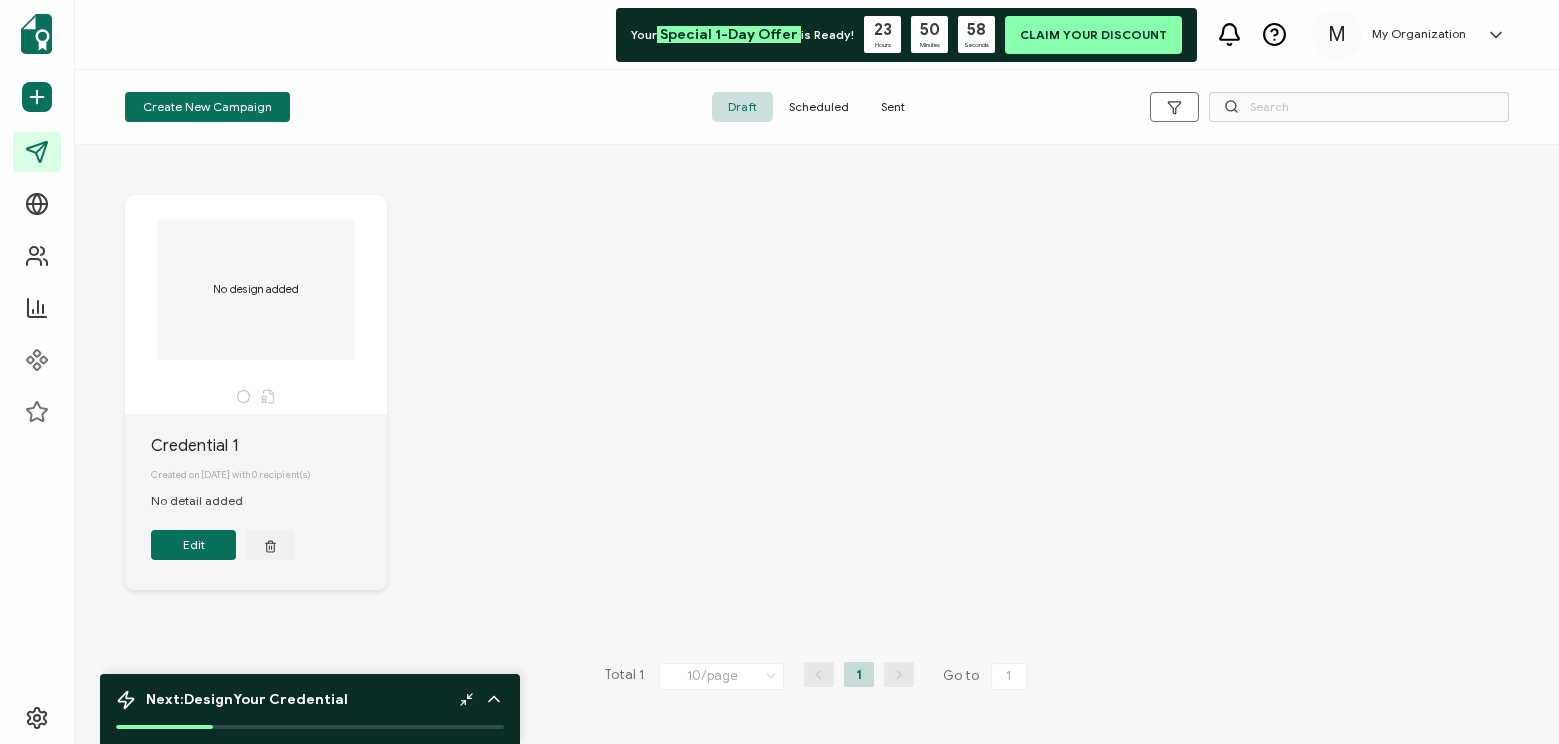 click on "Edit" at bounding box center (193, 545) 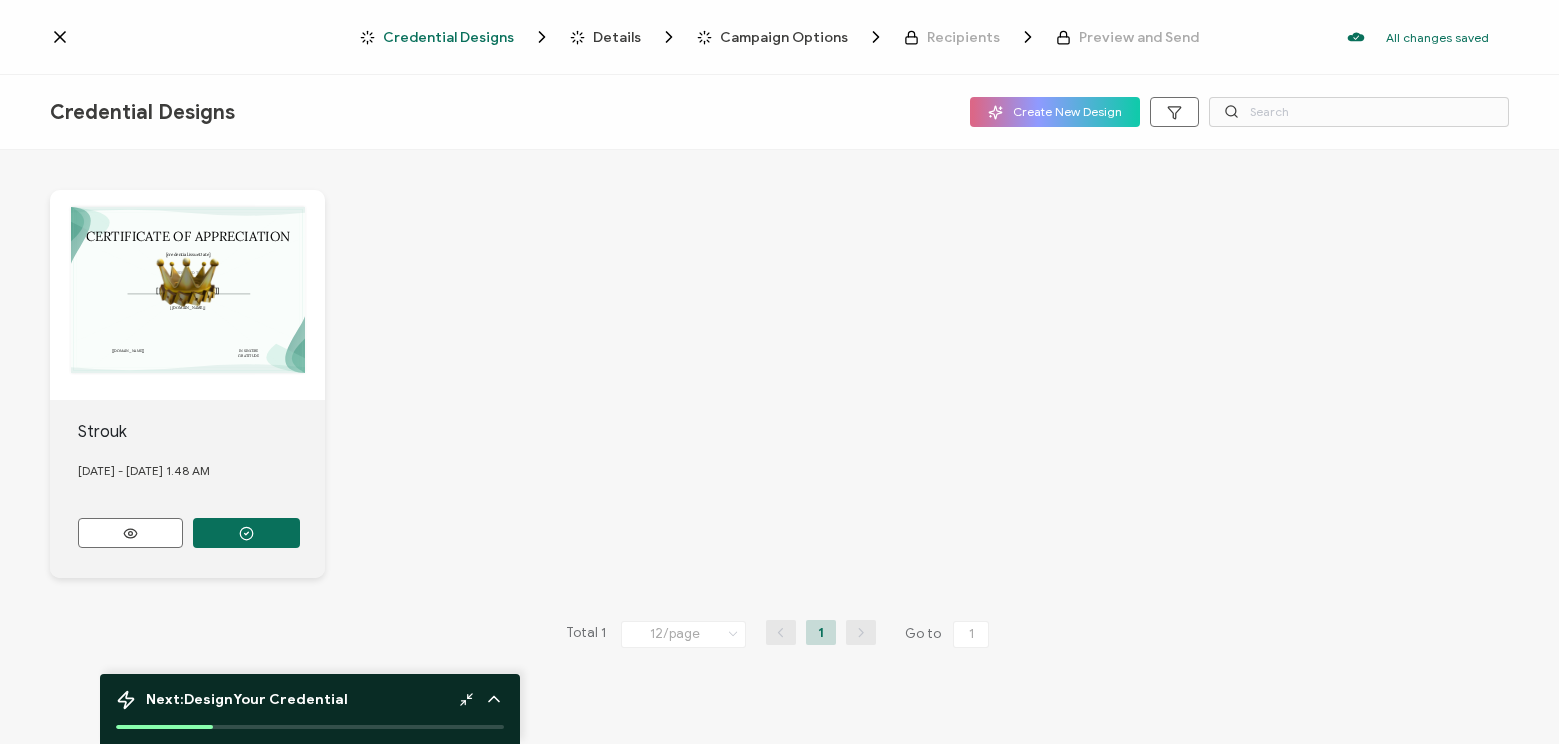 click on "CERTIFICATE OF APPRECIATION         PRESENTED TO               [[DOMAIN_NAME]]       A unique serial number automatically assigned to each credential by the system. It can be used by users to find and verify their credentials.   IN SINCERE GRATITUDE         [credential.issueDate]       The date the credential was issued. This will automatically update to the day the credential is sent.   [[DOMAIN_NAME]]       The recipient’s full name, which will be automatically filled based on the information uploaded when adding recipients or lists.   [[DOMAIN_NAME]]" at bounding box center [187, 295] 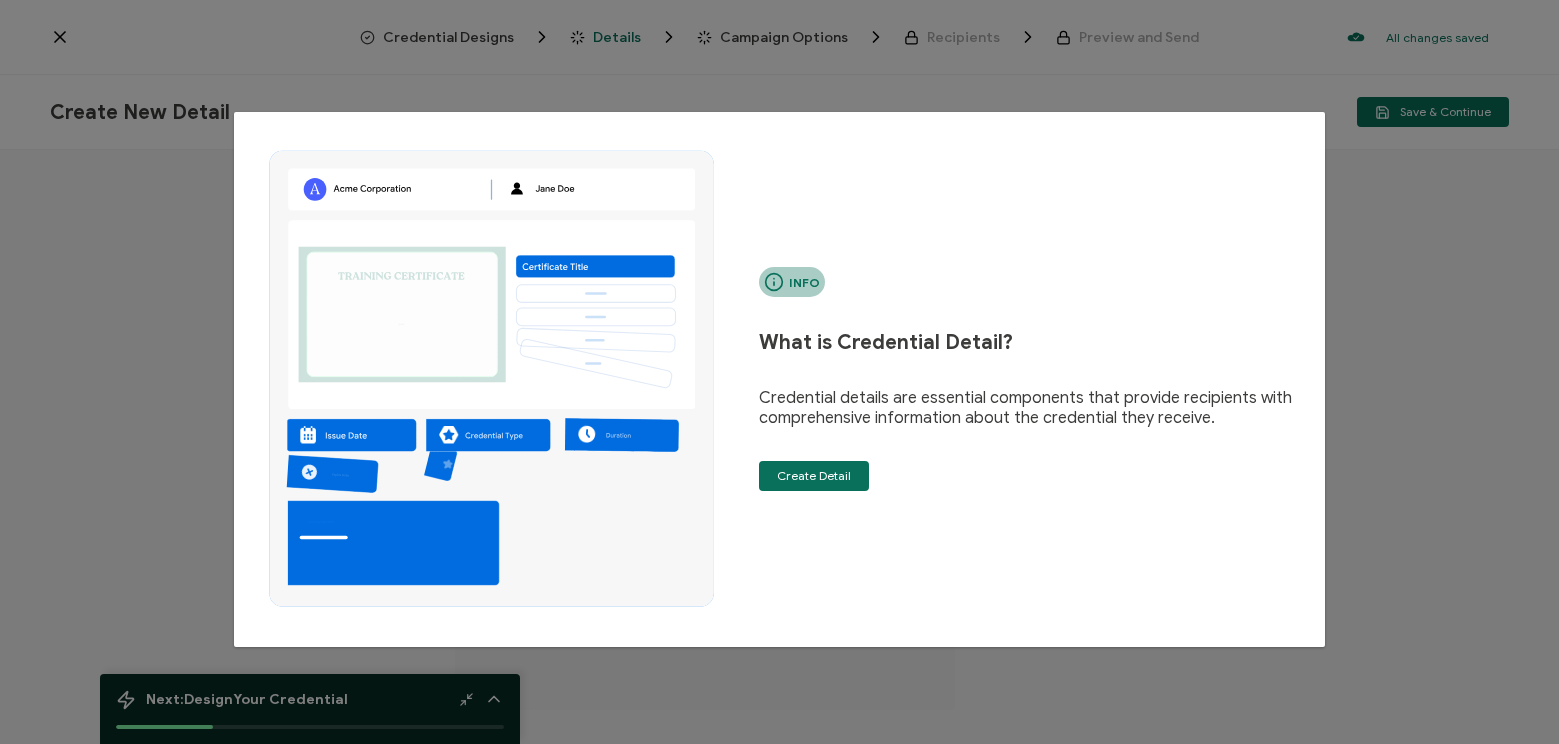 click on "Info
What is Credential Detail?
Credential details are essential components that provide recipients with comprehensive information about the credential they receive.
Create Detail" at bounding box center [779, 372] 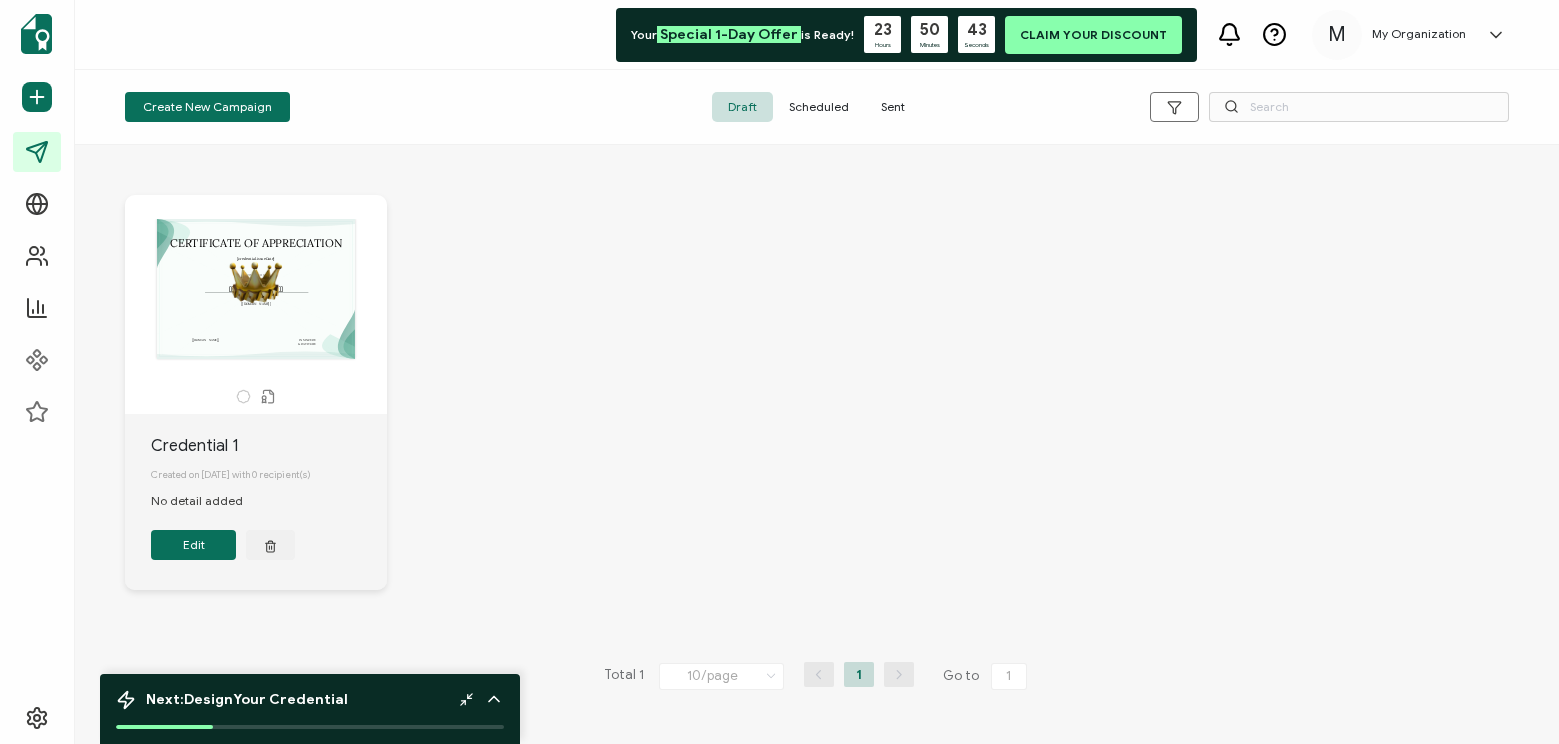click on "Edit" at bounding box center [193, 545] 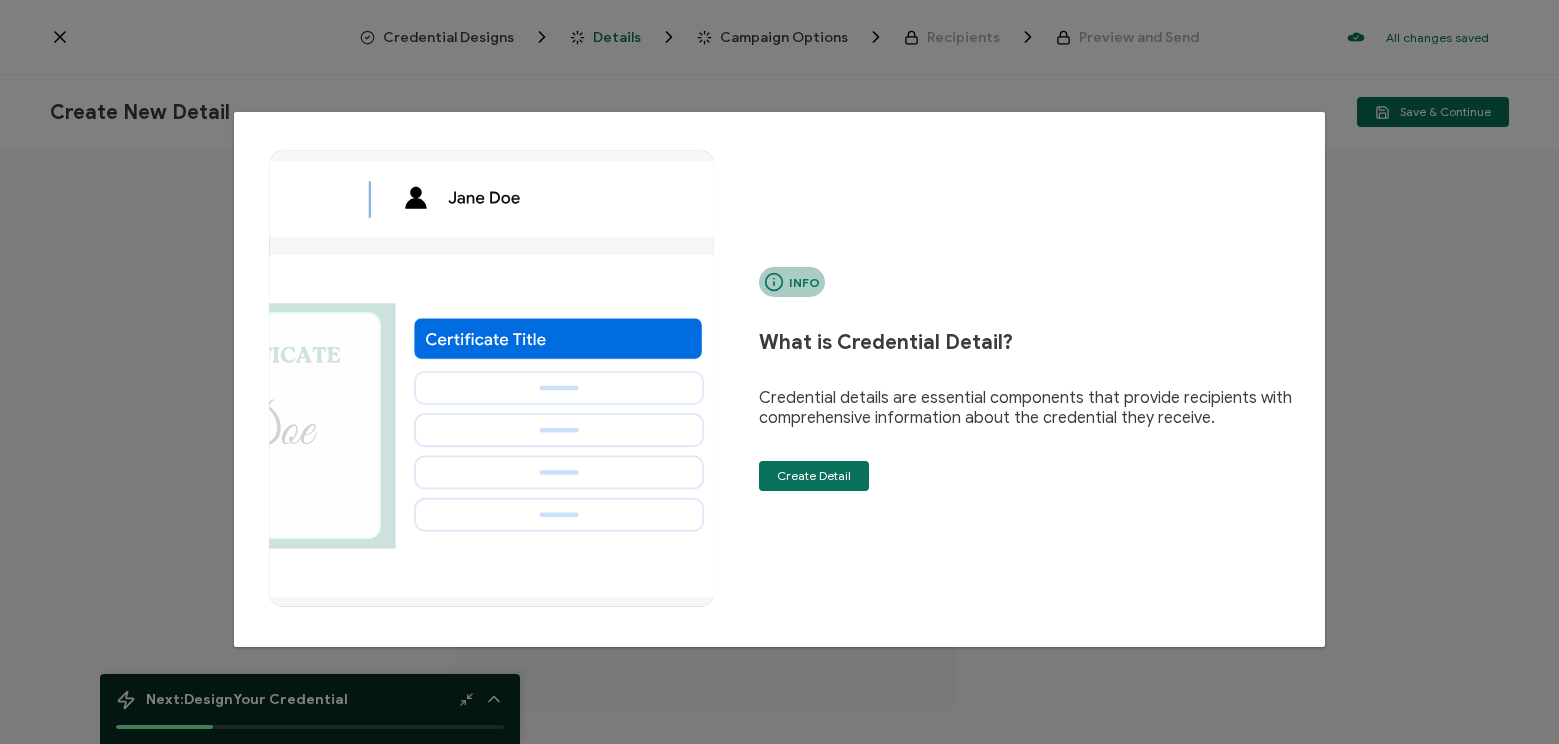 click on "Info
What is Credential Detail?
Credential details are essential components that provide recipients with comprehensive information about the credential they receive.
Create Detail" at bounding box center (779, 372) 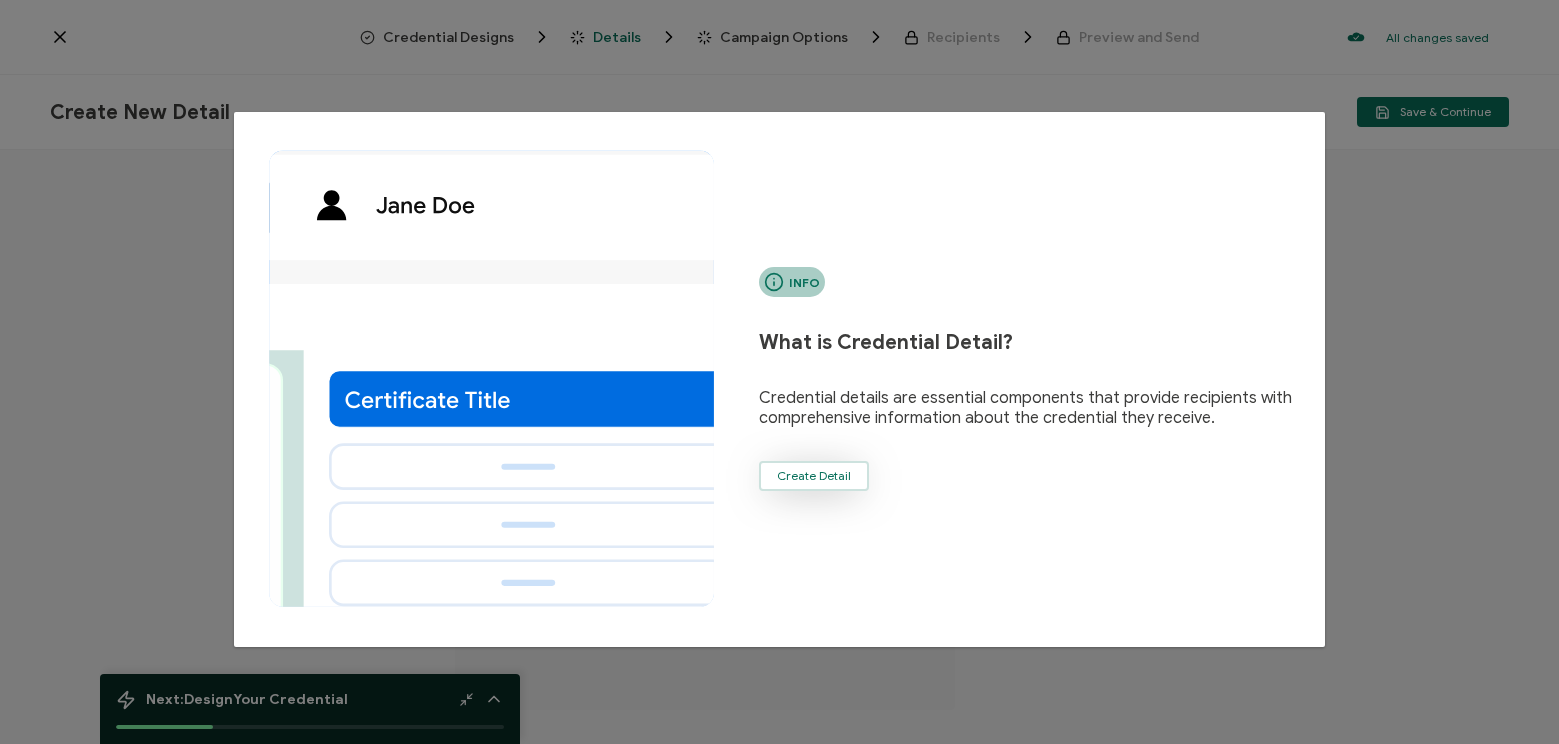 click on "Create Detail" at bounding box center (814, 476) 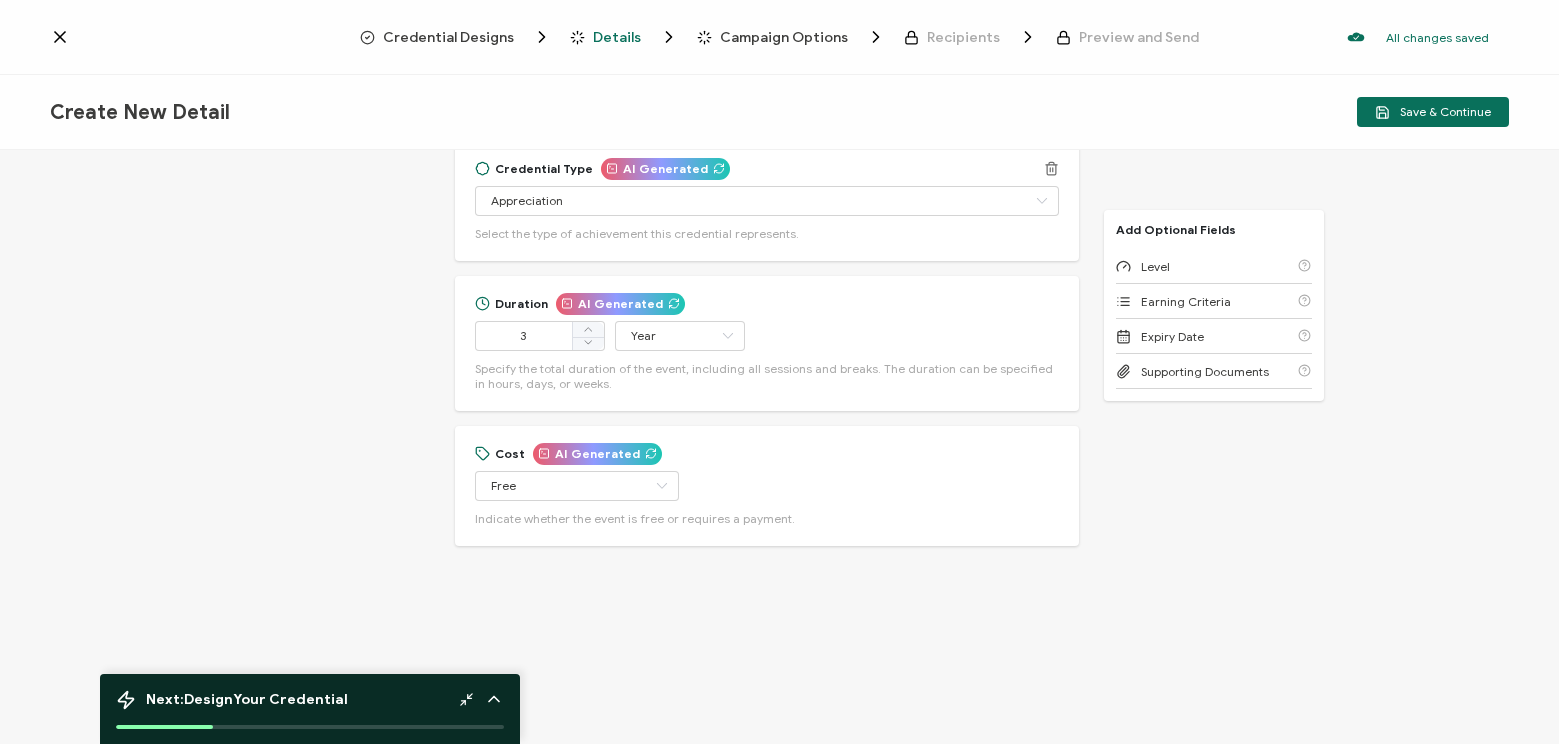 scroll, scrollTop: 737, scrollLeft: 0, axis: vertical 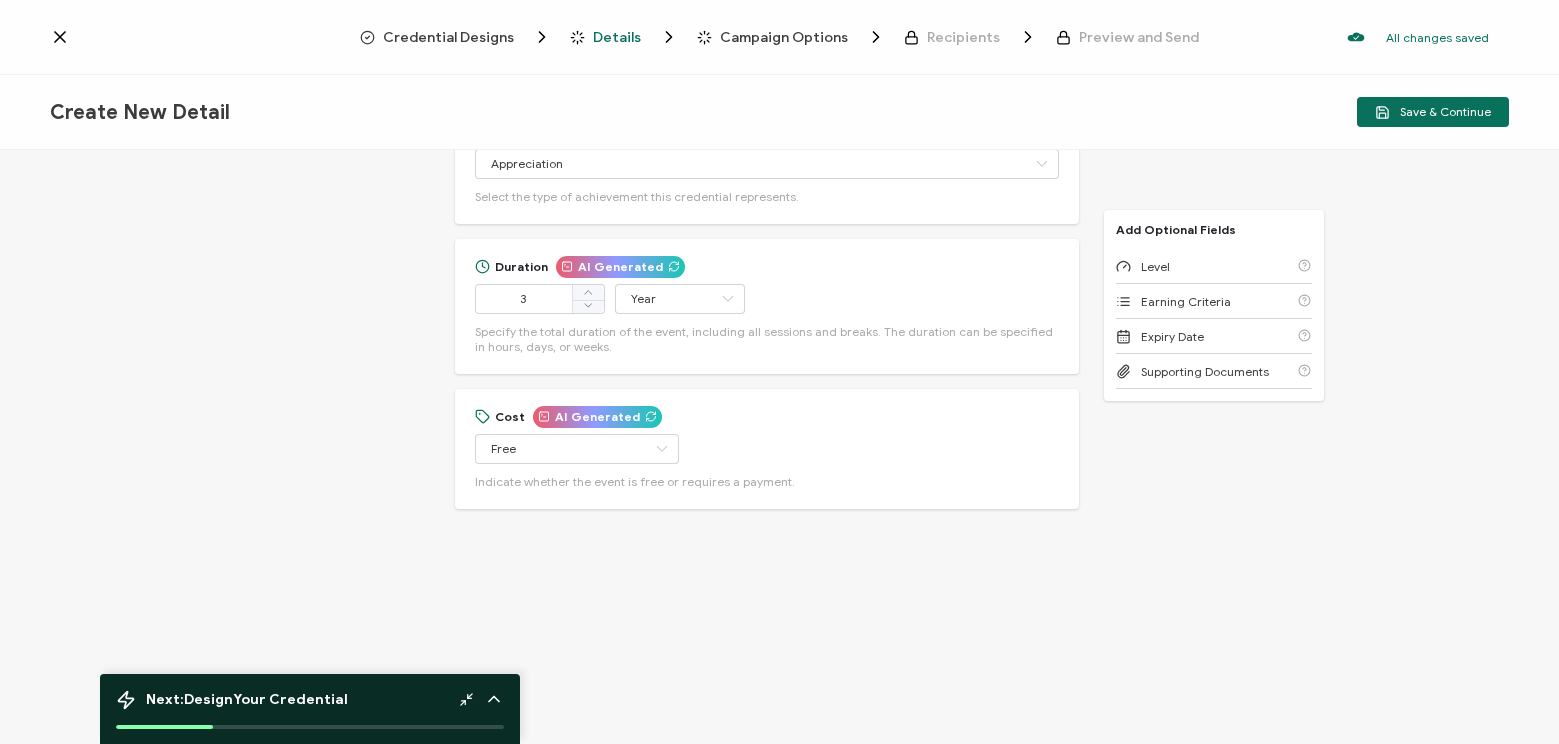 click 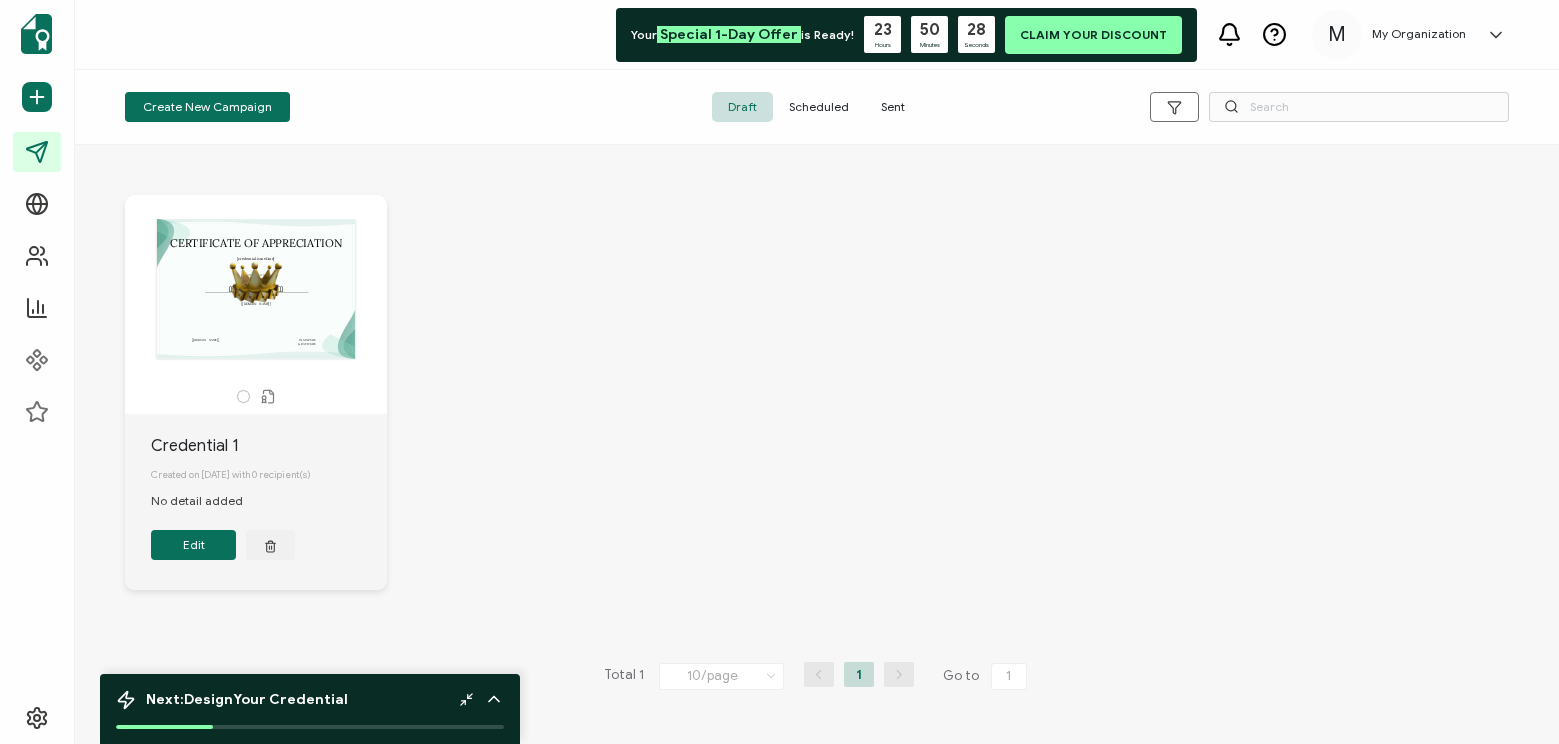 click on "CERTIFICATE OF APPRECIATION         PRESENTED TO               [[DOMAIN_NAME]]       A unique serial number automatically assigned to each credential by the system. It can be used by users to find and verify their credentials.   IN SINCERE GRATITUDE         [credential.issueDate]       The date the credential was issued. This will automatically update to the day the credential is sent.   [[DOMAIN_NAME]]       The recipient’s full name, which will be automatically filled based on the information uploaded when adding recipients or lists.   [[DOMAIN_NAME]]                              Credential 1   Created on [DATE] with 0 recipient(s)
No detail added
Edit" at bounding box center (817, 407) 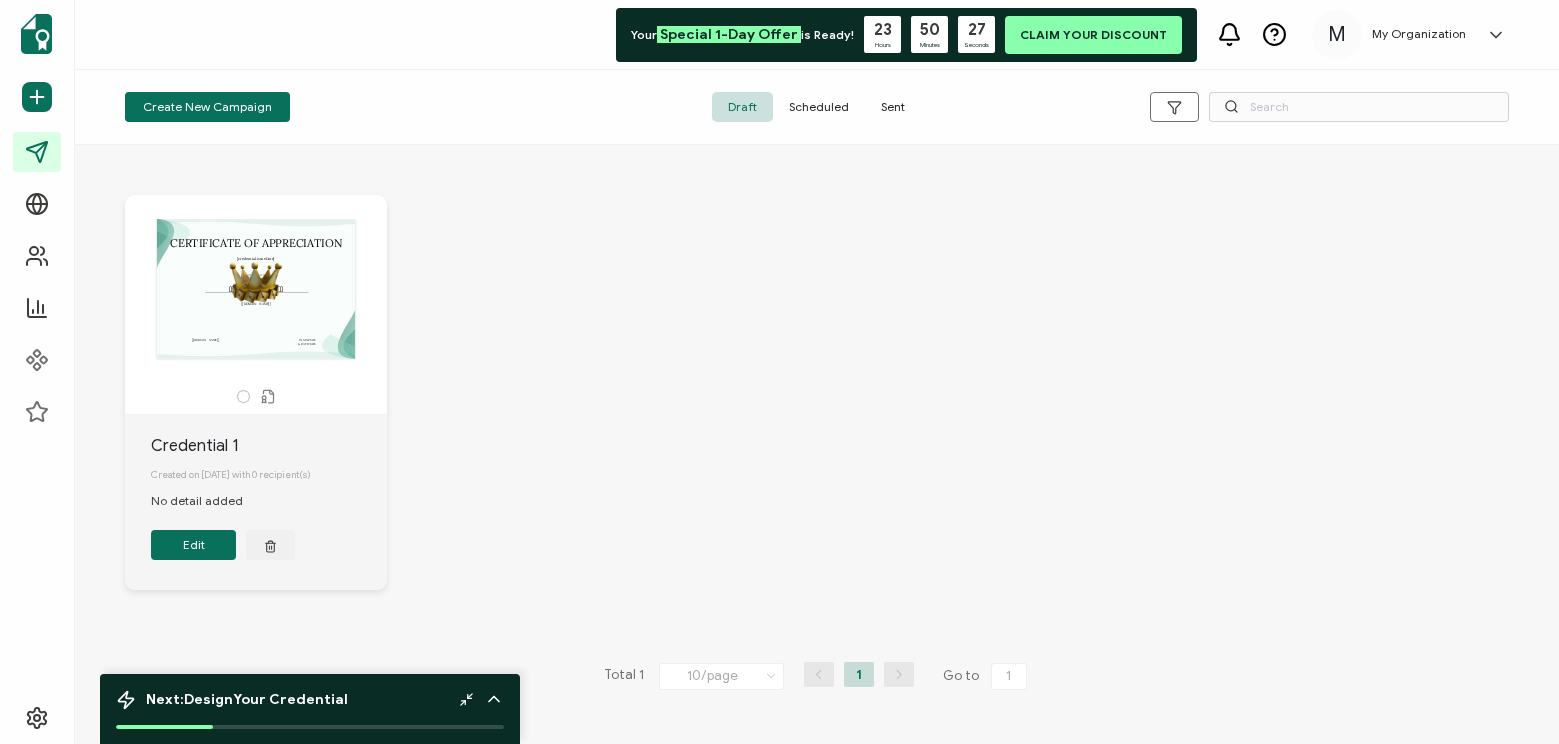 click on "CERTIFICATE OF APPRECIATION         PRESENTED TO               [[DOMAIN_NAME]]       A unique serial number automatically assigned to each credential by the system. It can be used by users to find and verify their credentials.   IN SINCERE GRATITUDE         [credential.issueDate]       The date the credential was issued. This will automatically update to the day the credential is sent.   [[DOMAIN_NAME]]       The recipient’s full name, which will be automatically filled based on the information uploaded when adding recipients or lists.   [[DOMAIN_NAME]]" at bounding box center (256, 289) 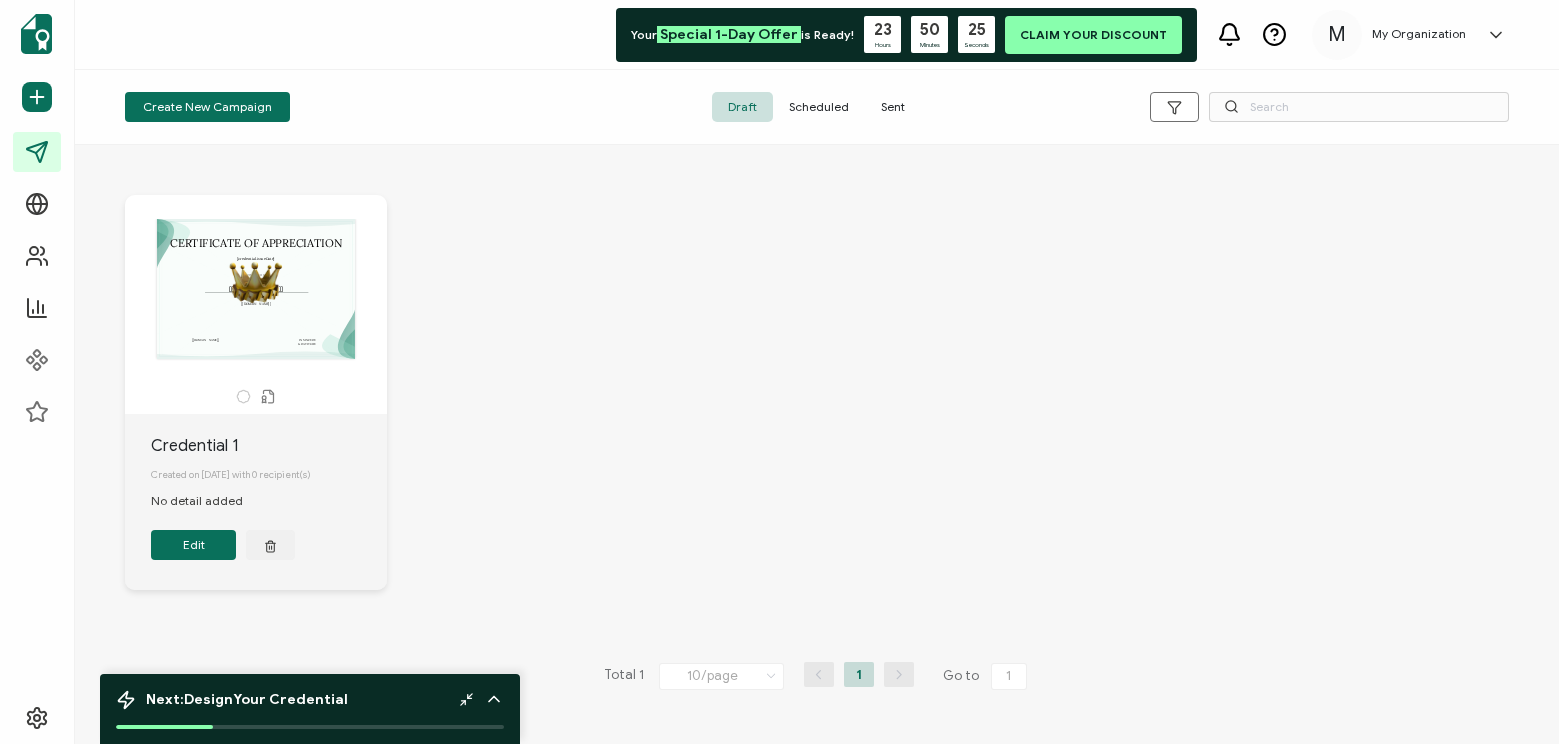 click on "Edit" at bounding box center (193, 545) 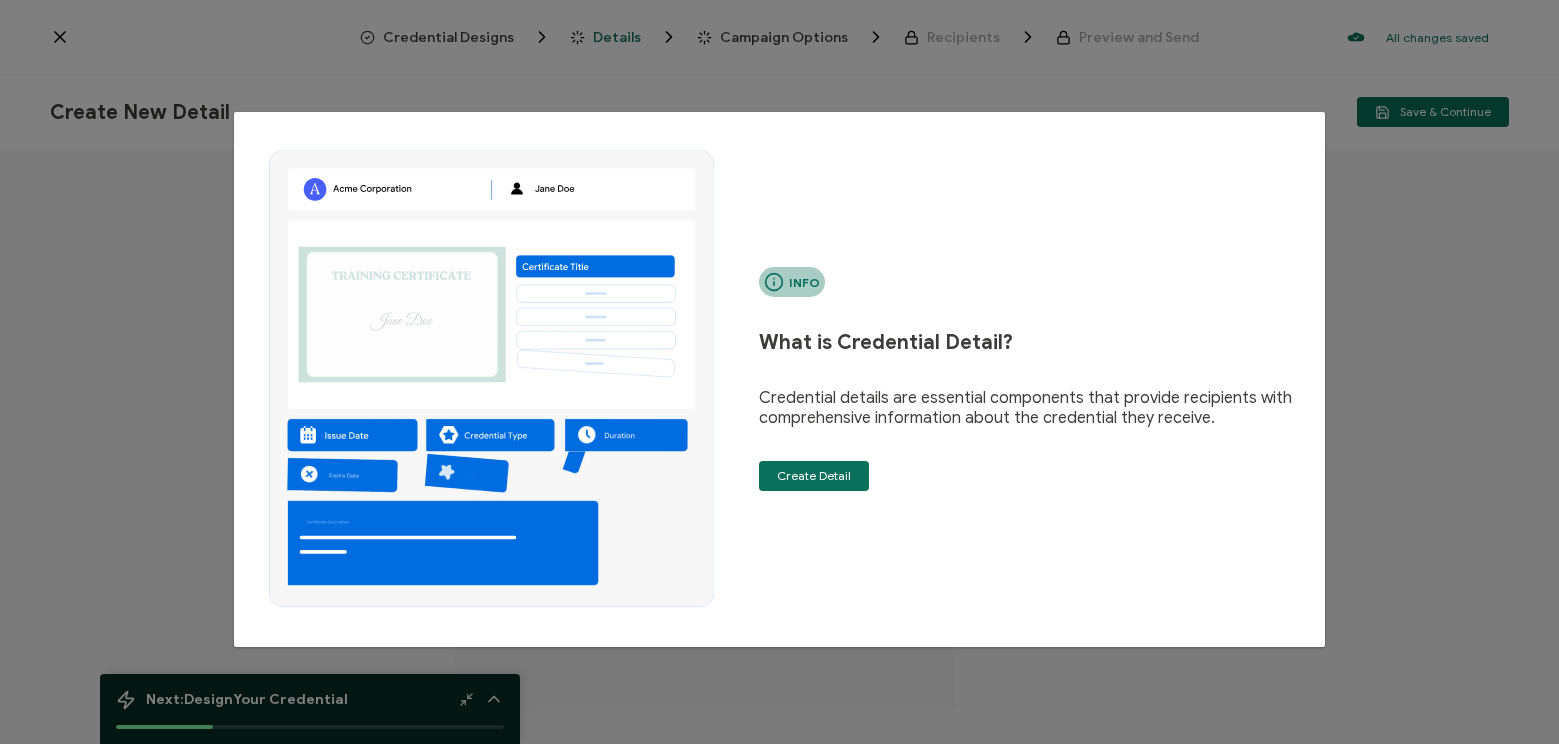 click on "Info
What is Credential Detail?
Credential details are essential components that provide recipients with comprehensive information about the credential they receive.
Create Detail" at bounding box center [779, 372] 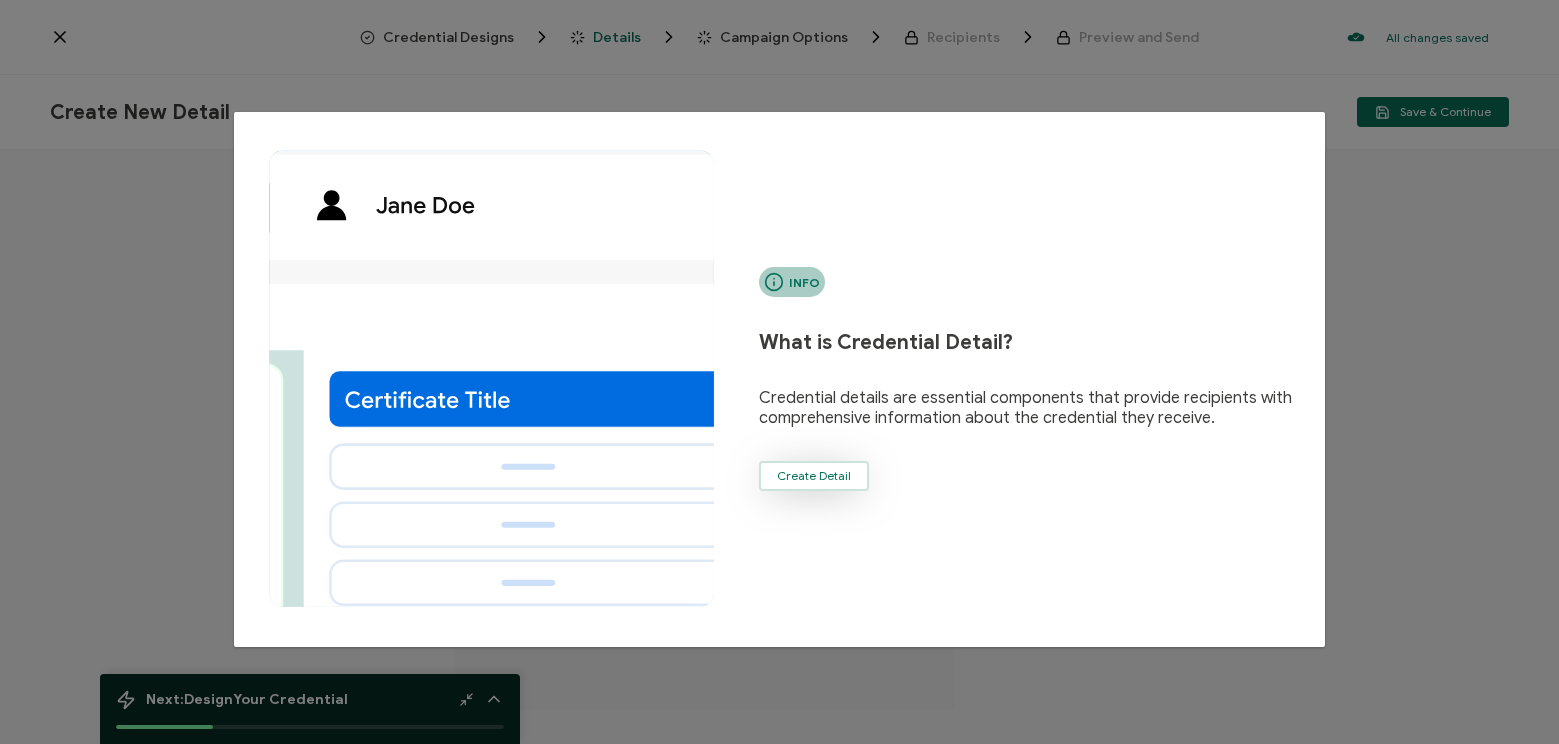 click on "Create Detail" at bounding box center [814, 476] 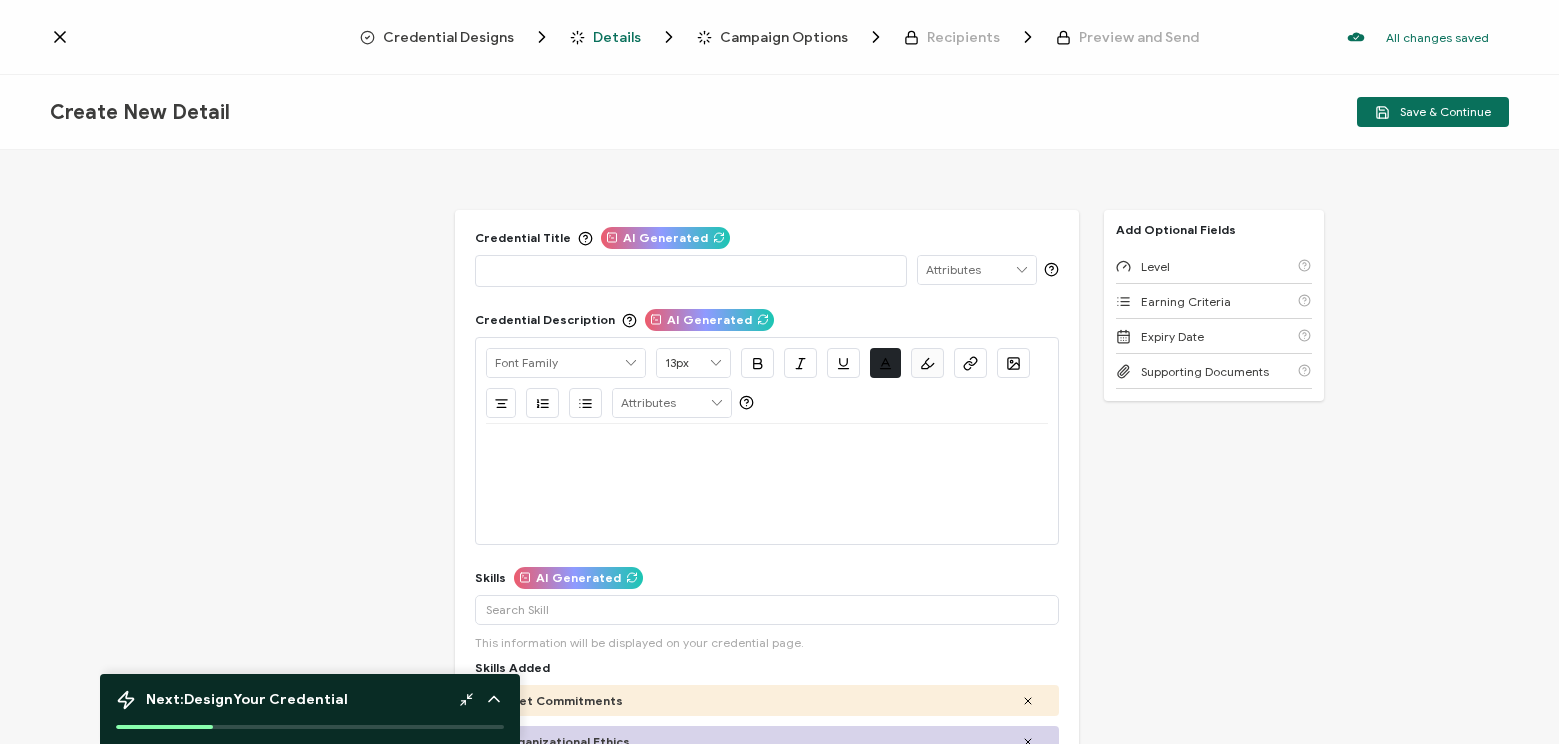 click 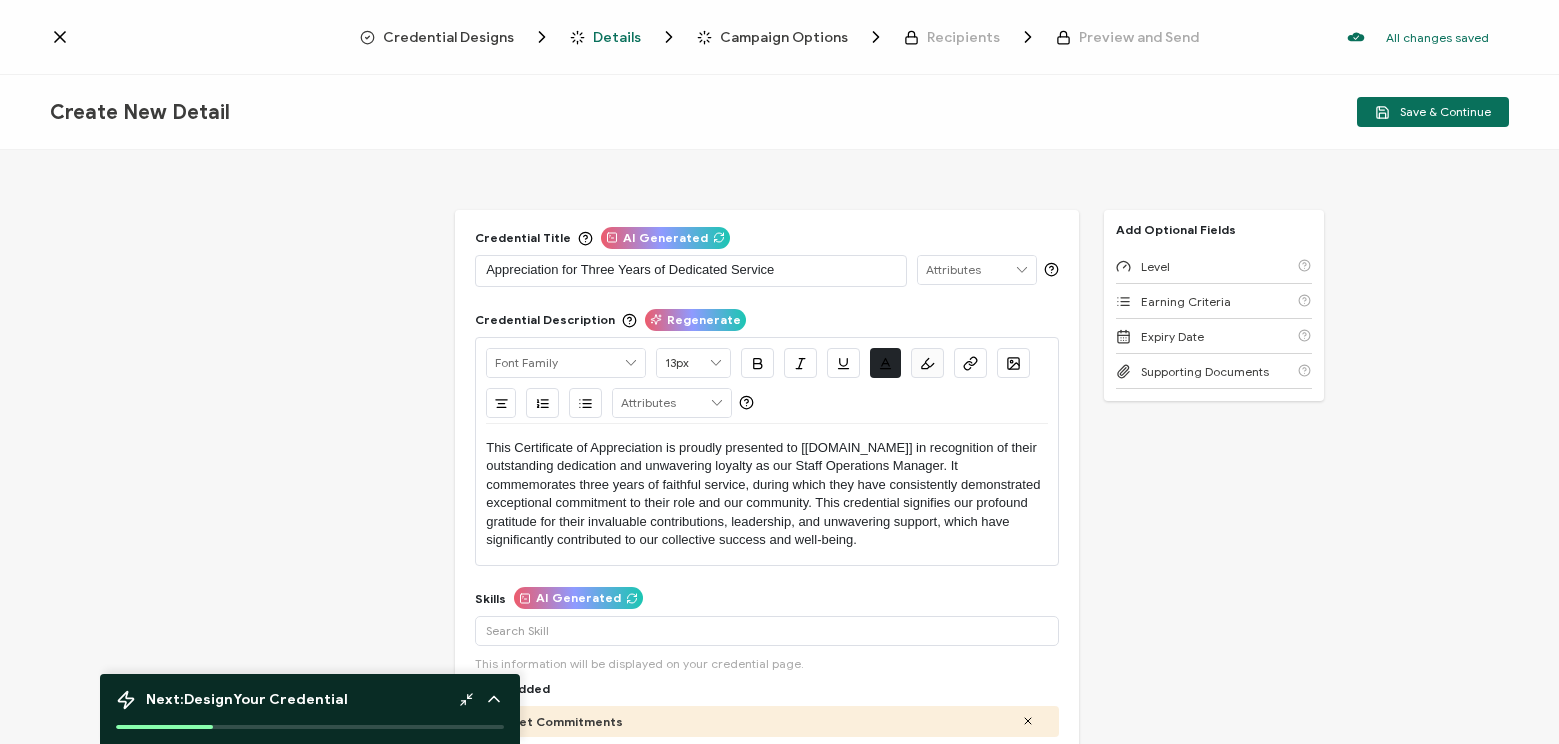 click on "Credential Designs       Details       Campaign Options       Recipients       Preview and Send
All changes saved
We save your content automatically as you keep working.
Changes are saved automatically. Any credentials sent from this campaign will update automatically. To undo modifications, re-edit the relevant element.
All changes saved
Last saved on [DATE] 01:49 AM" at bounding box center (779, 37) 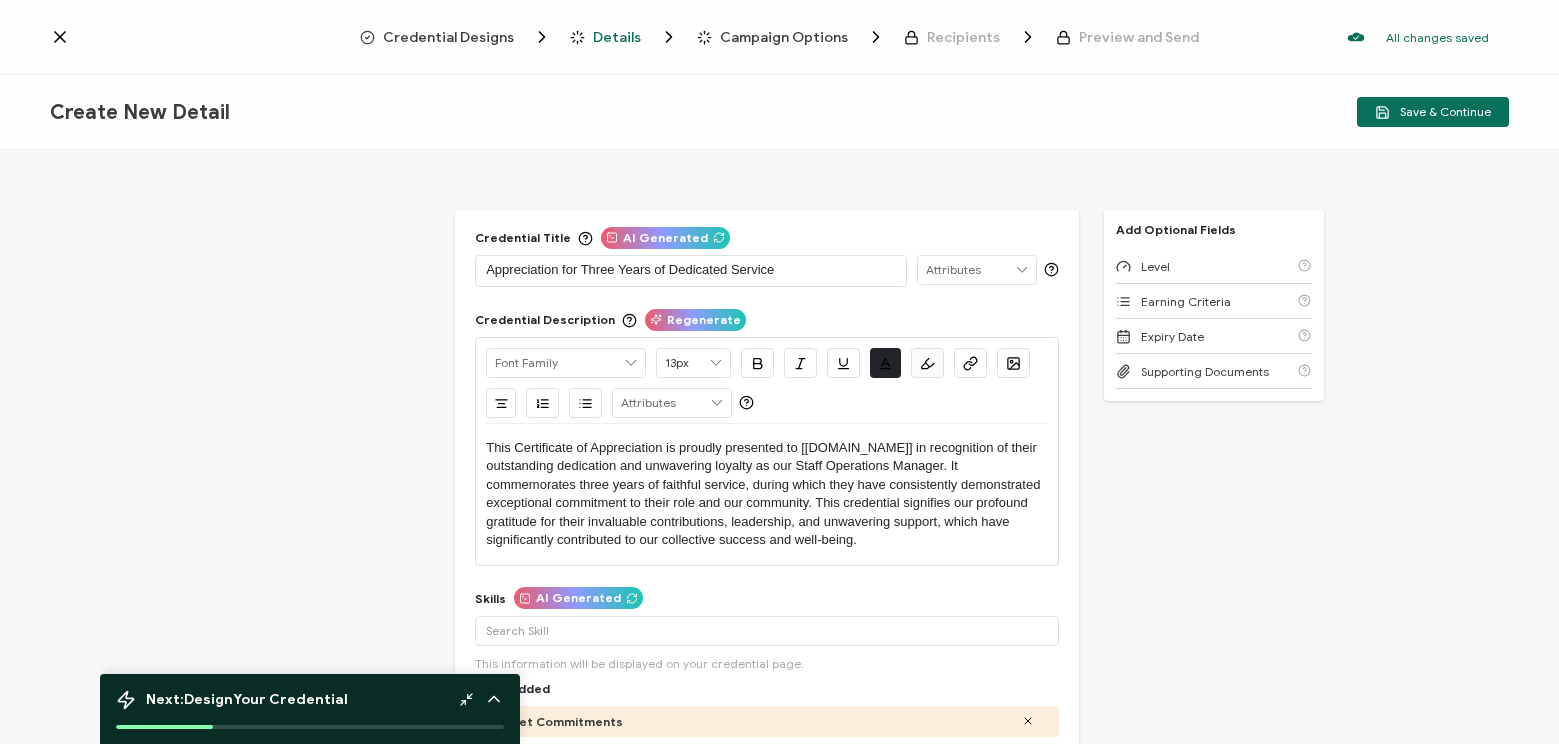 click 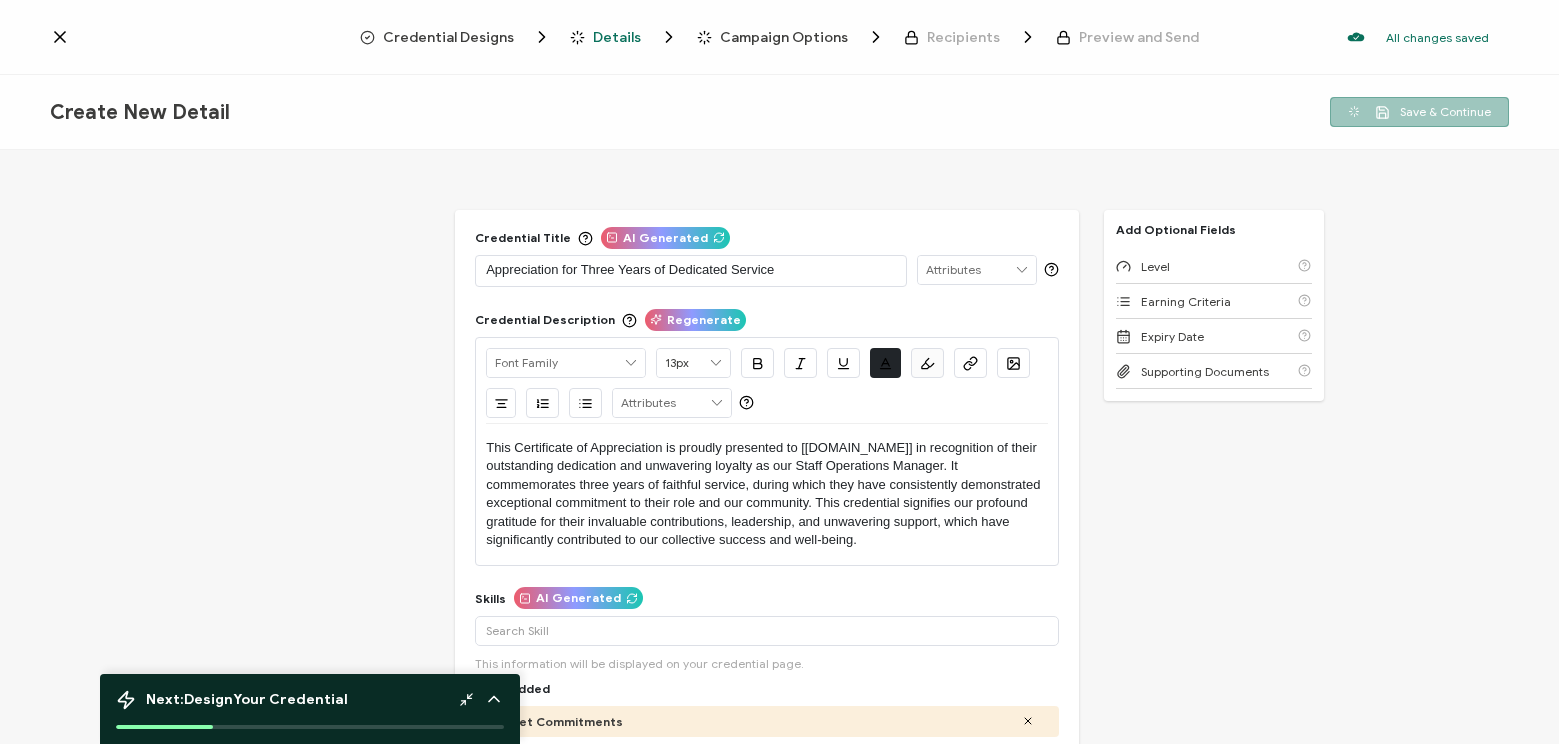 click 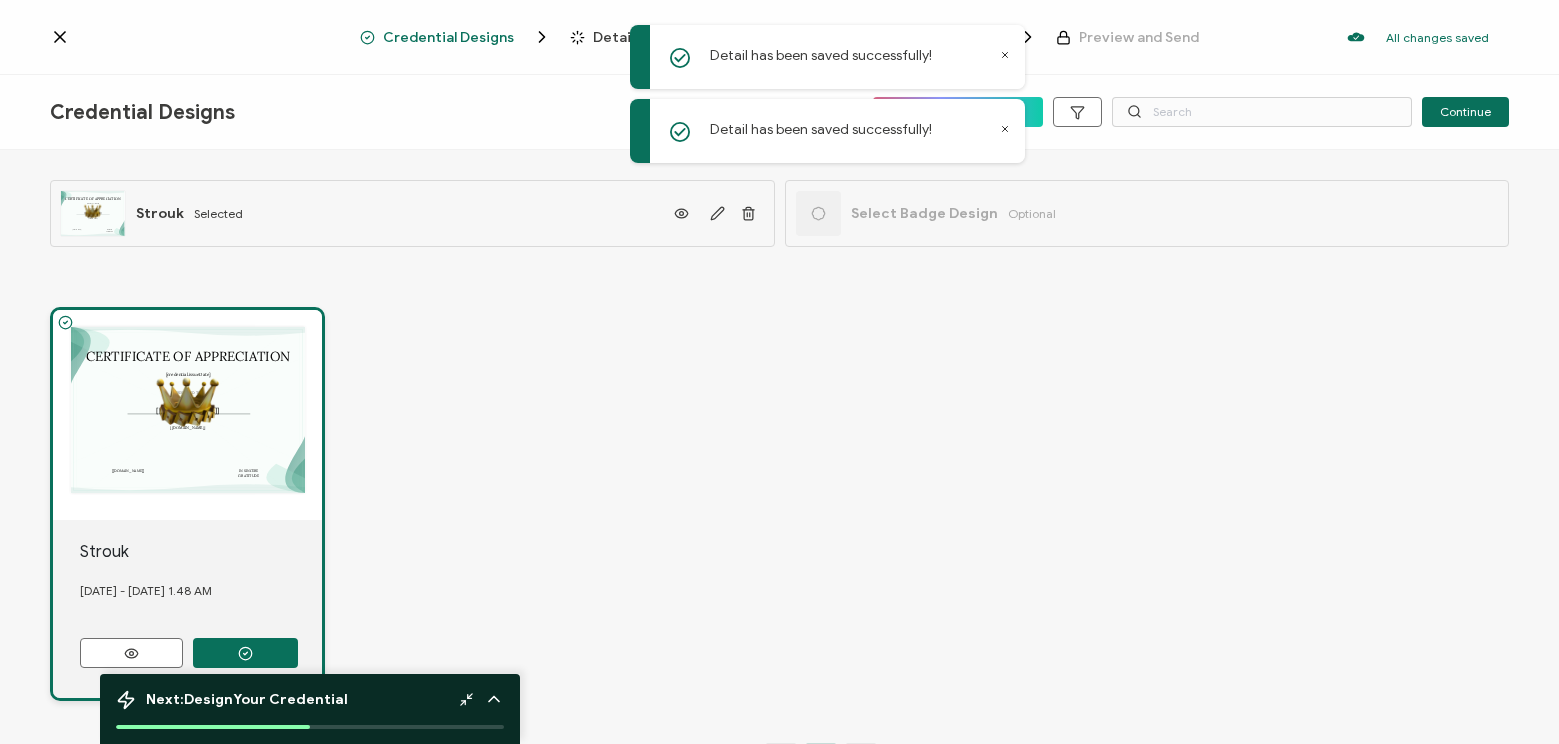 click 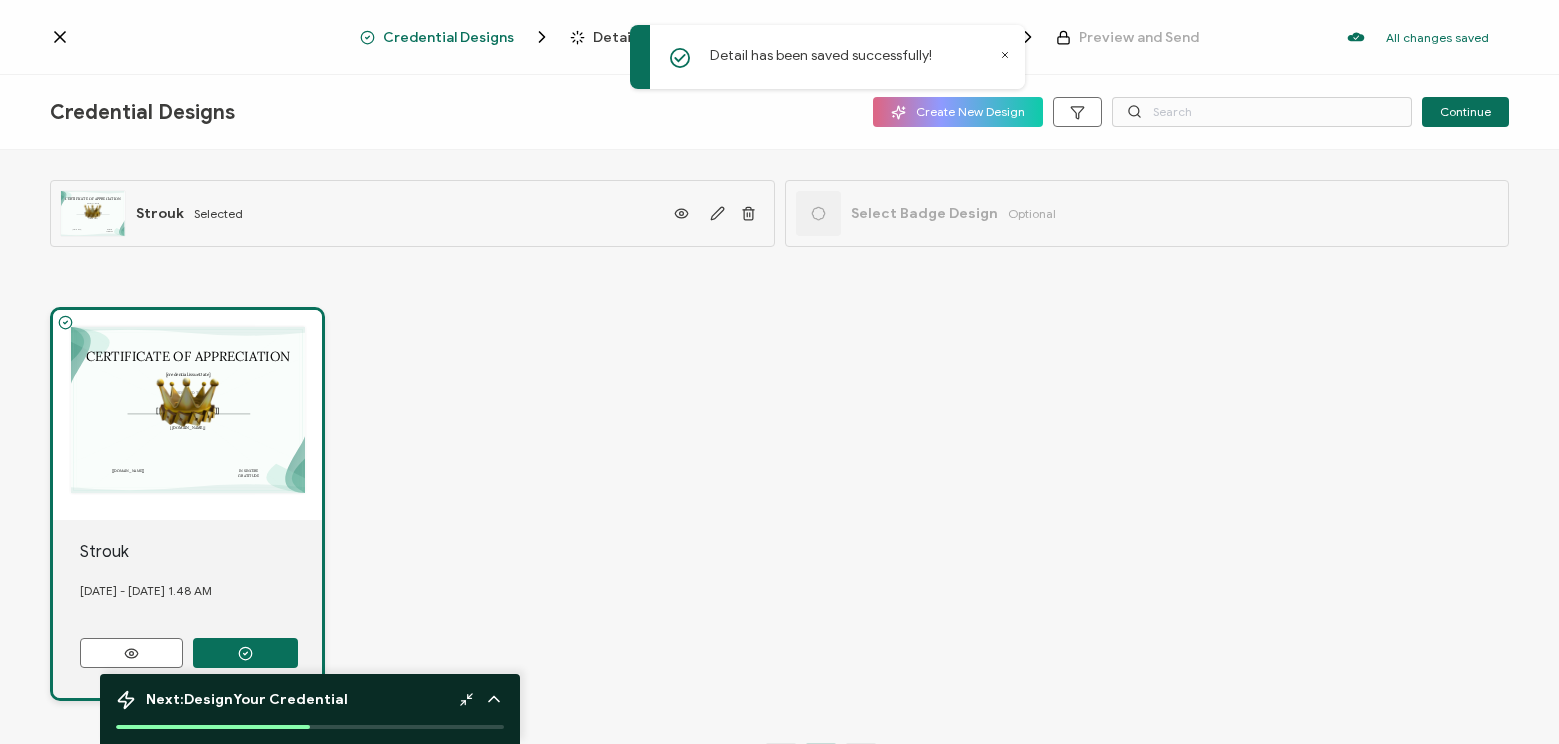 click on "Detail has been saved successfully!" at bounding box center [827, 57] 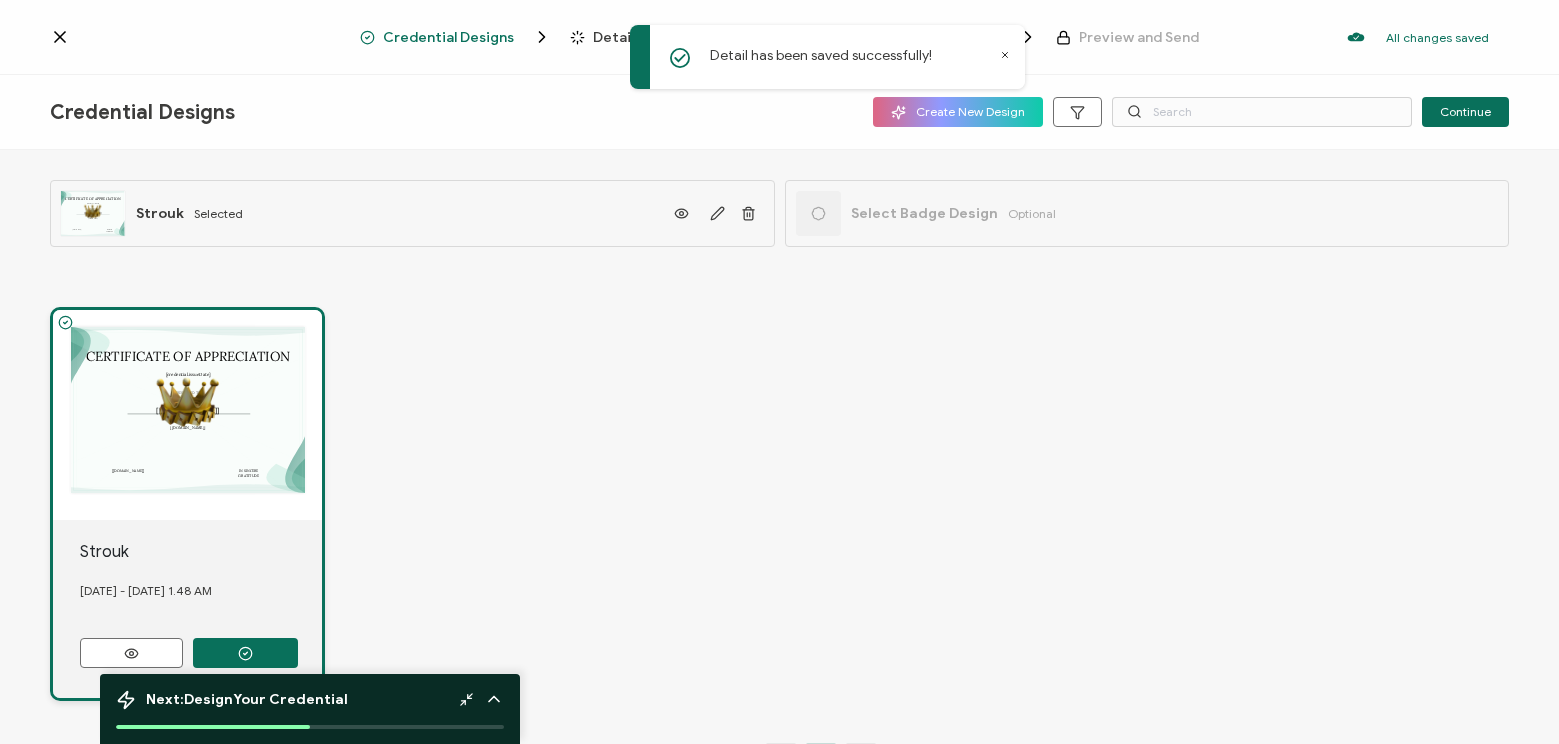 click 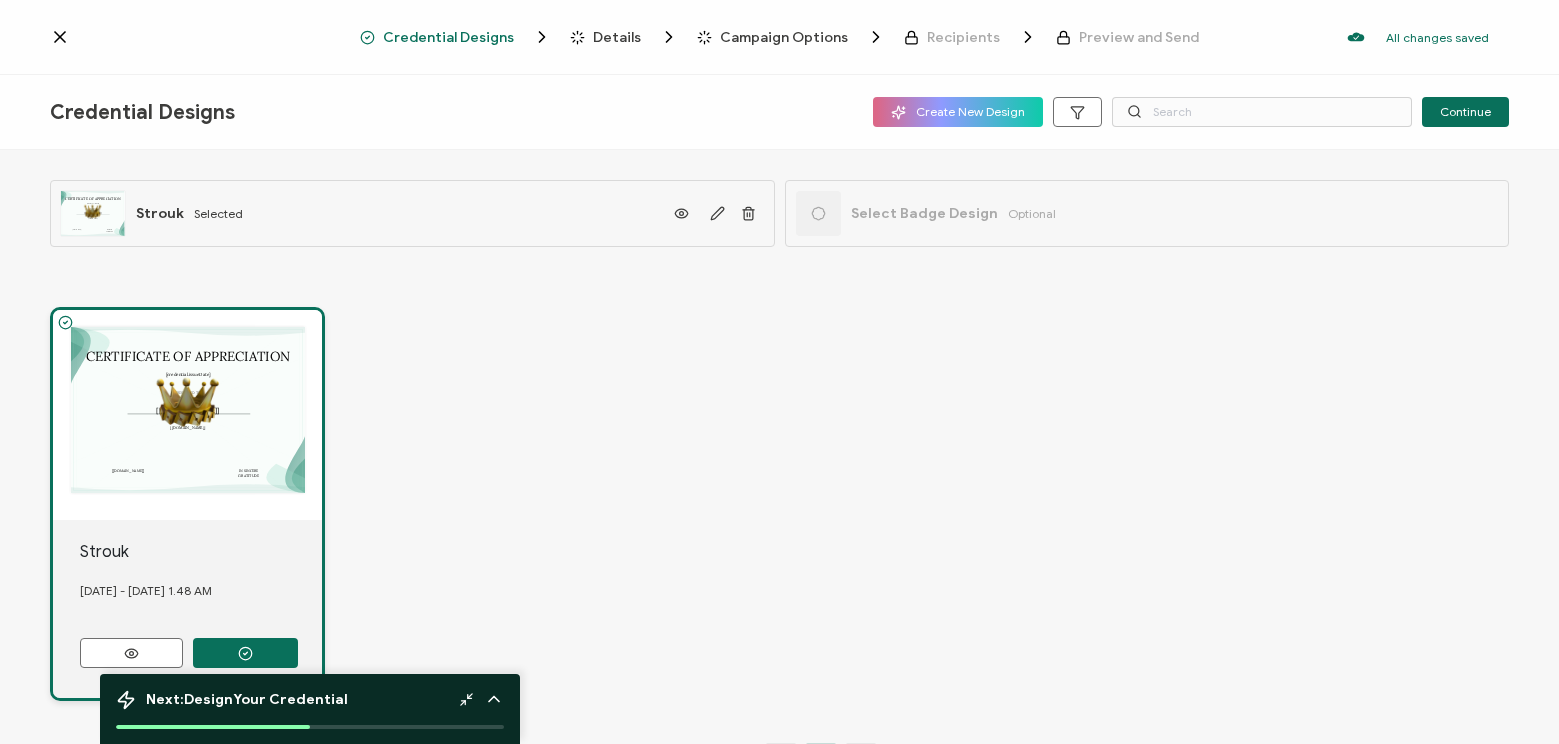 click on "Recipients" at bounding box center [963, 37] 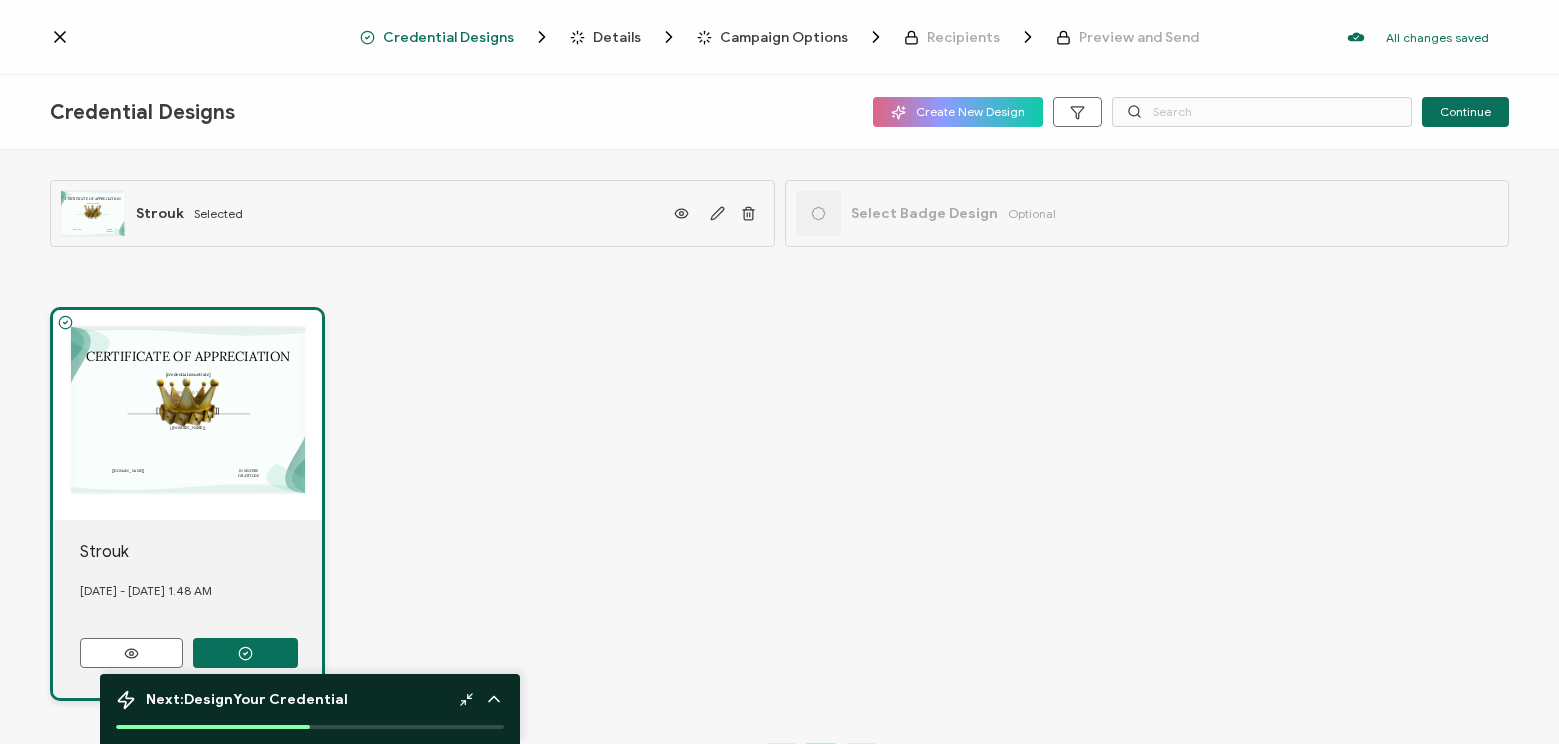 click on "Campaign Options" at bounding box center [784, 37] 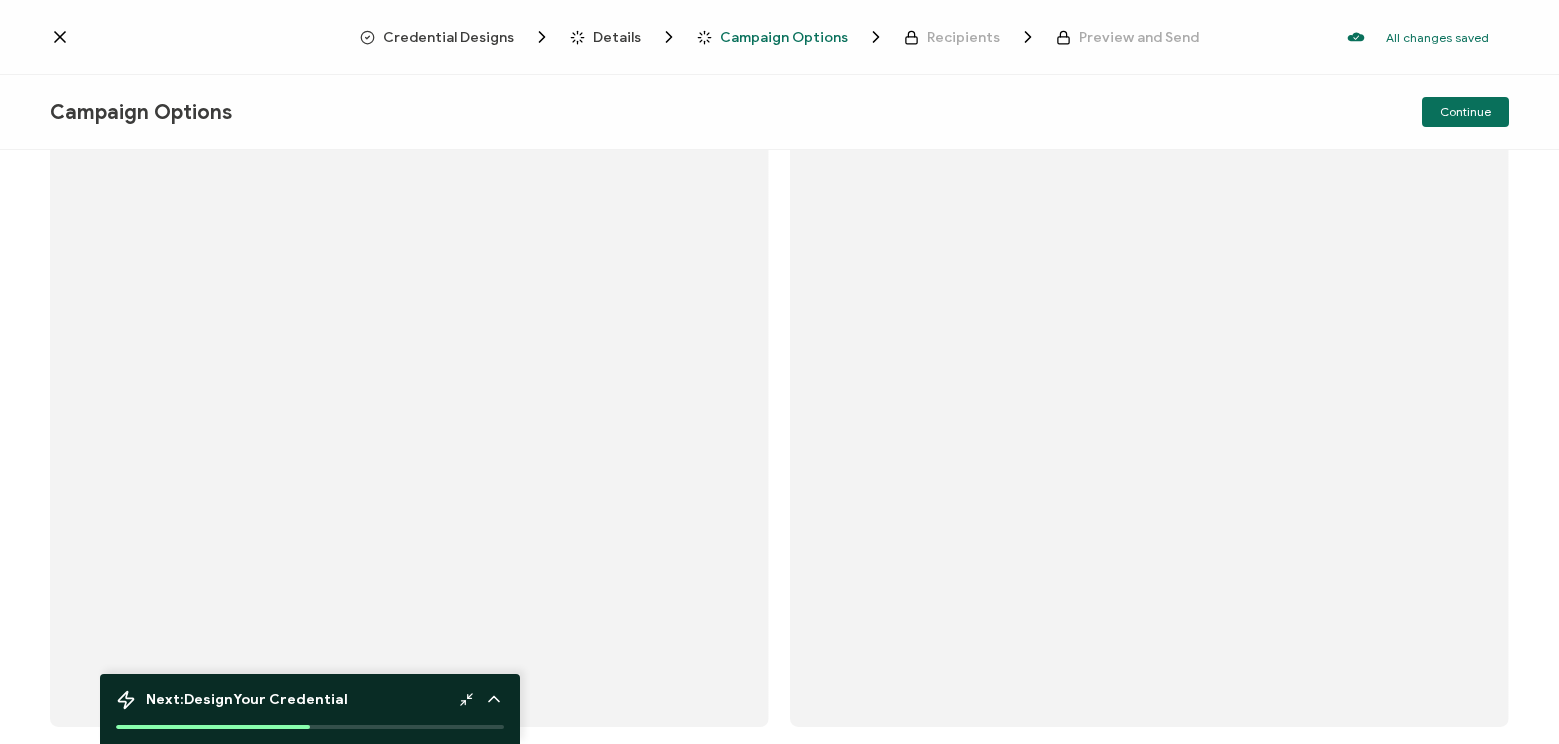 click on "Details" at bounding box center [617, 37] 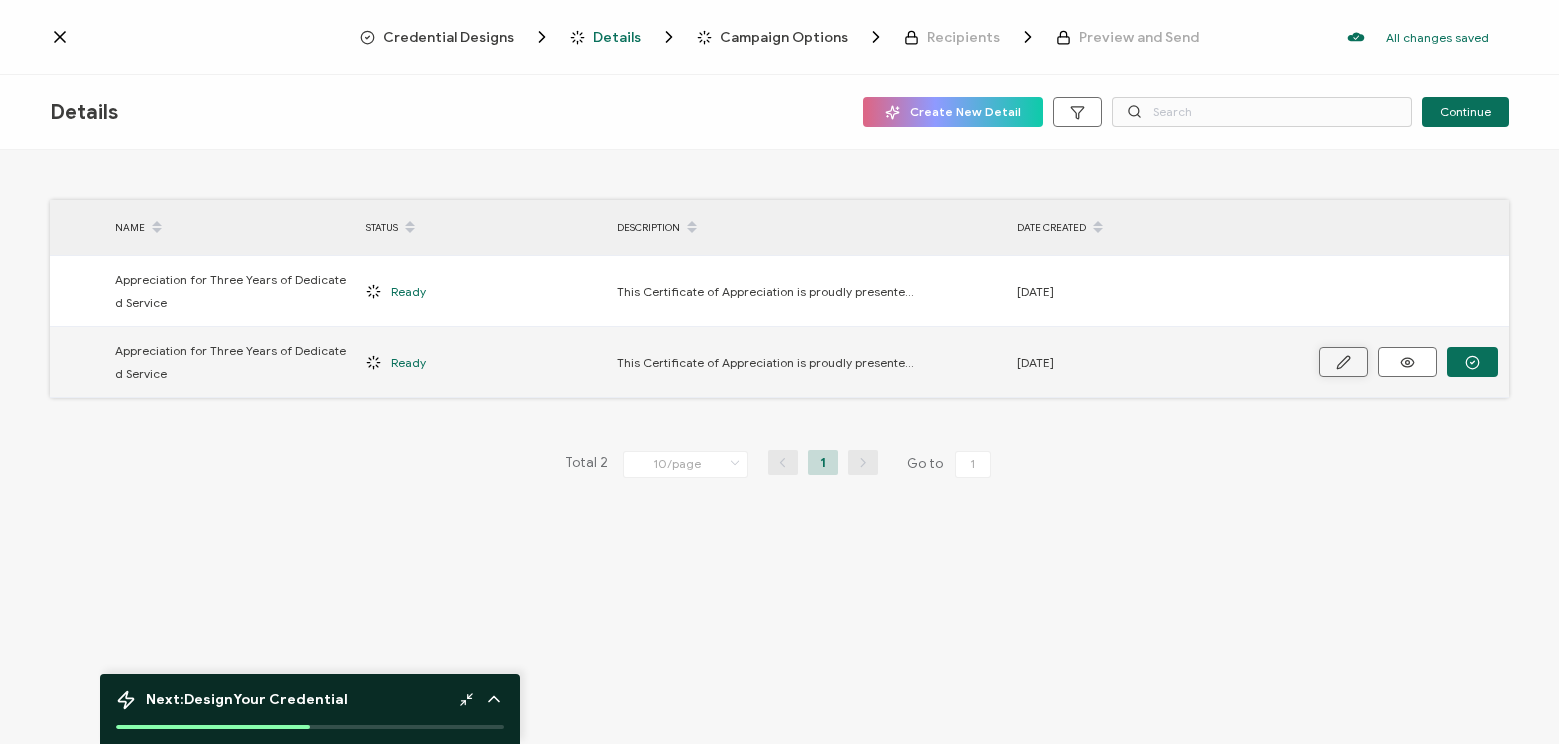 click 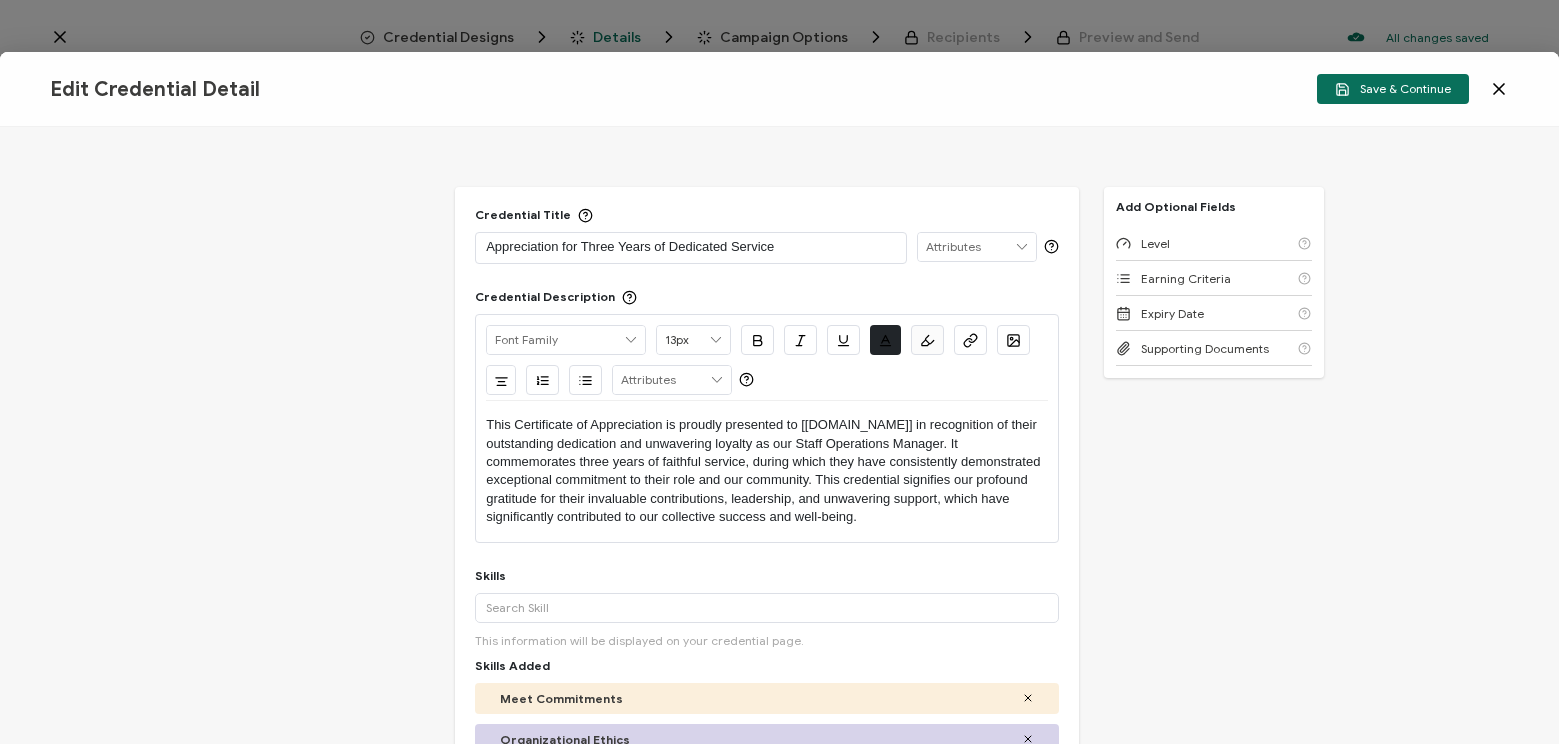 click 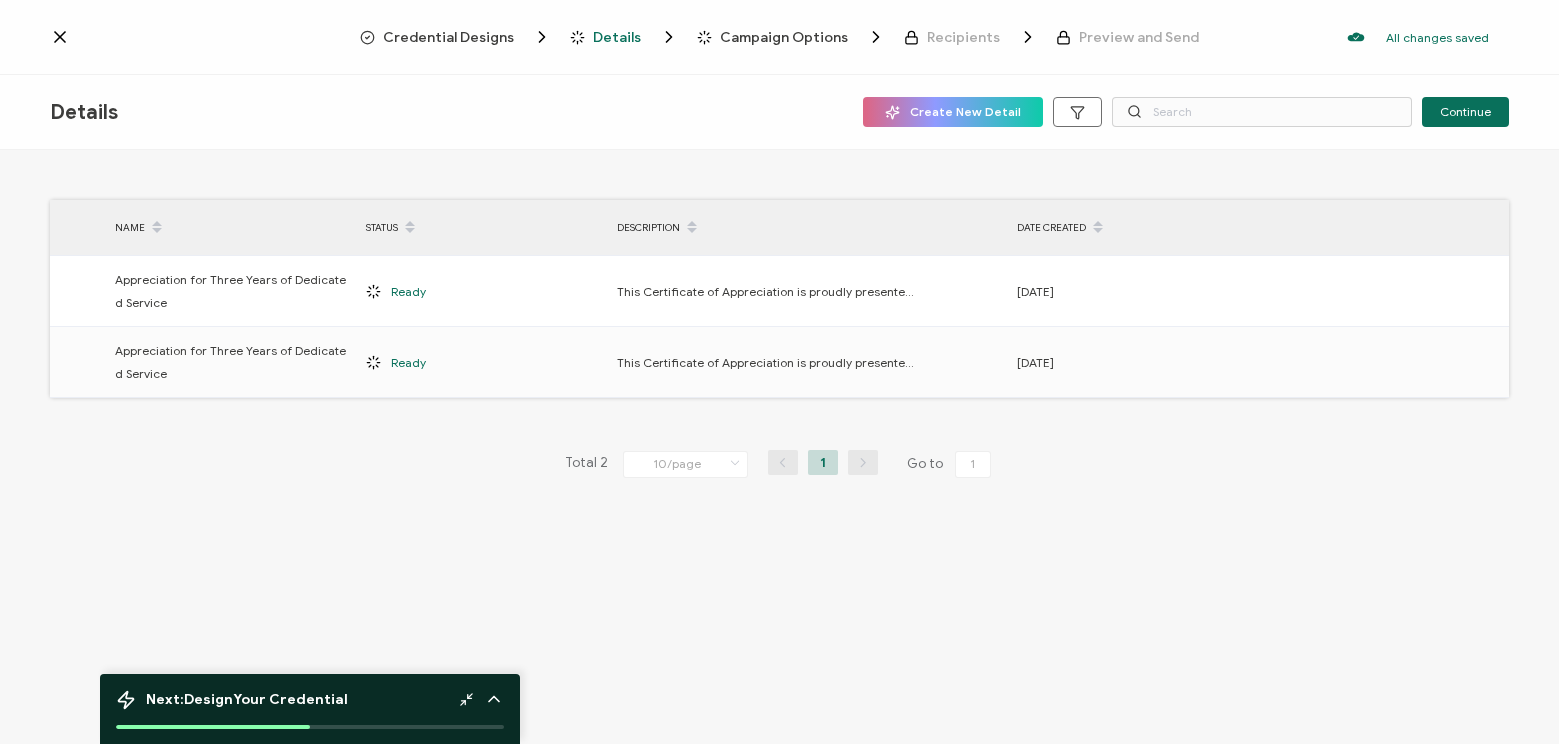 click 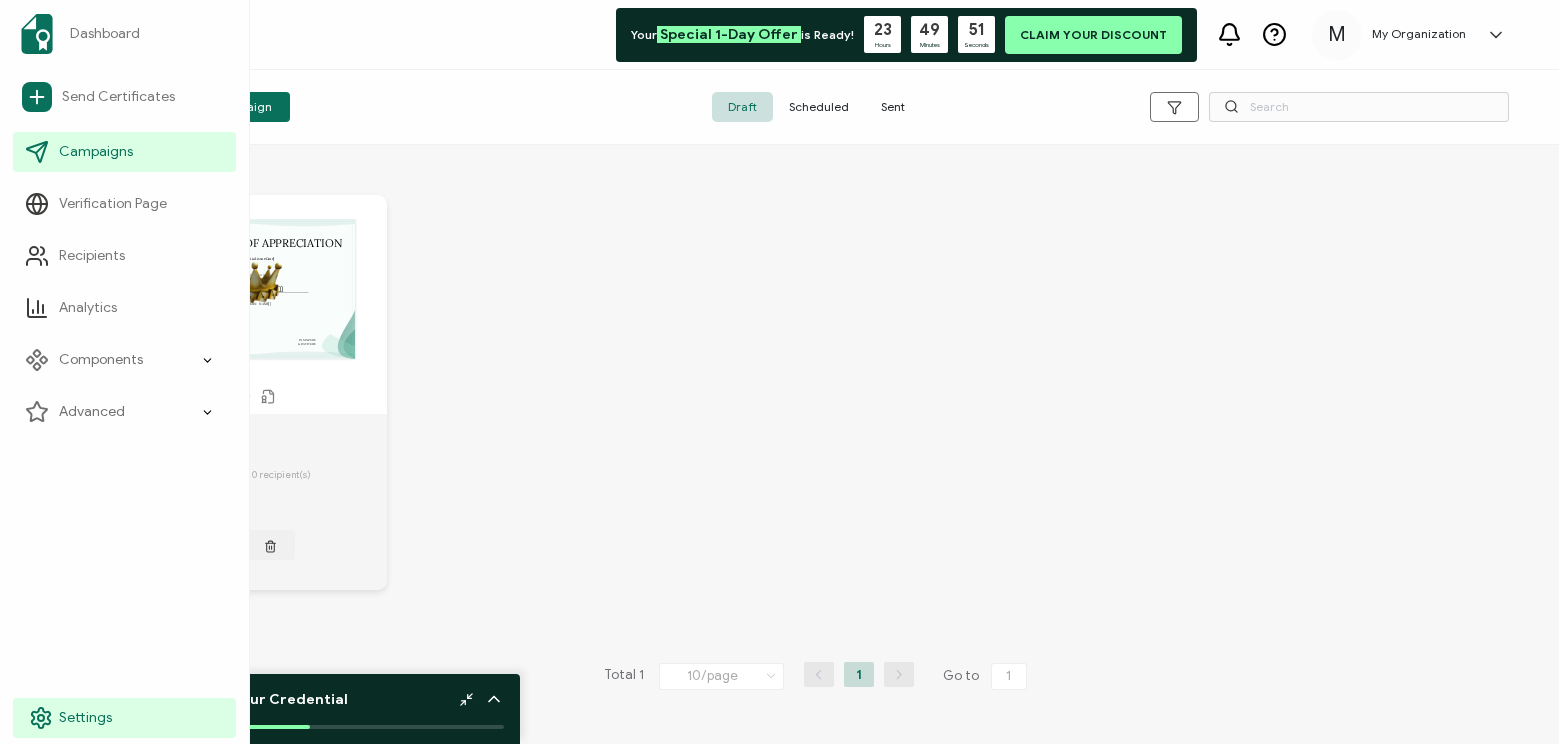 click on "Settings" at bounding box center [85, 718] 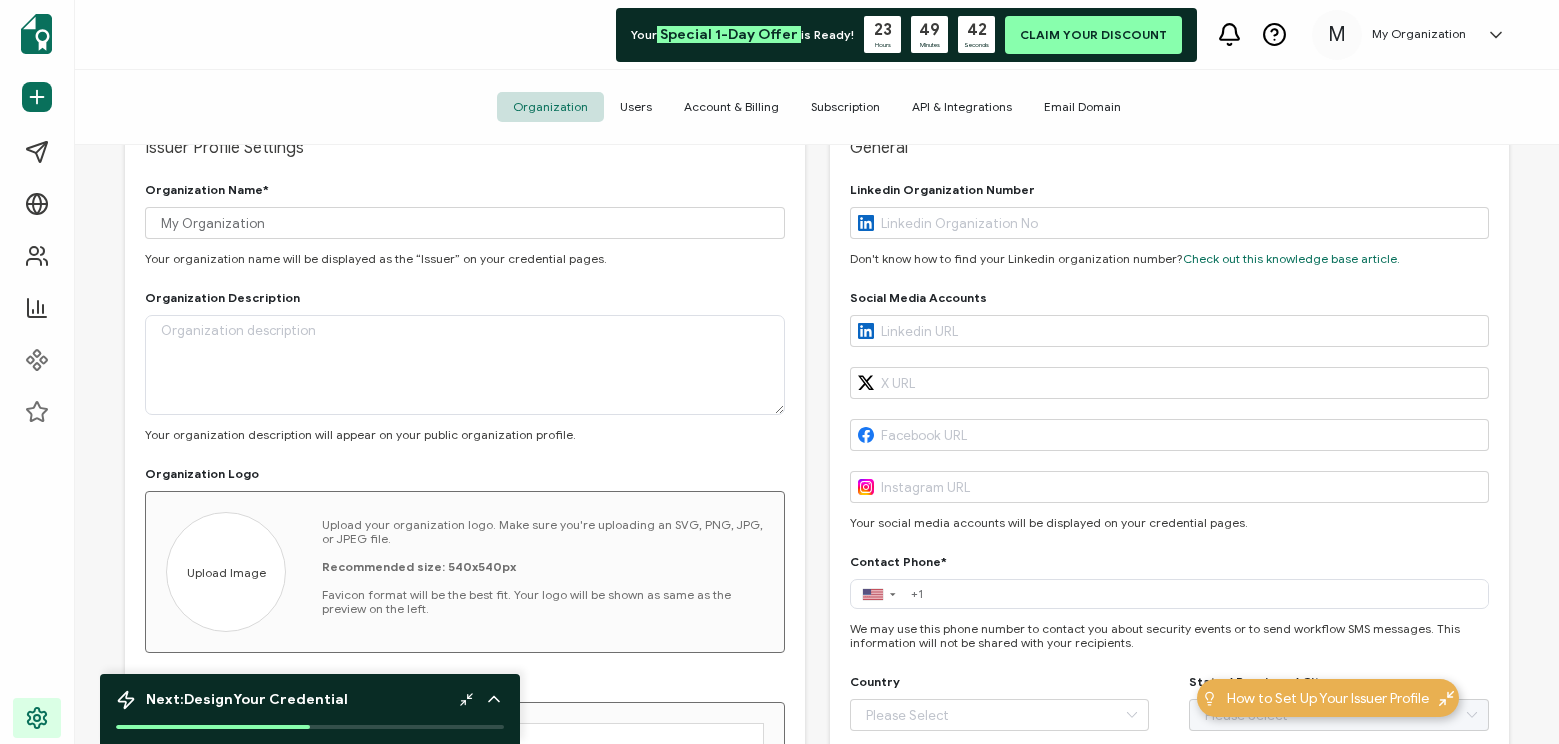 scroll, scrollTop: 0, scrollLeft: 0, axis: both 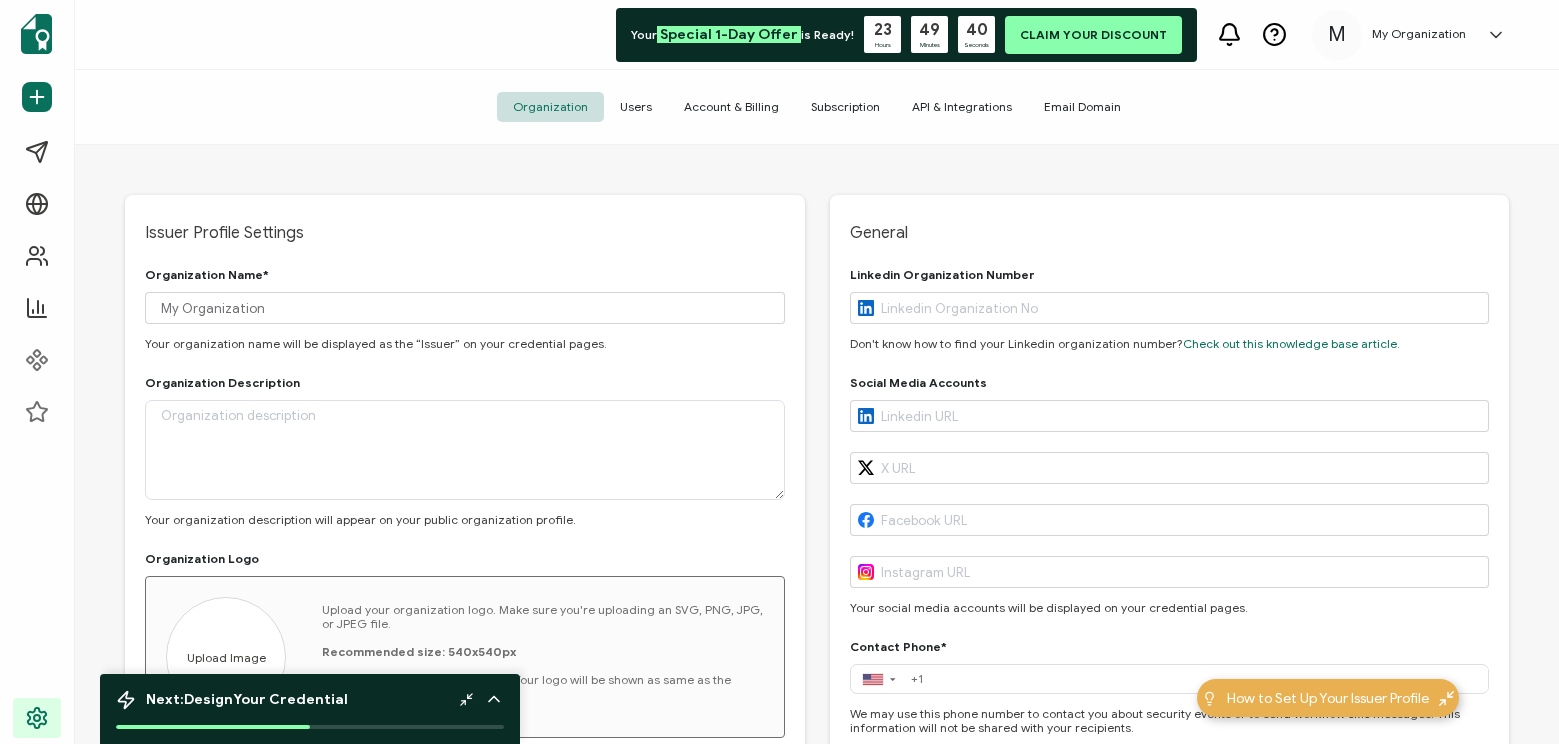 click on "Users" at bounding box center [636, 107] 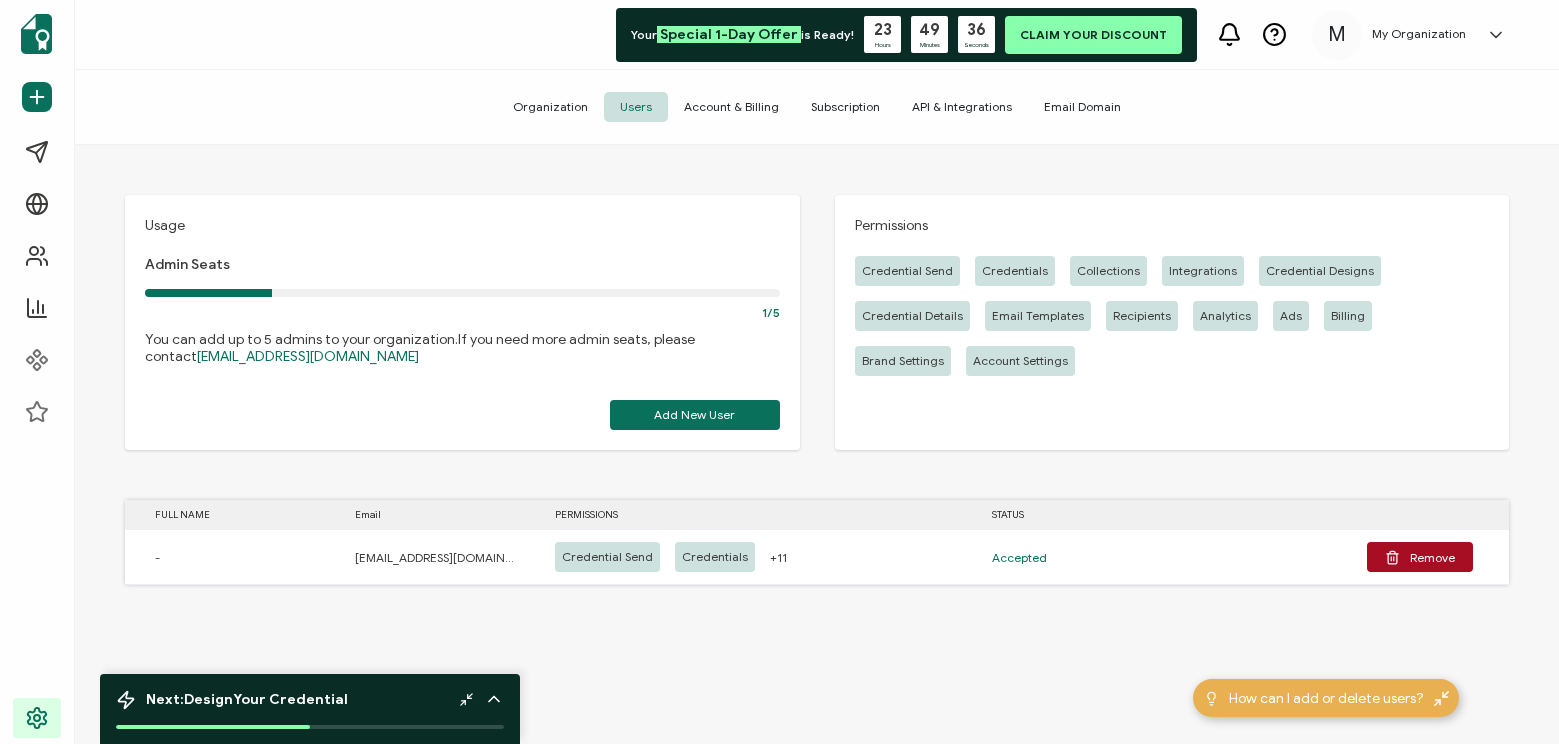 click on "Account & Billing" at bounding box center (731, 107) 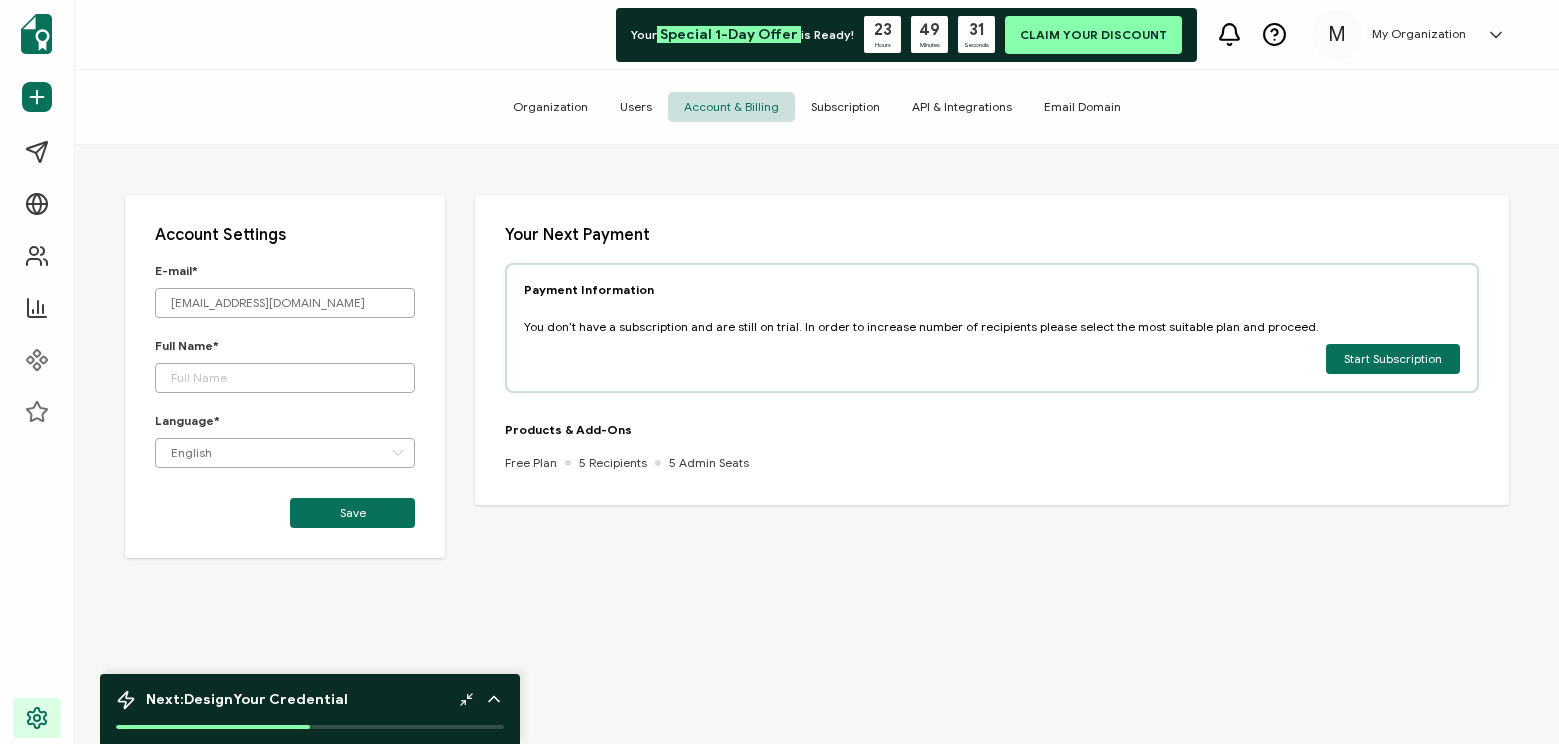 click on "Users" at bounding box center (636, 107) 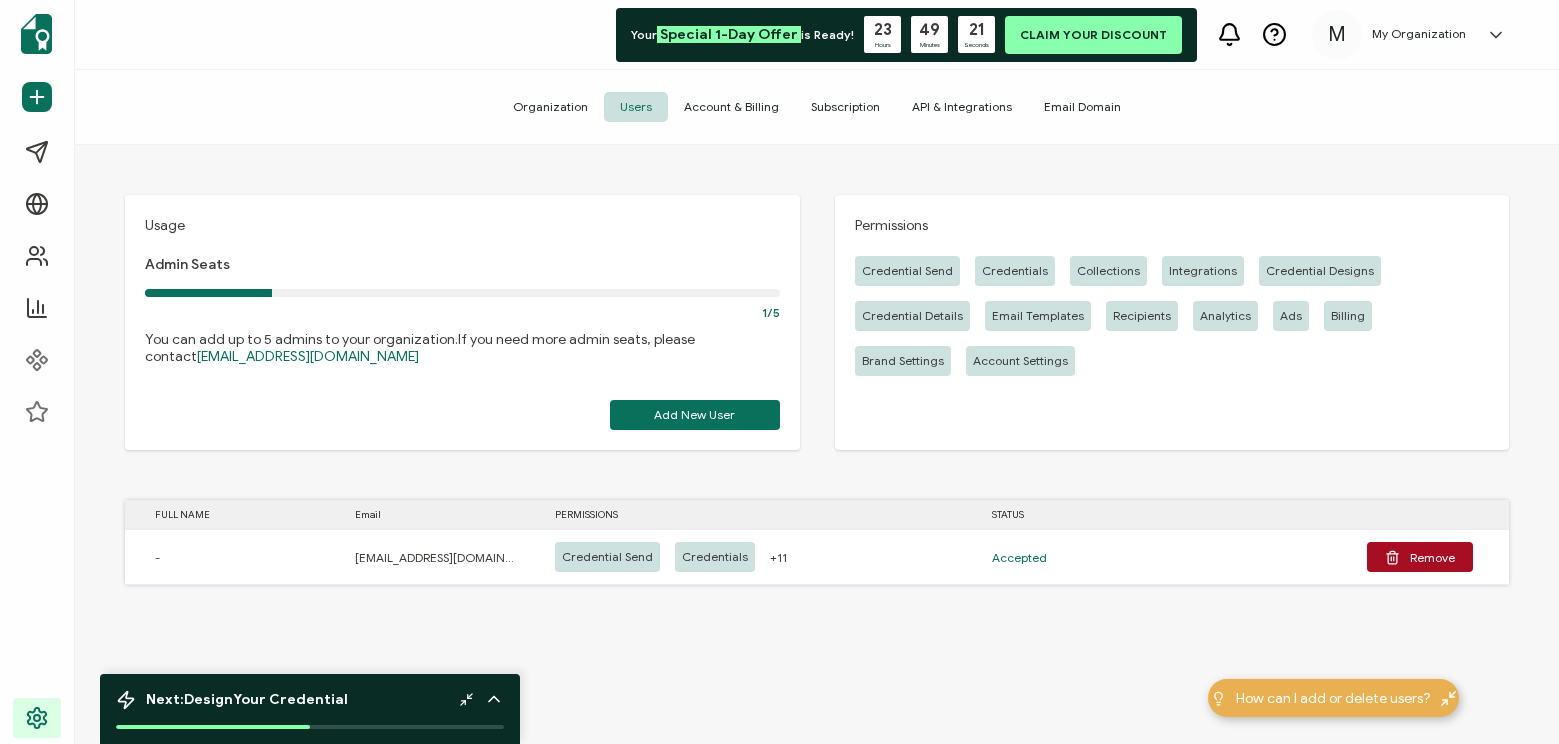 click on "M" at bounding box center (1337, 35) 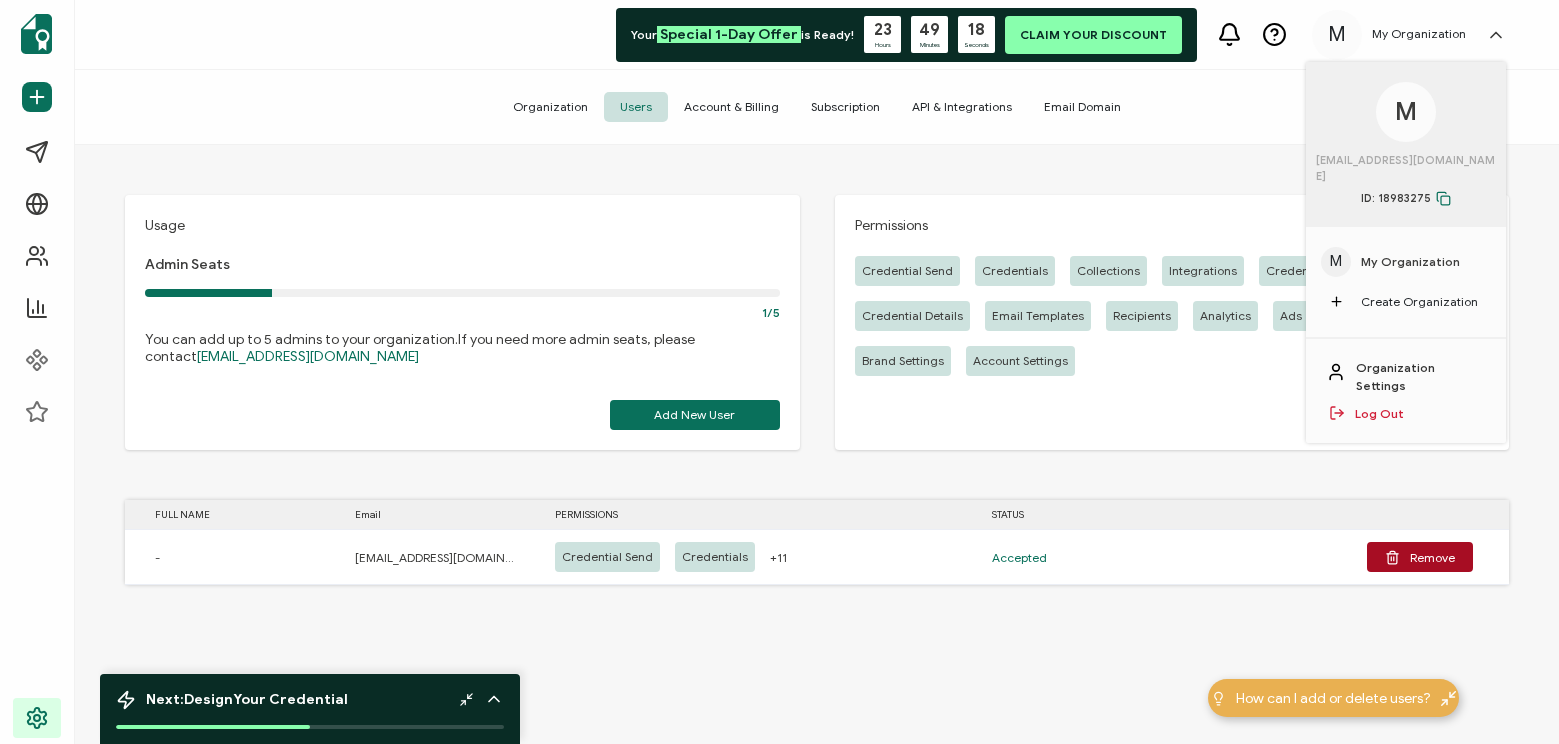 click on "Organization Settings
Log Out" at bounding box center (1406, 391) 